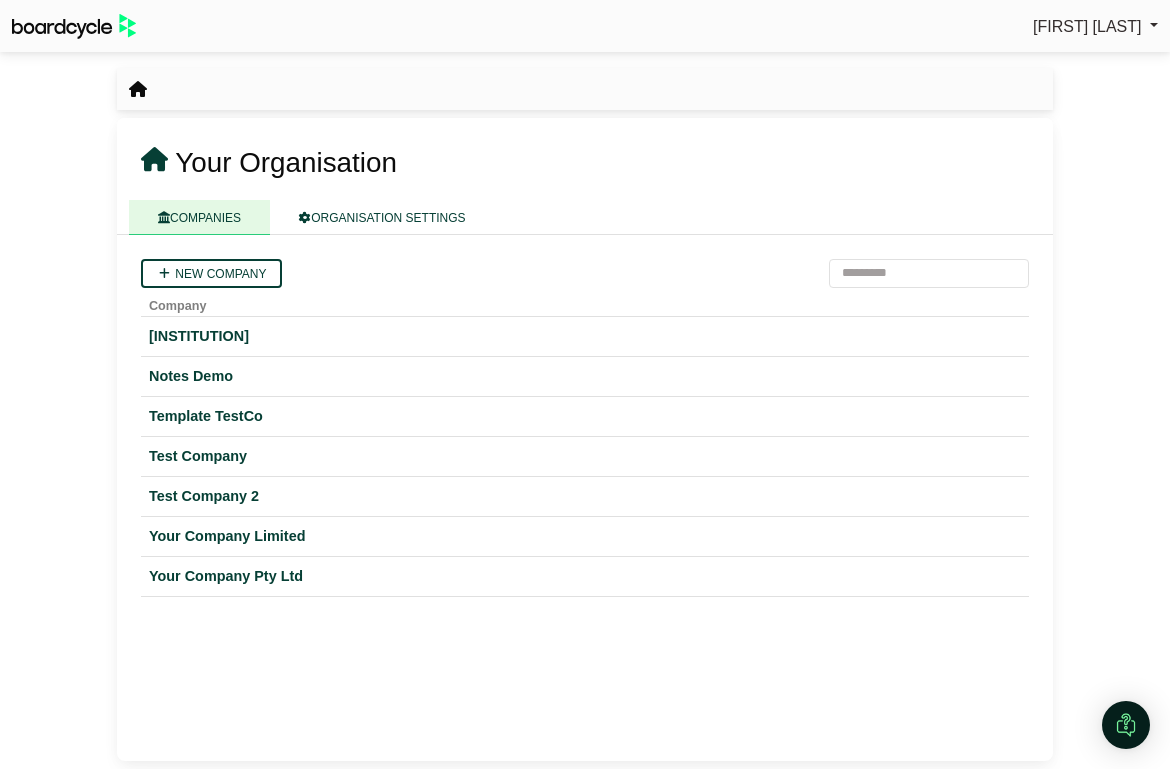 scroll, scrollTop: 0, scrollLeft: 0, axis: both 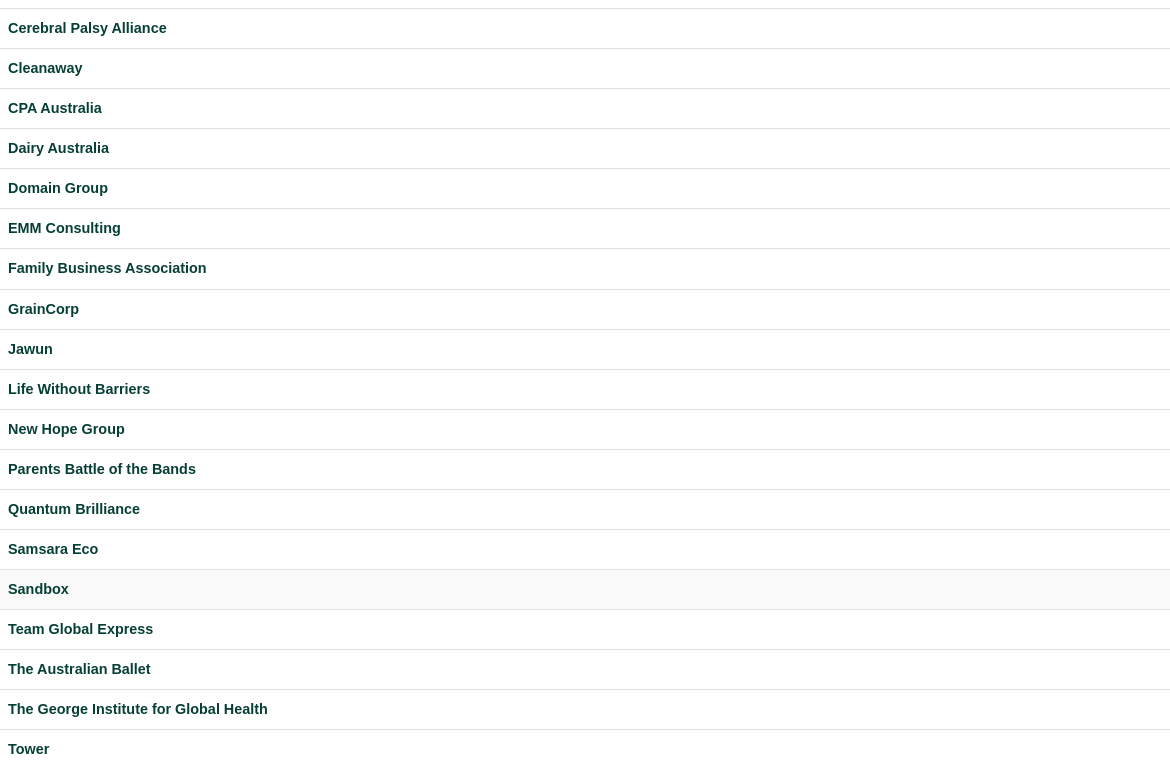 click on "Sandbox" at bounding box center (585, 589) 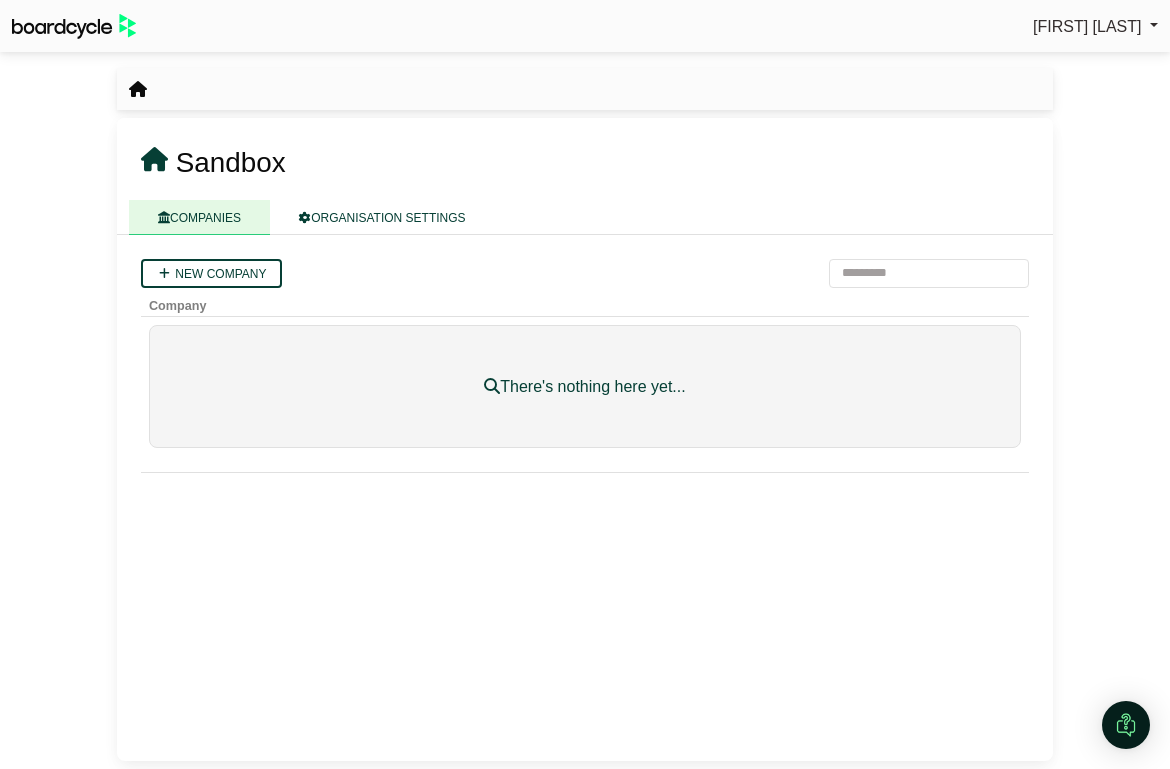 scroll, scrollTop: 0, scrollLeft: 0, axis: both 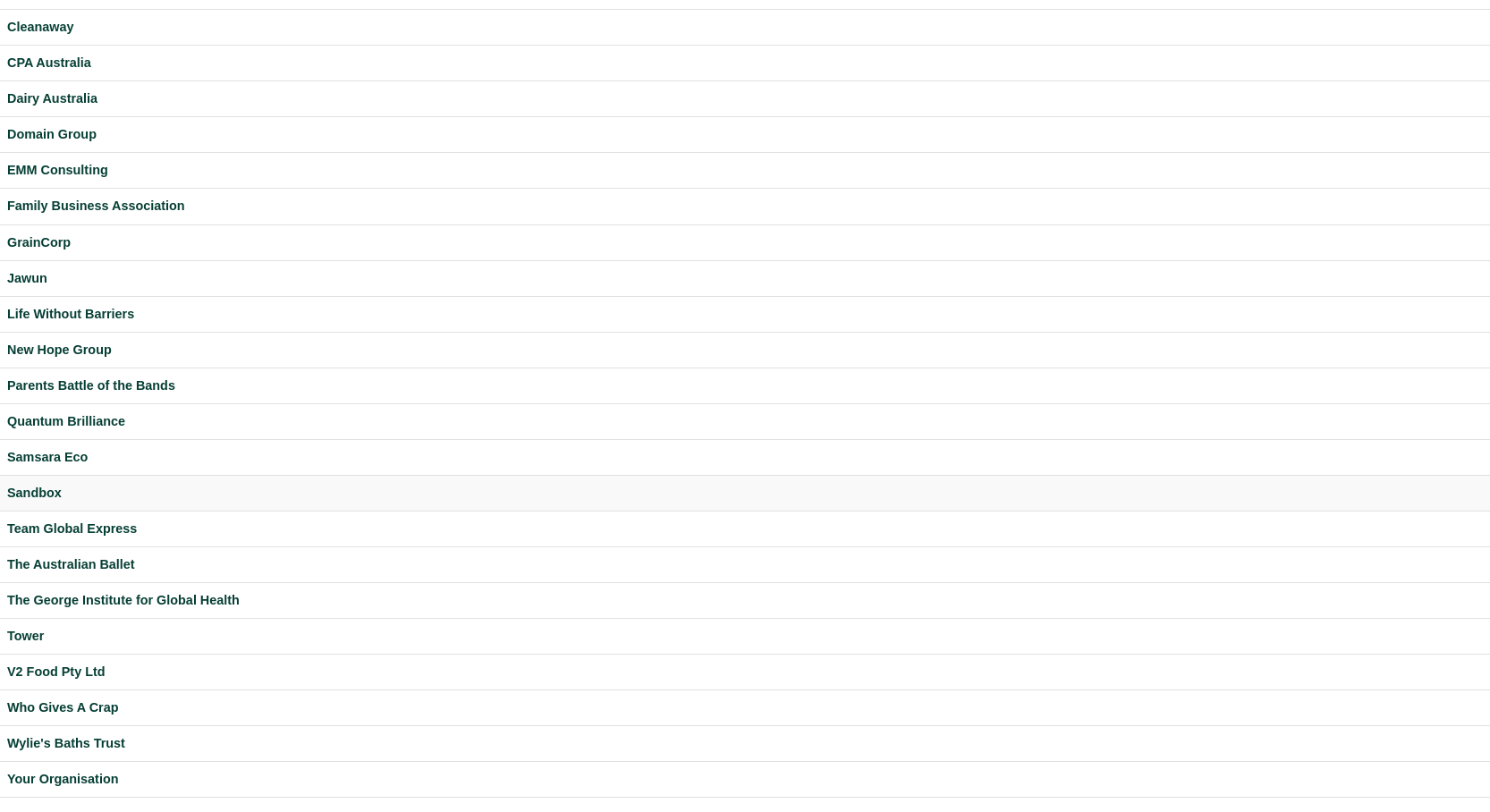 click on "Sandbox" at bounding box center [745, 493] 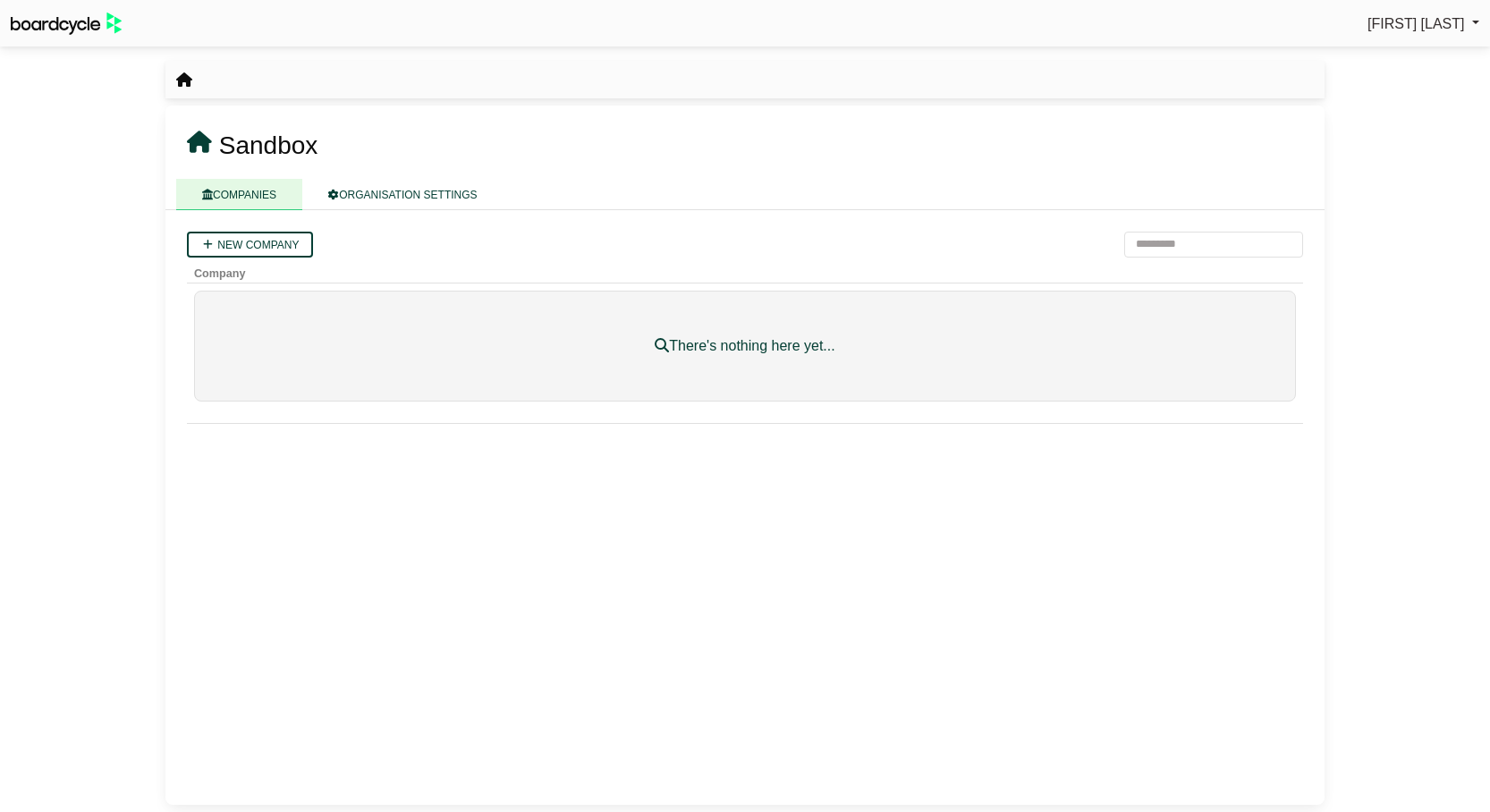 scroll, scrollTop: 0, scrollLeft: 0, axis: both 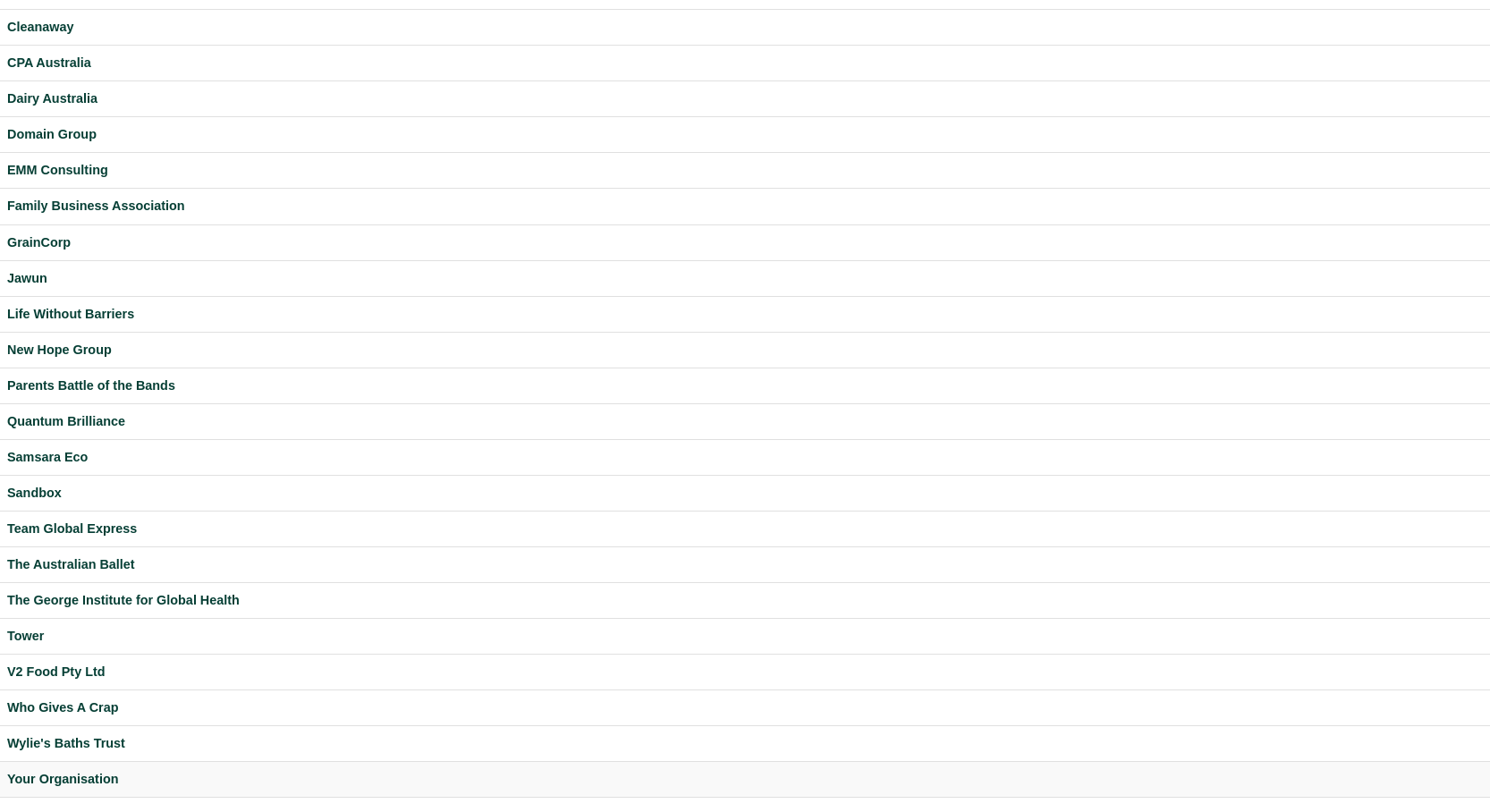 click on "Your Organisation" at bounding box center (745, 779) 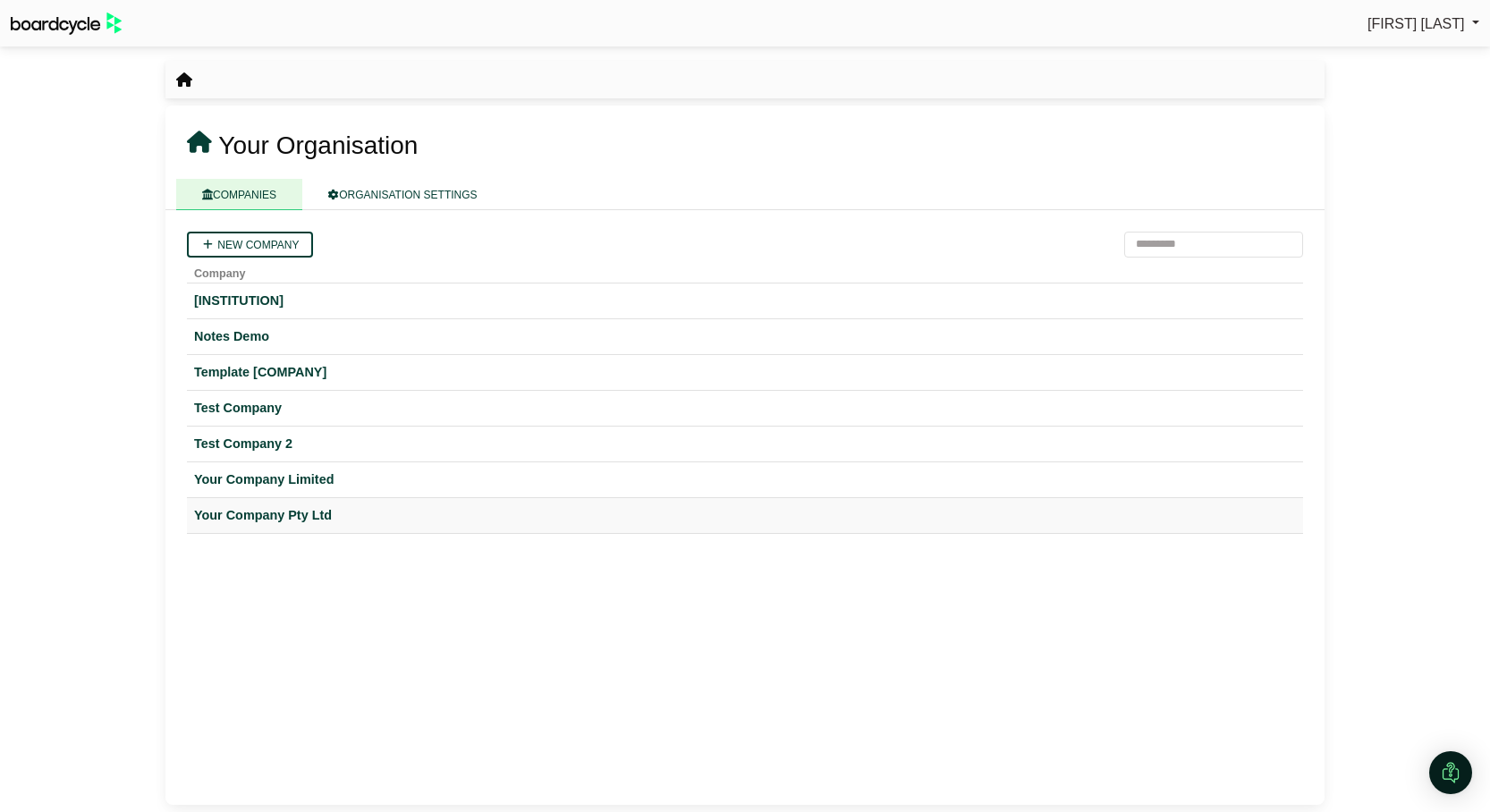 scroll, scrollTop: 0, scrollLeft: 0, axis: both 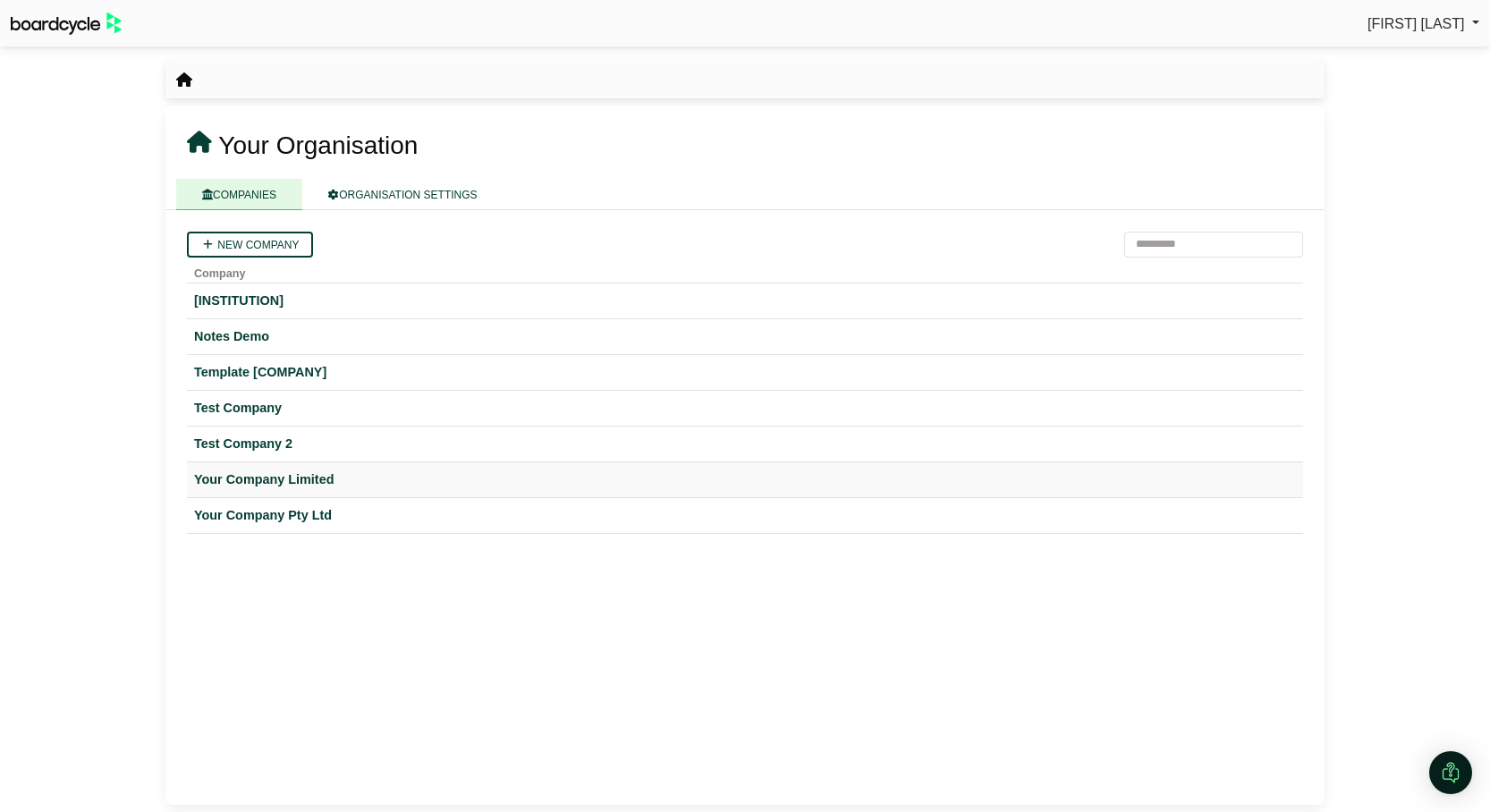 click on "Your Company Limited" at bounding box center [745, 479] 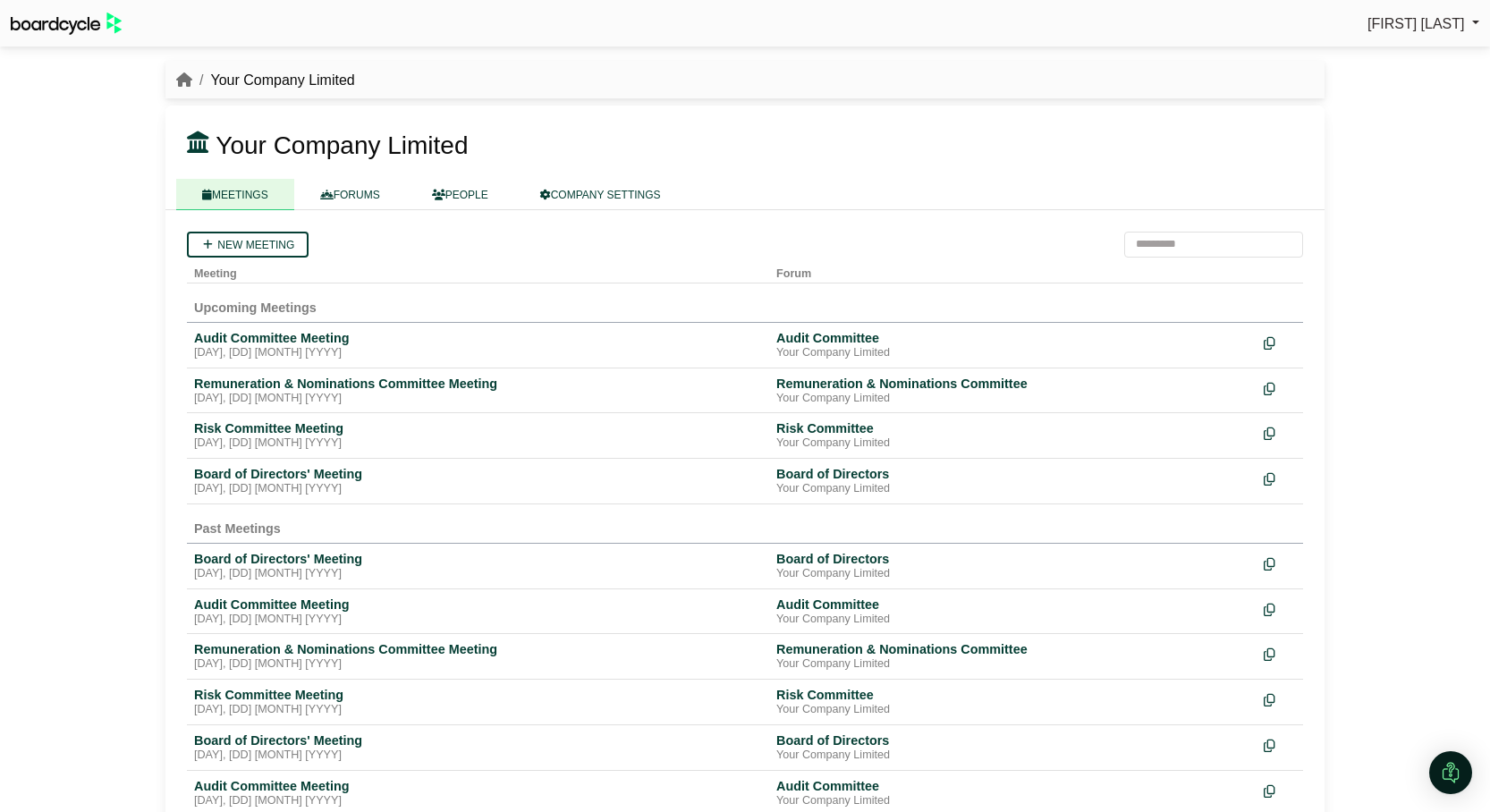 scroll, scrollTop: 0, scrollLeft: 0, axis: both 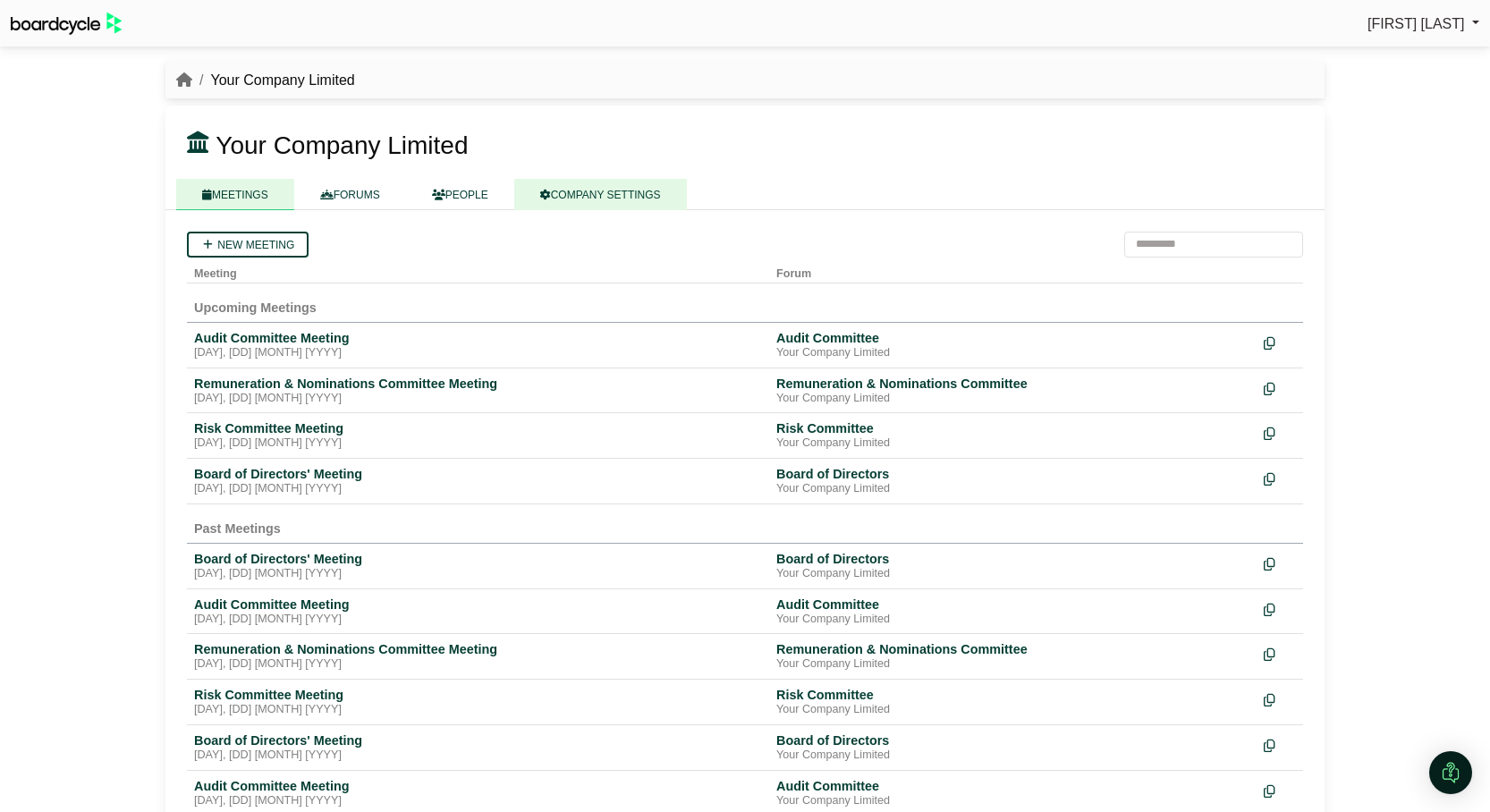 click on "COMPANY SETTINGS" at bounding box center (600, 194) 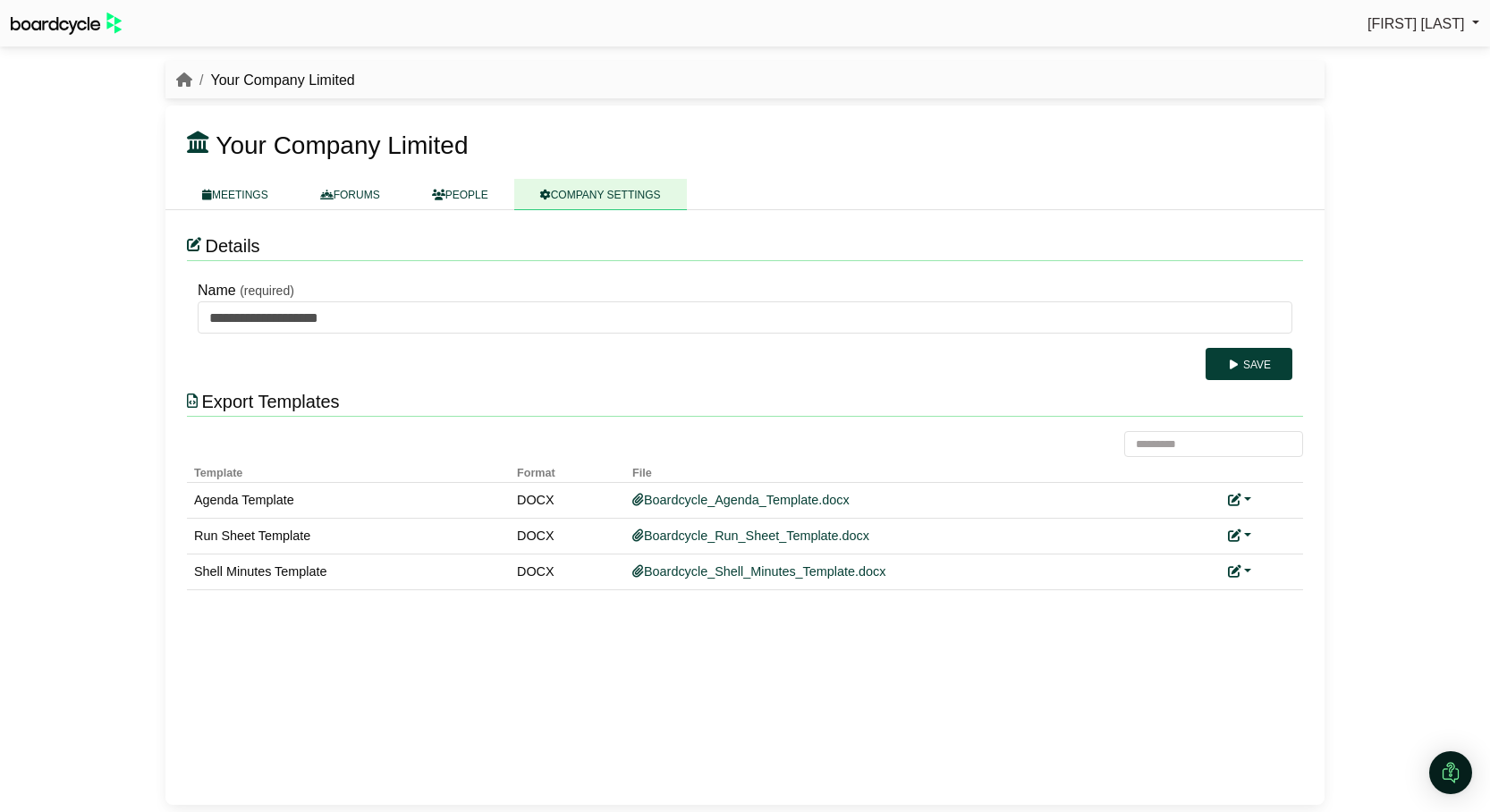 scroll, scrollTop: 0, scrollLeft: 0, axis: both 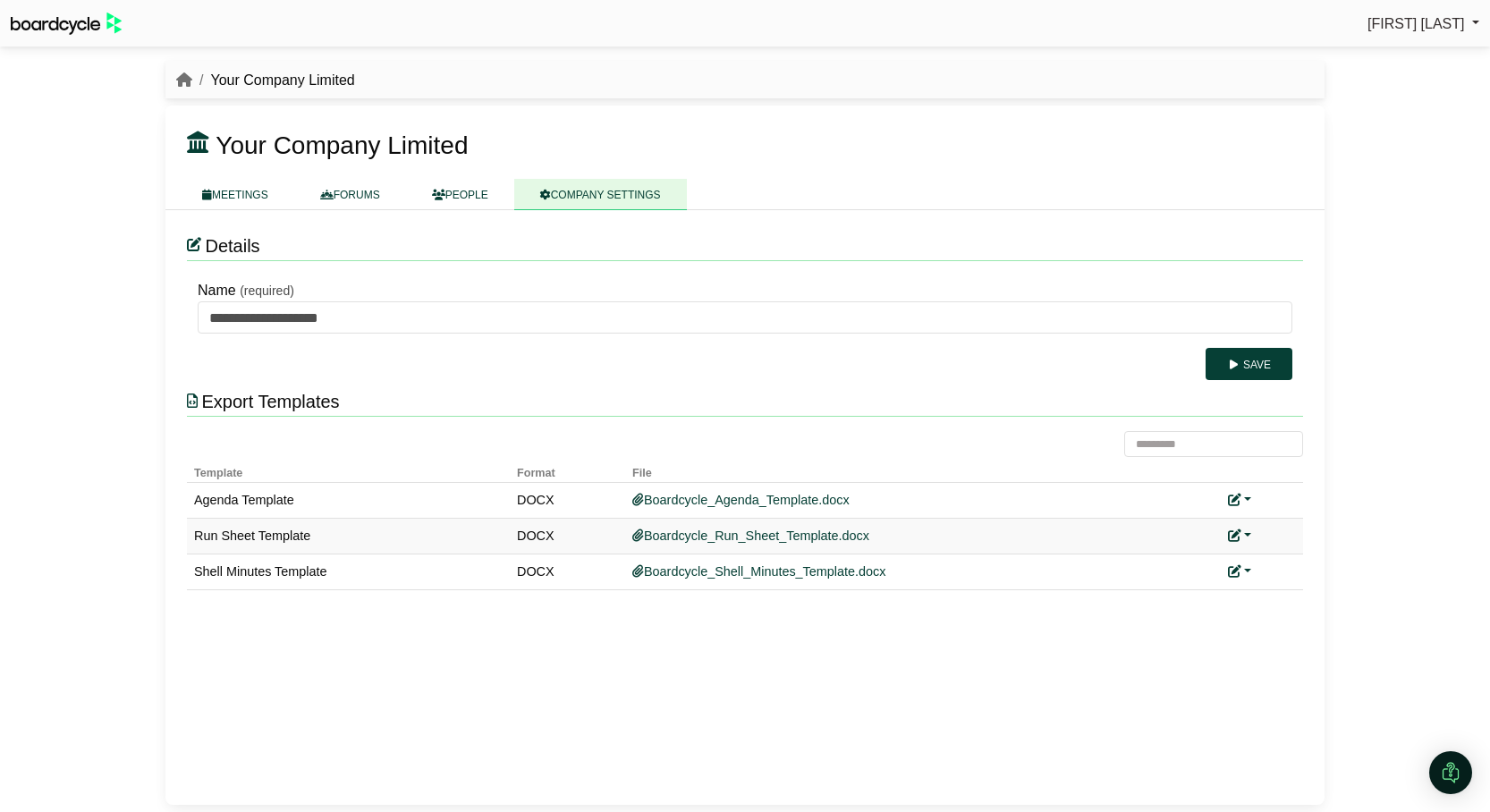 click at bounding box center (1240, 536) 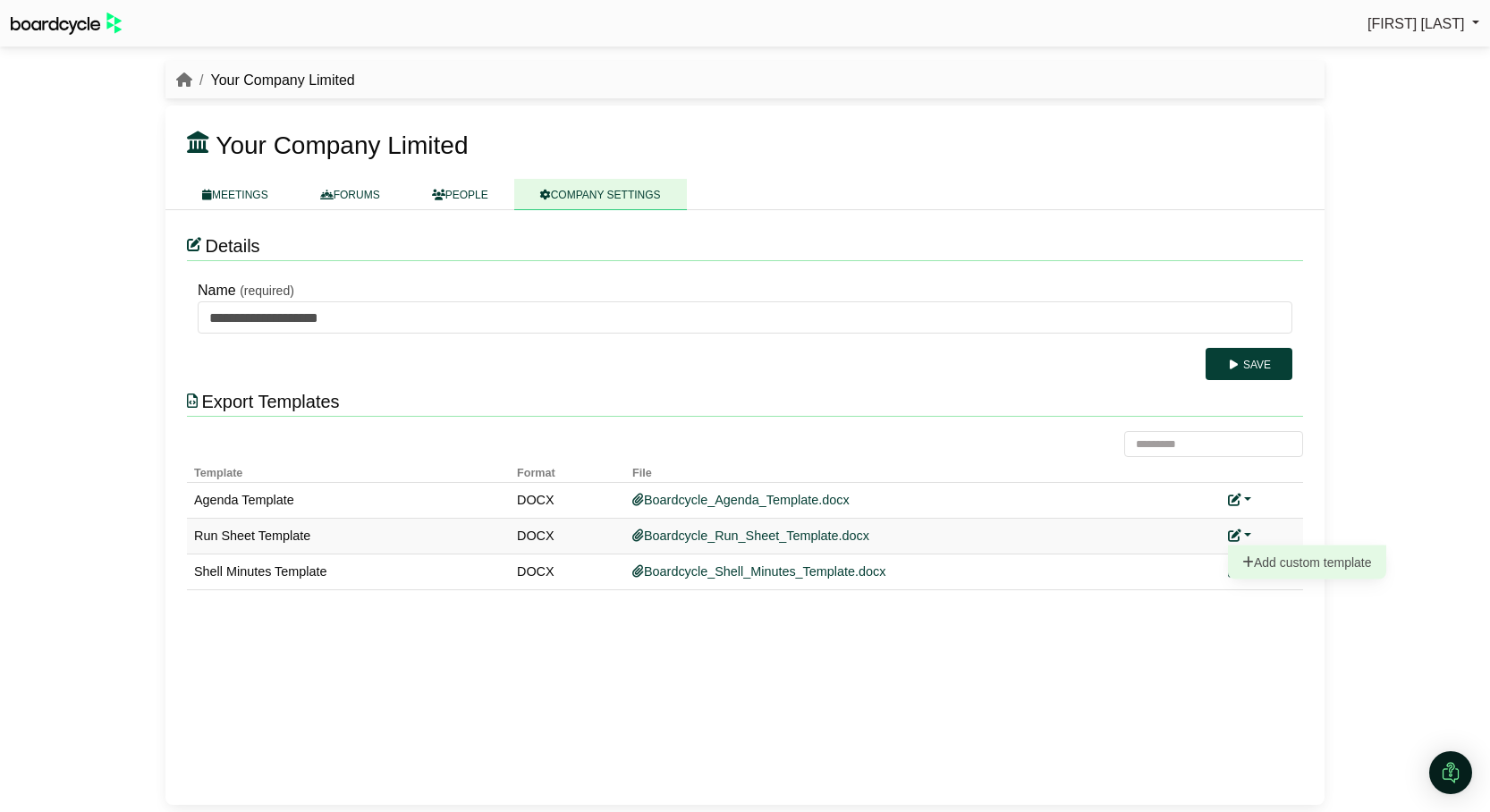 click on "Add custom template" at bounding box center (1307, 562) 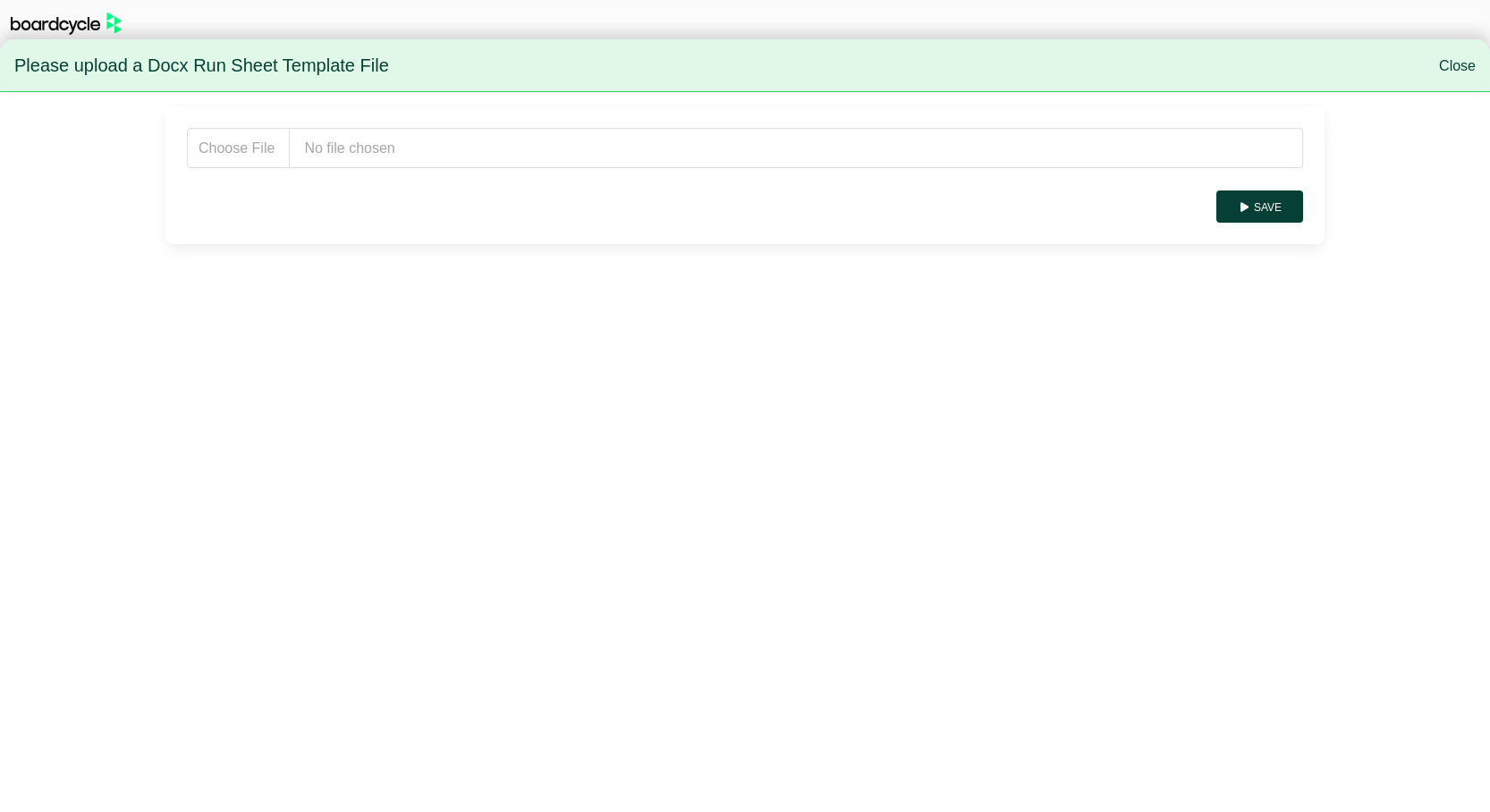 scroll, scrollTop: 0, scrollLeft: 0, axis: both 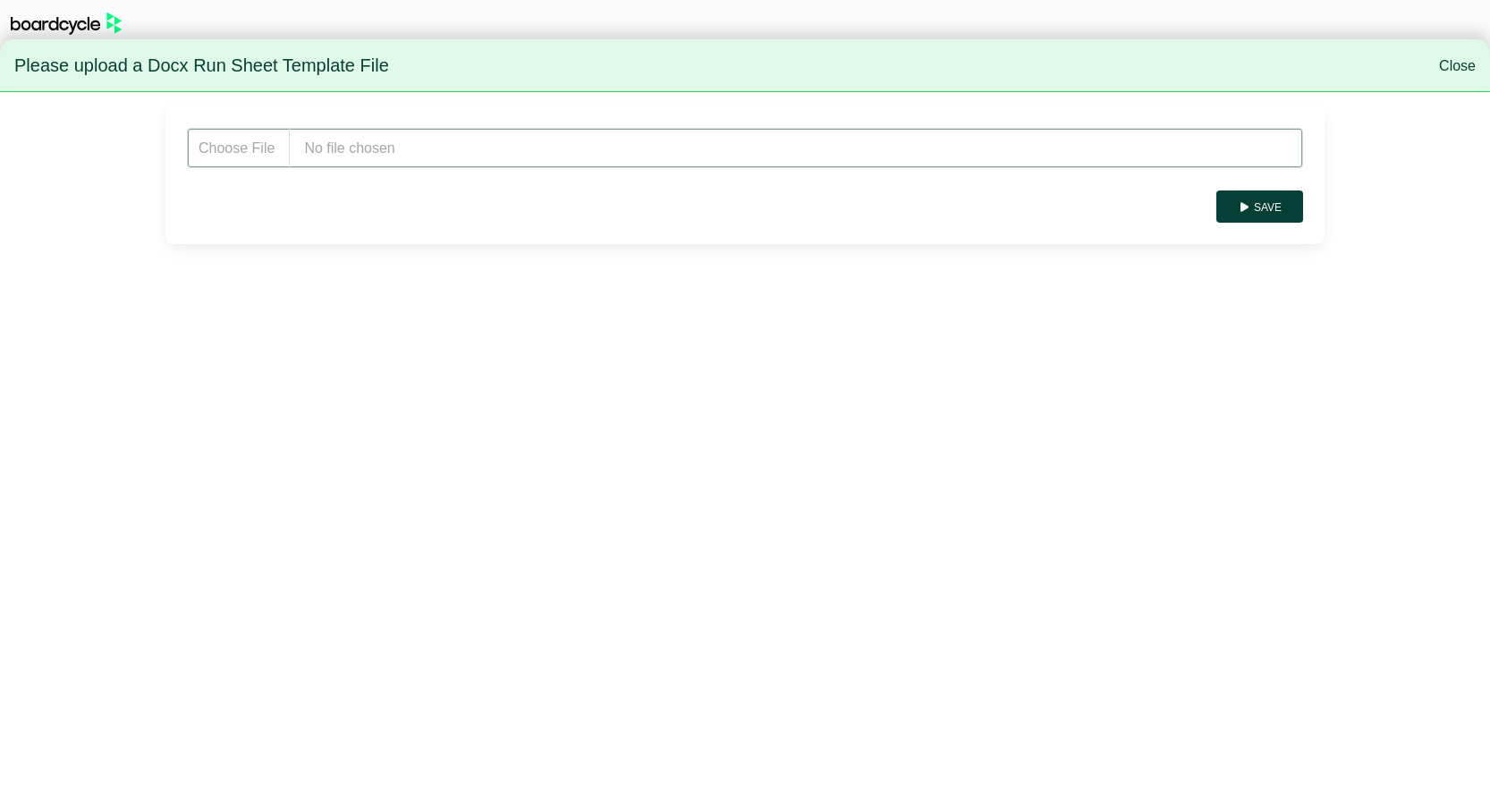 click at bounding box center [745, 148] 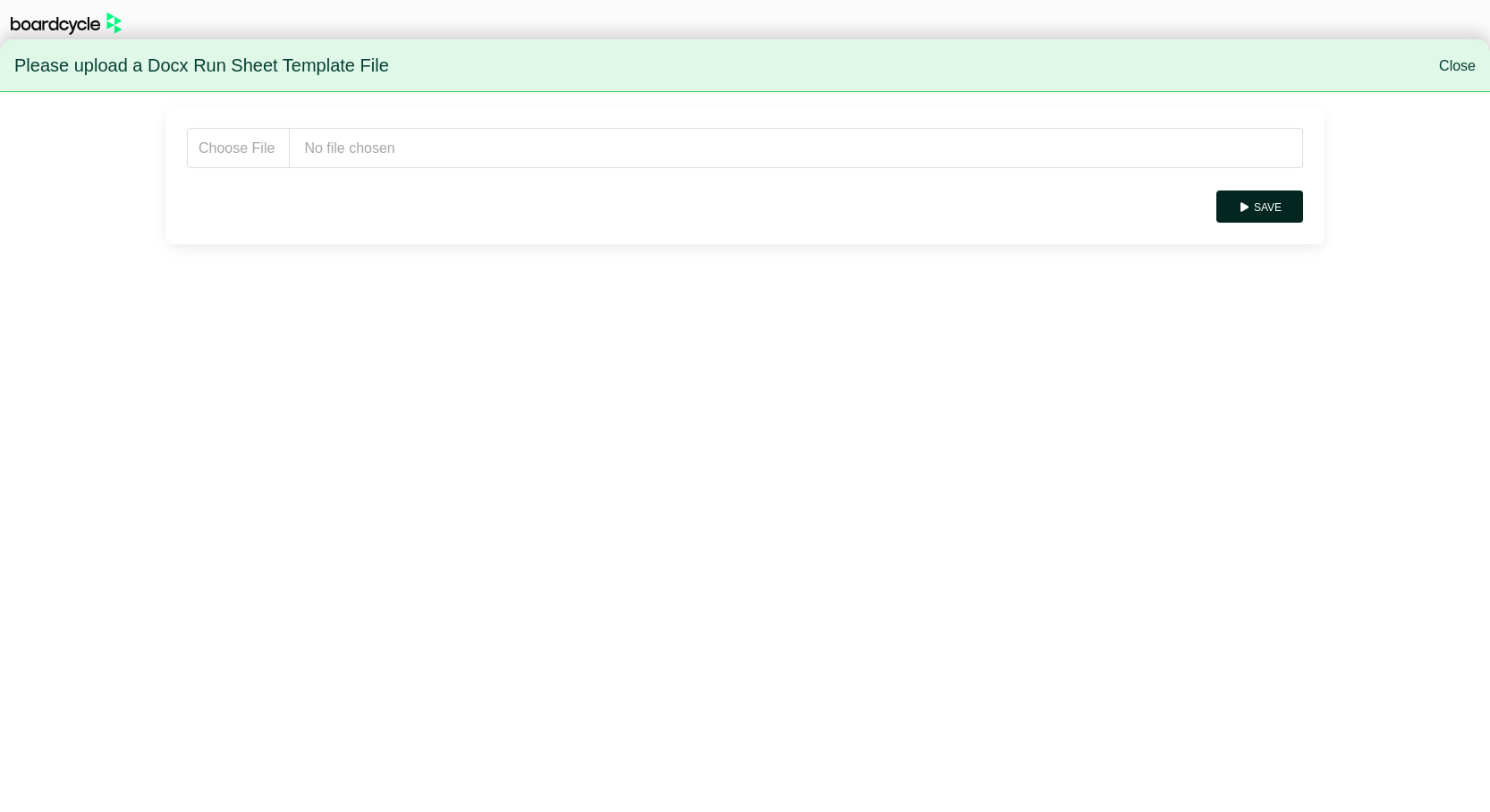 click on "Save" at bounding box center [1259, 207] 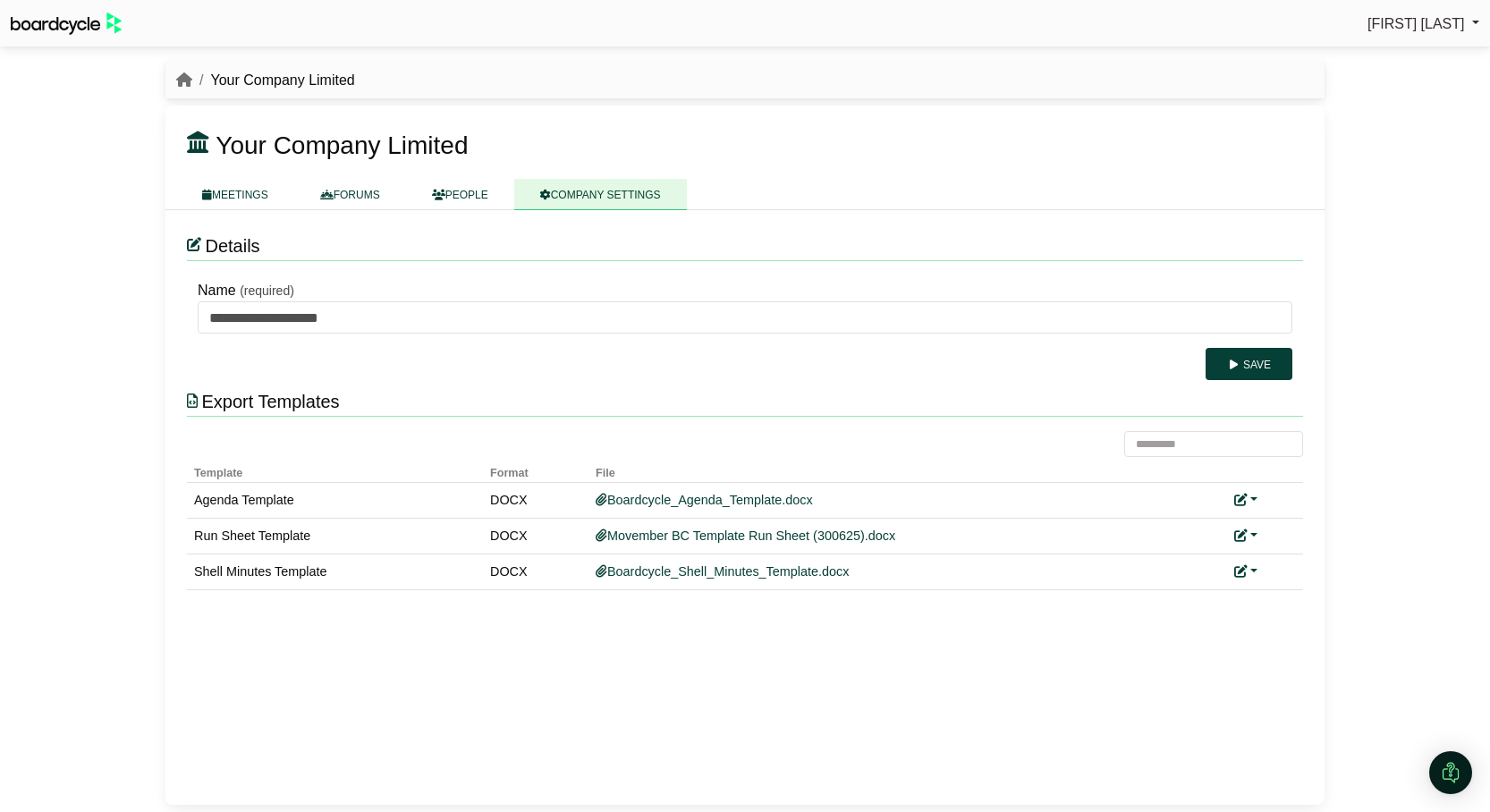 scroll, scrollTop: 0, scrollLeft: 0, axis: both 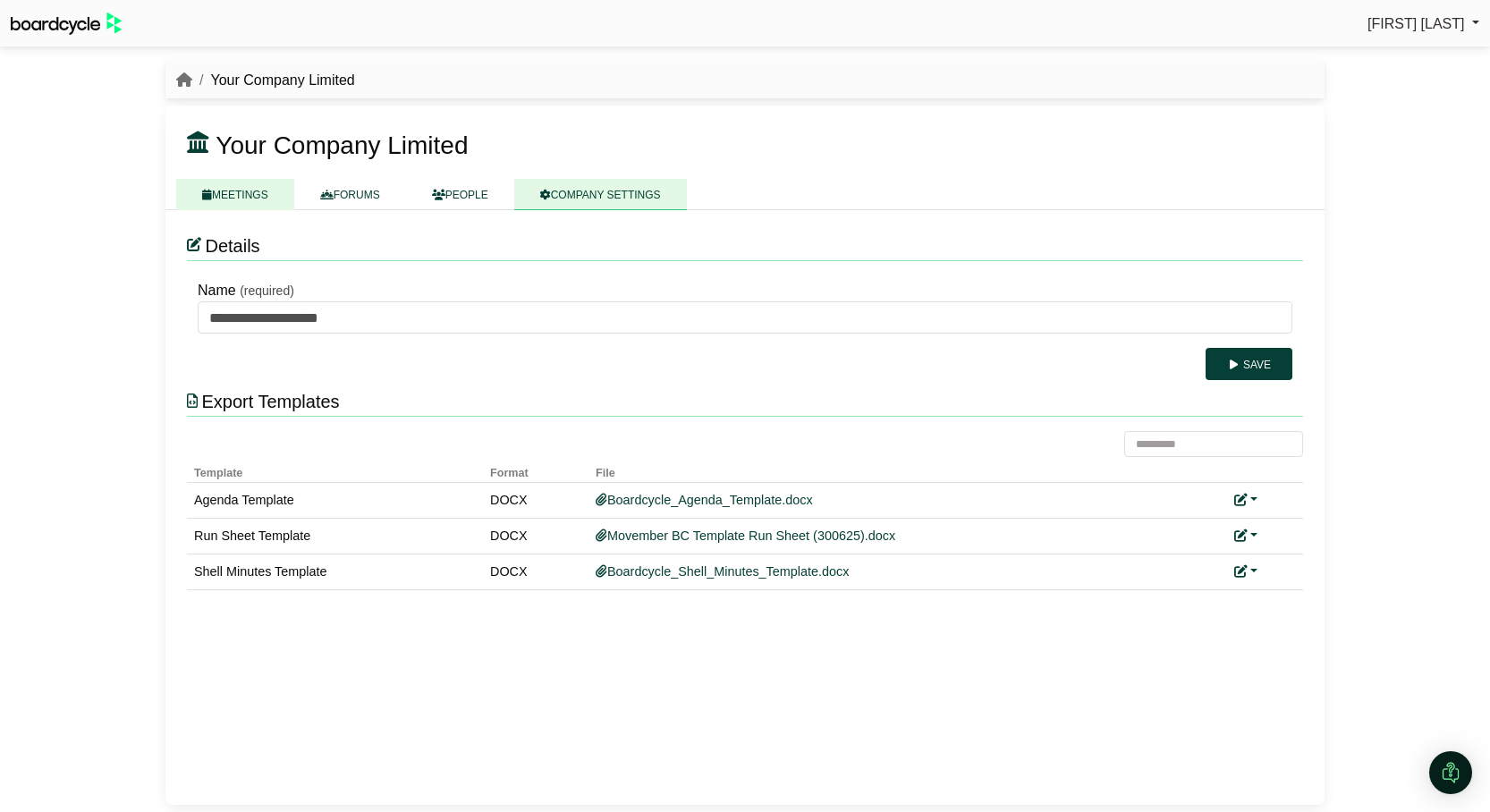 click on "MEETINGS" at bounding box center [235, 194] 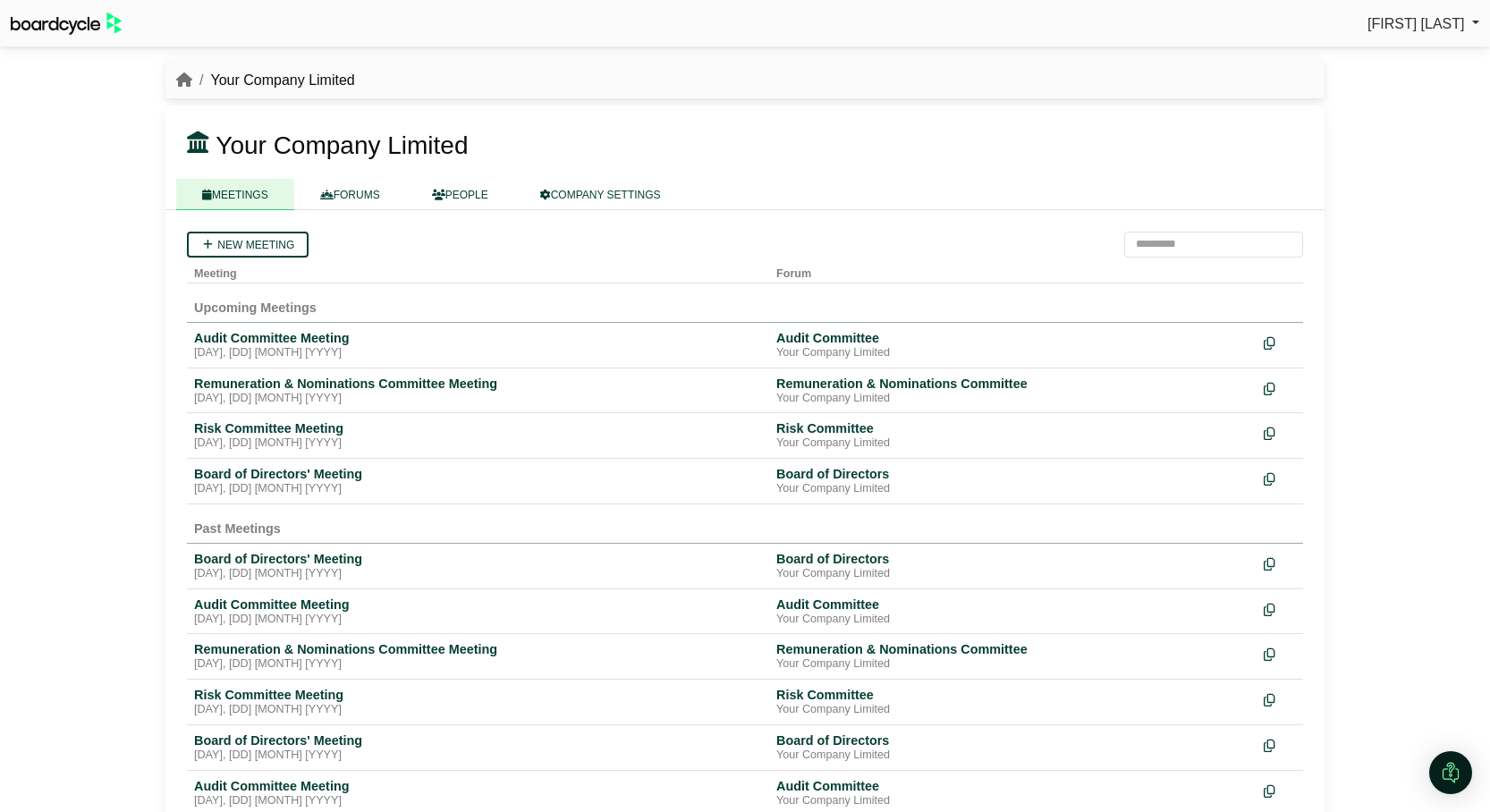 scroll, scrollTop: 0, scrollLeft: 0, axis: both 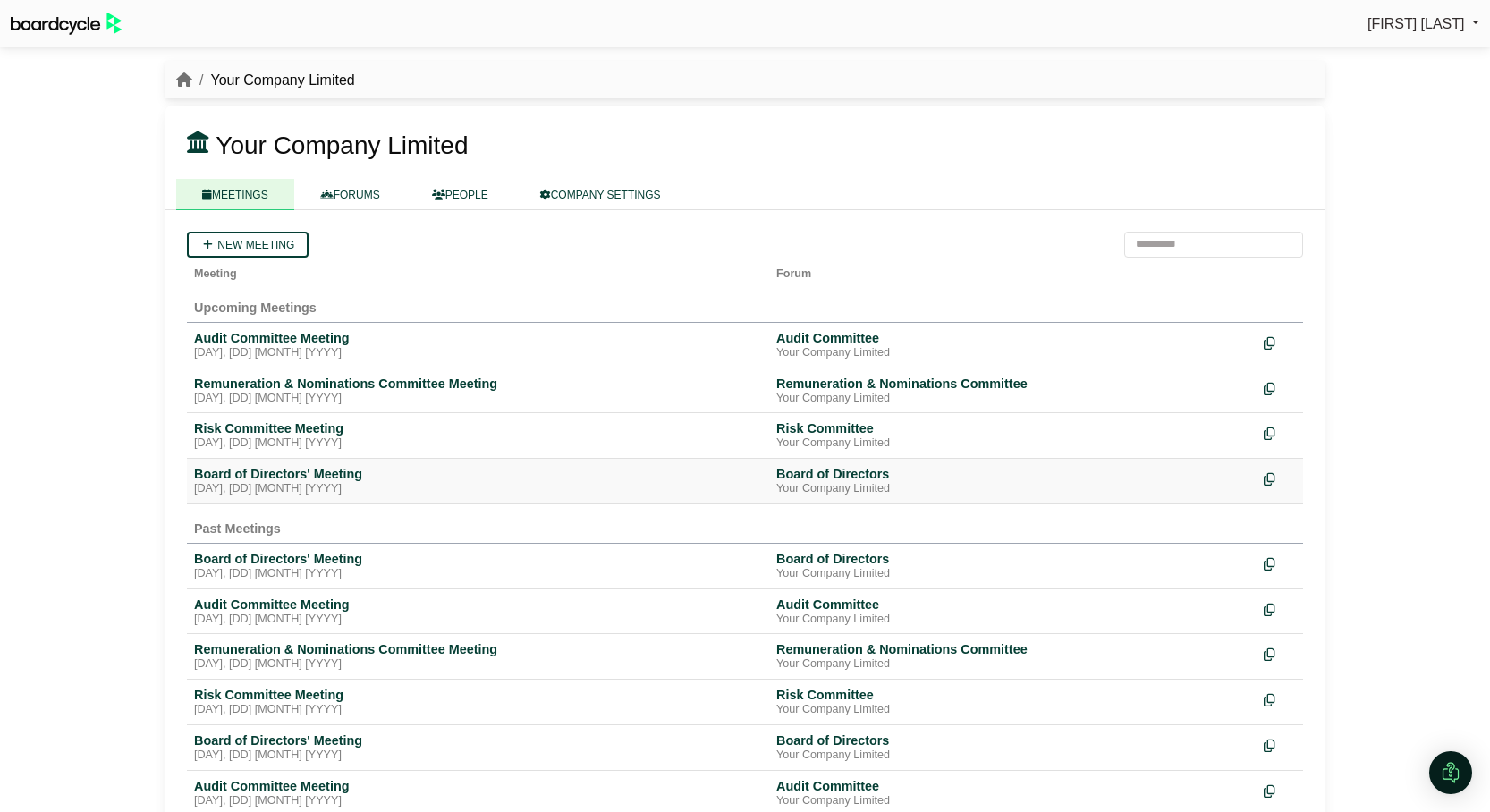 click on "Board of Directors' Meeting" at bounding box center [478, 474] 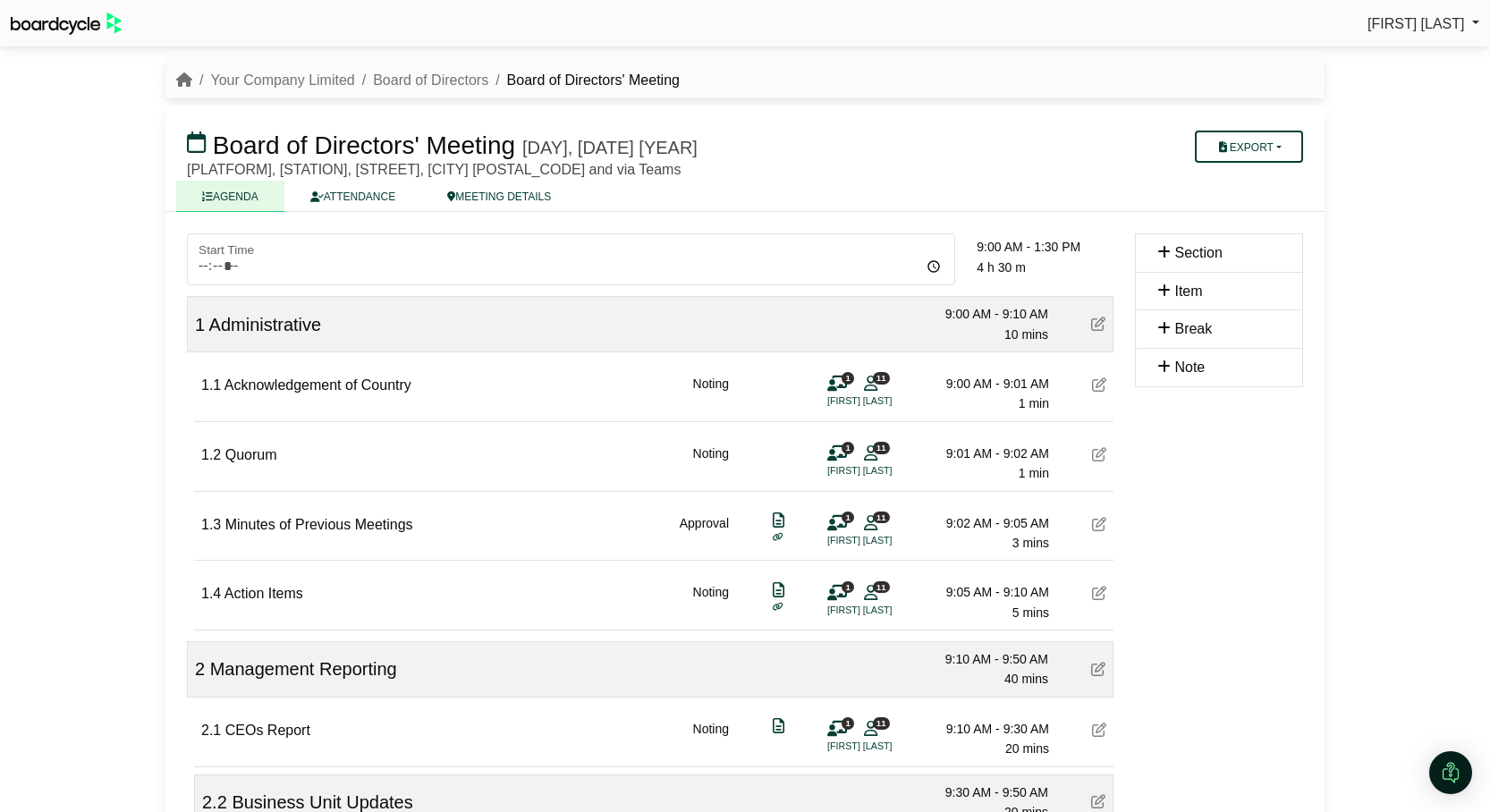 scroll, scrollTop: 0, scrollLeft: 0, axis: both 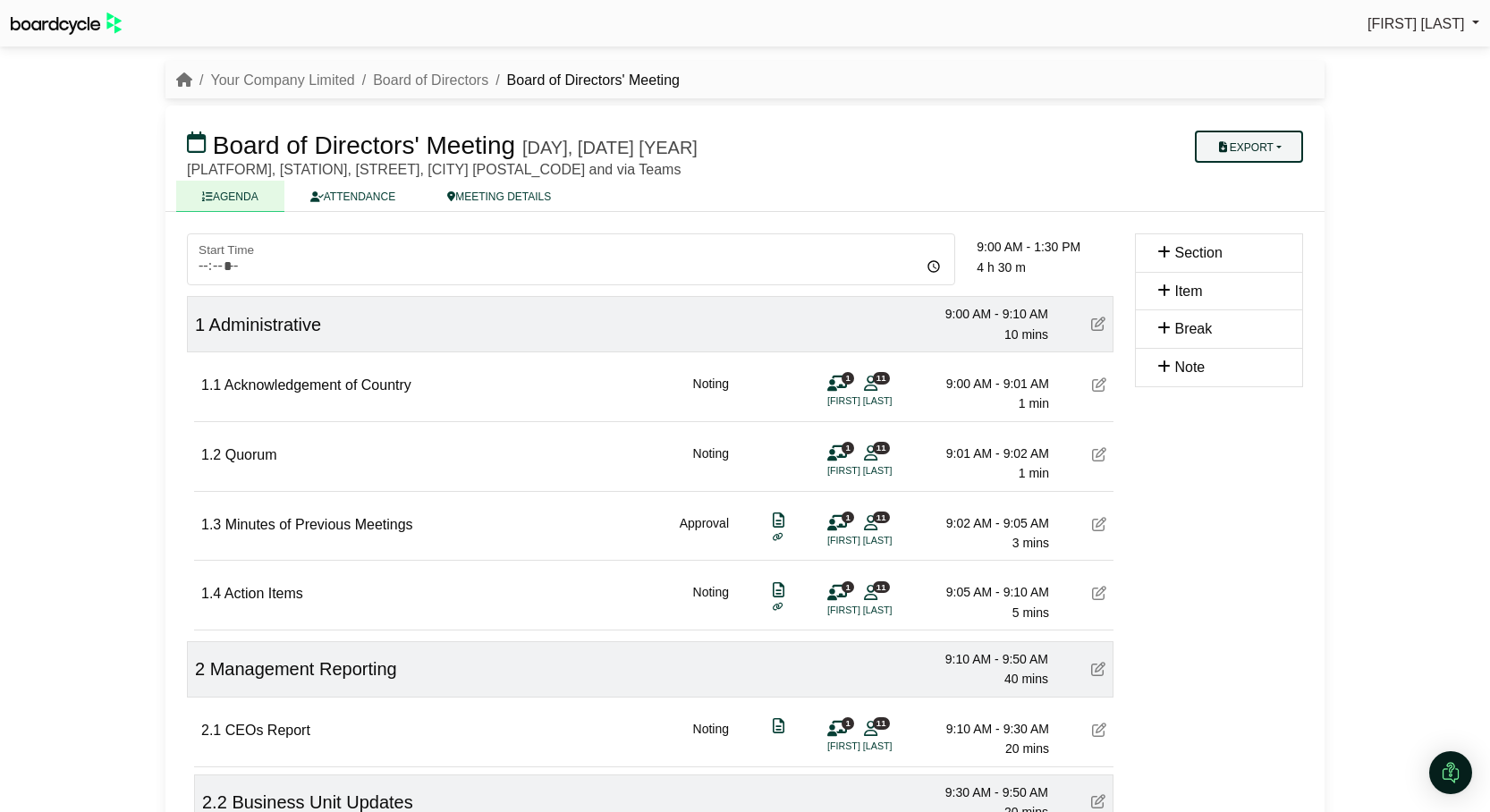 click on "Export" at bounding box center [1249, 147] 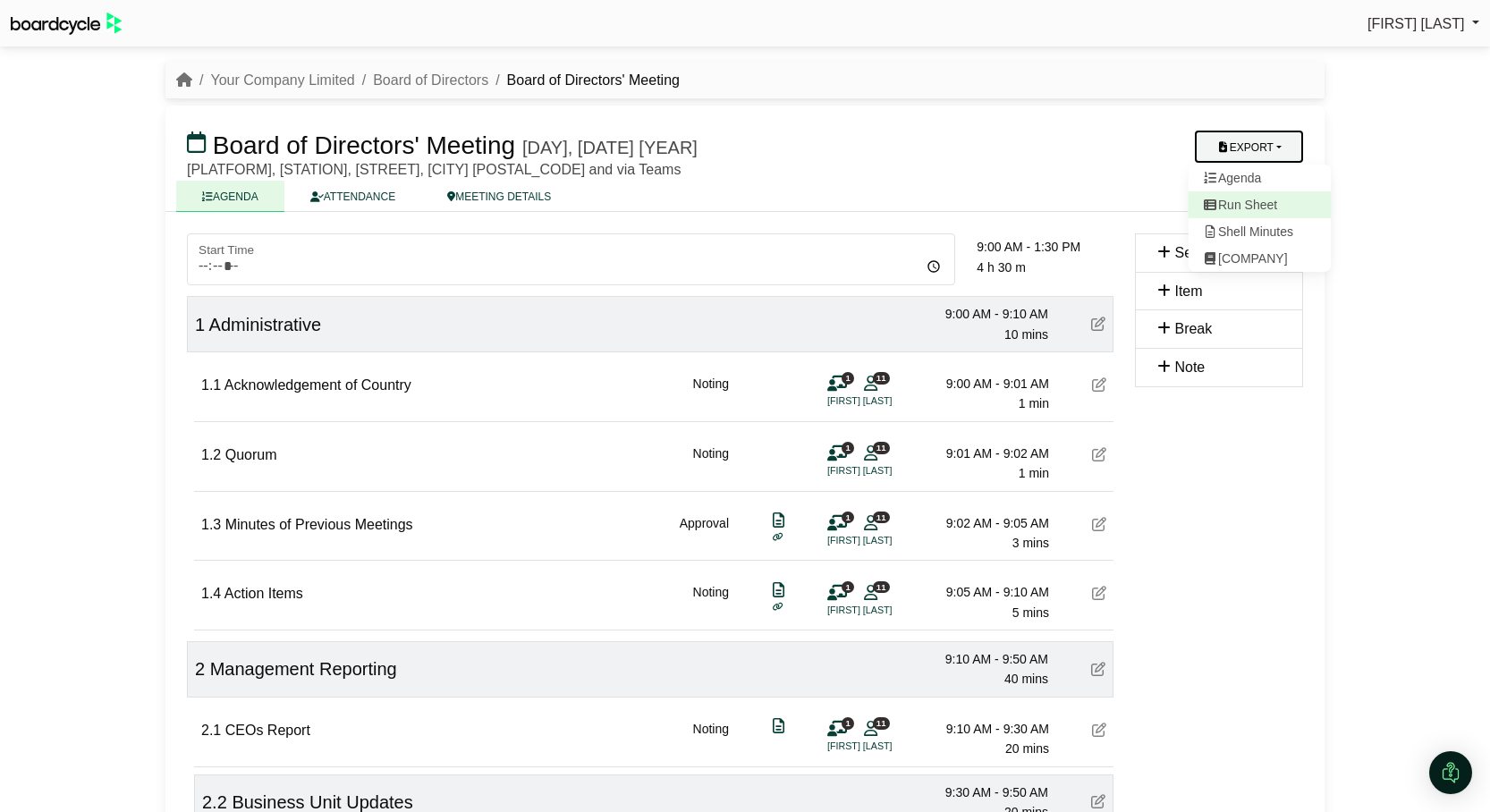 click on "Run Sheet" at bounding box center (1260, 205) 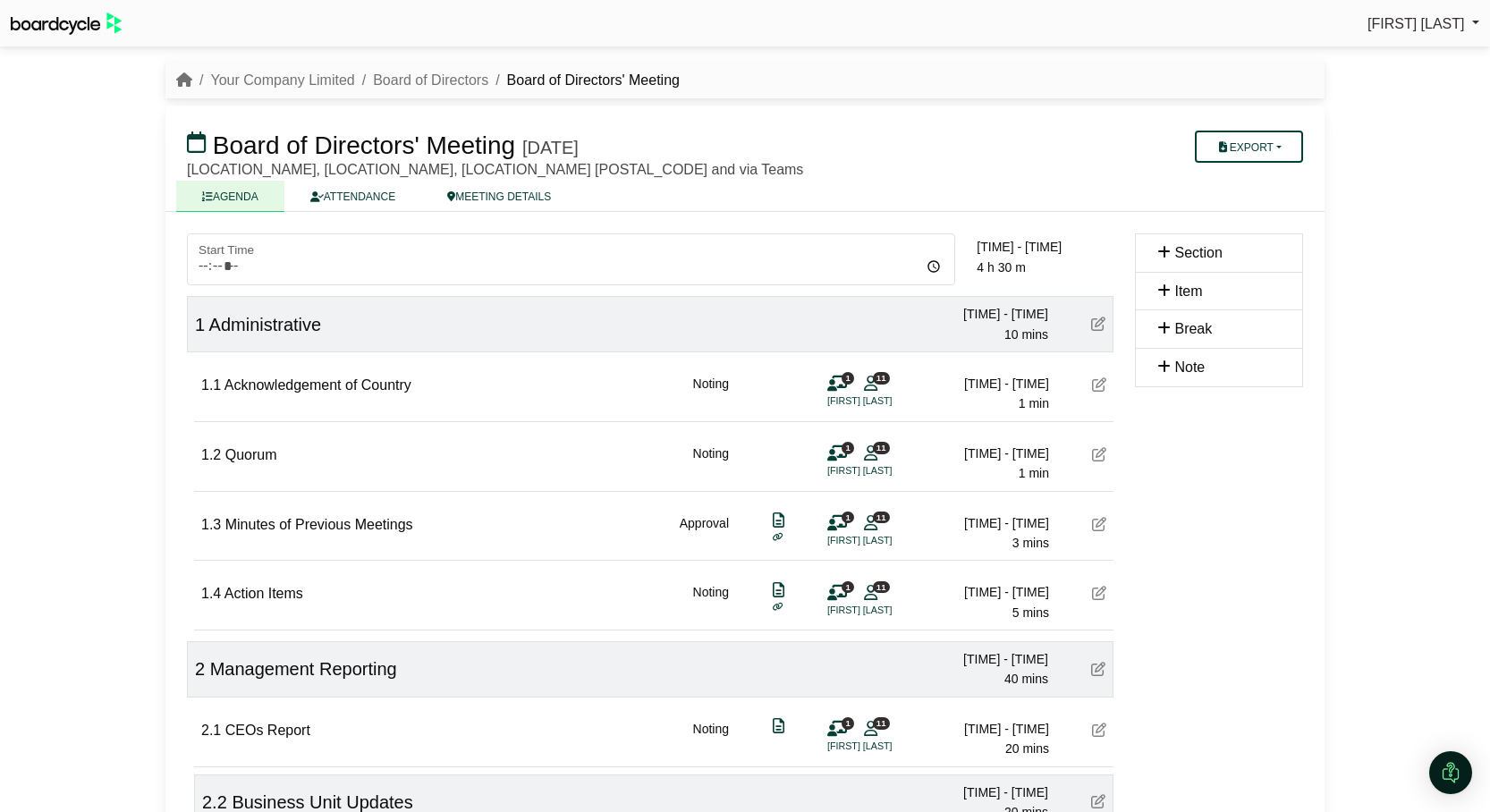 scroll, scrollTop: 0, scrollLeft: 0, axis: both 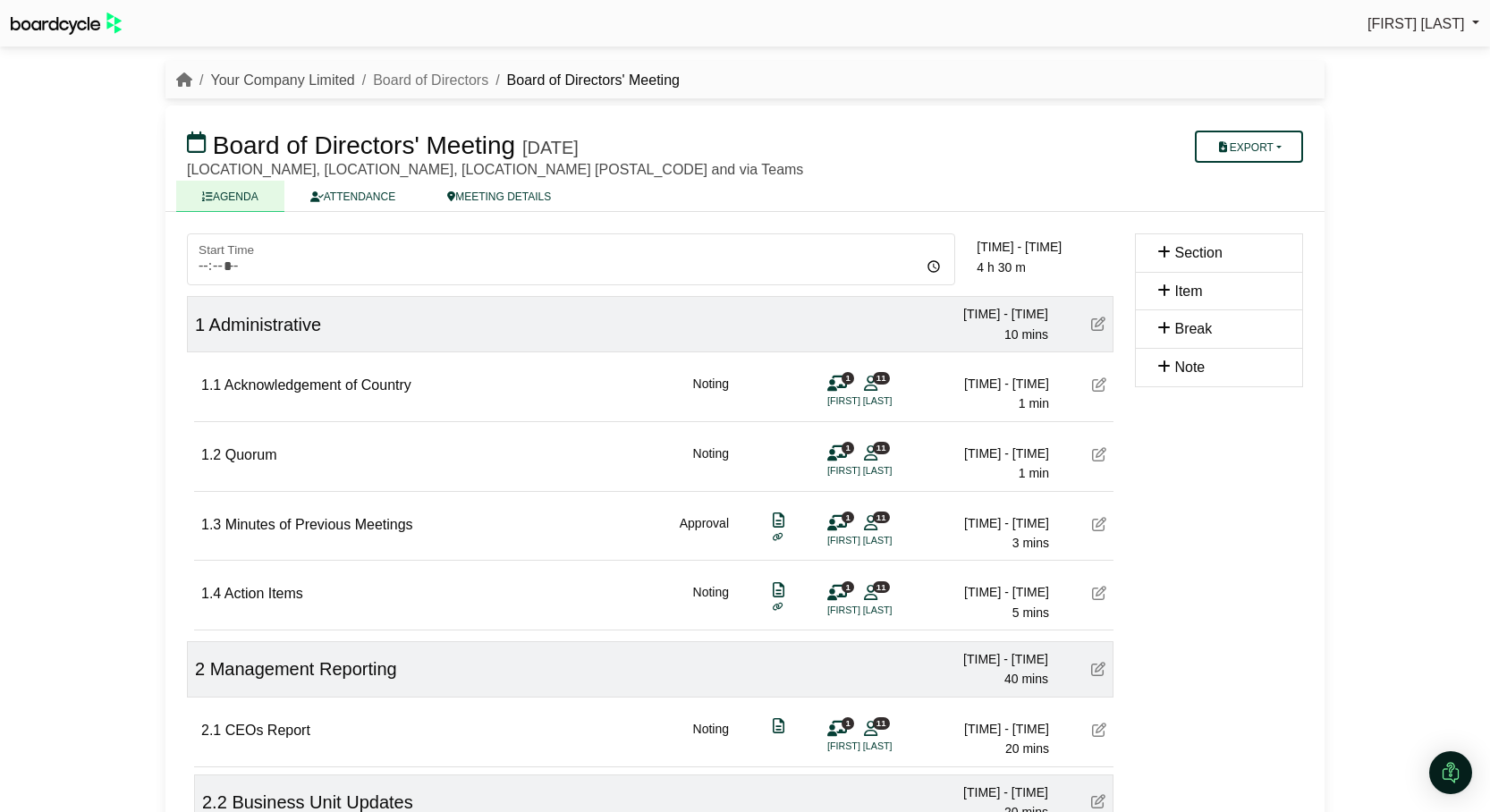 click on "[COMPANY]" at bounding box center [282, 80] 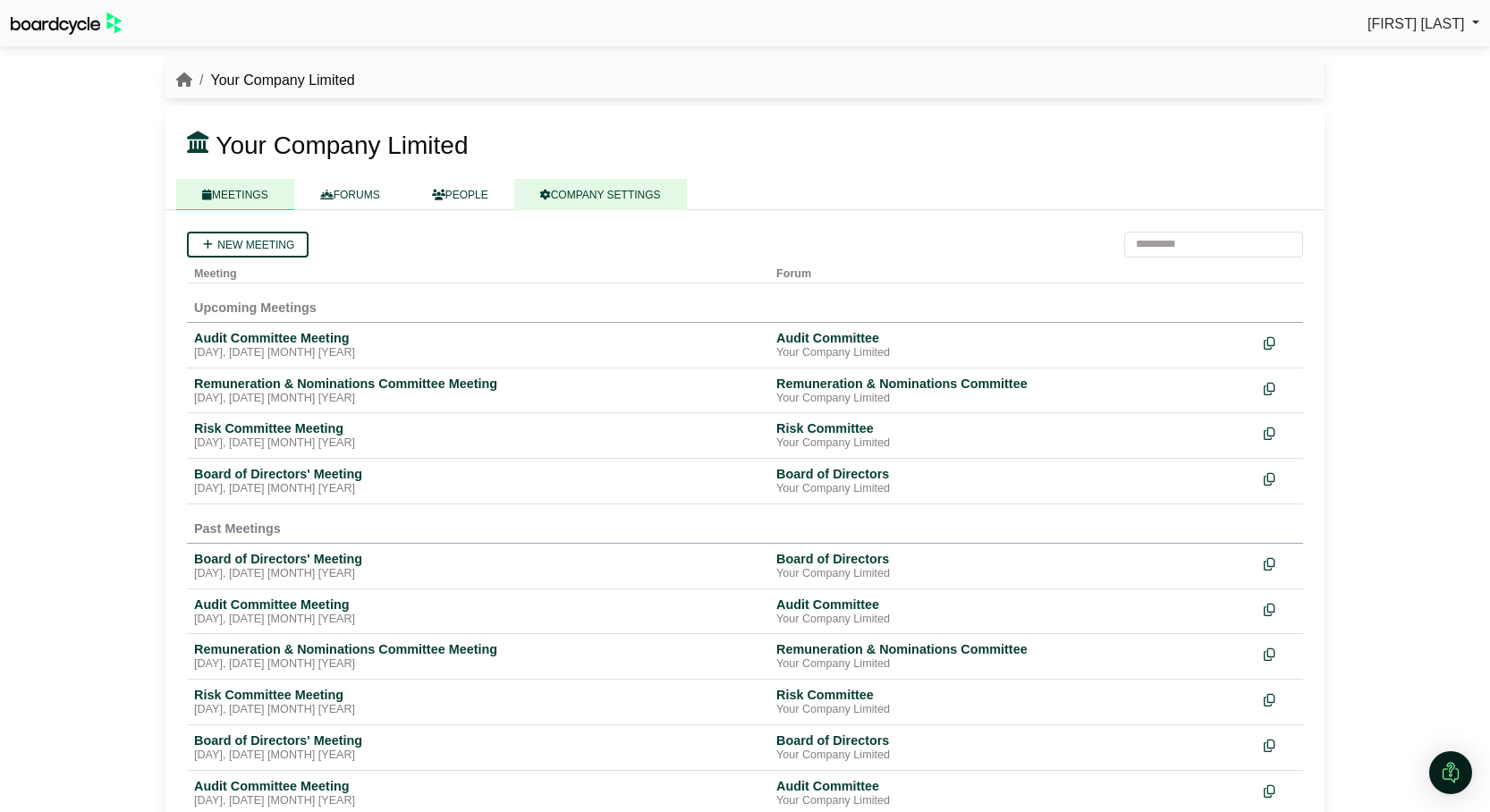 scroll, scrollTop: 0, scrollLeft: 0, axis: both 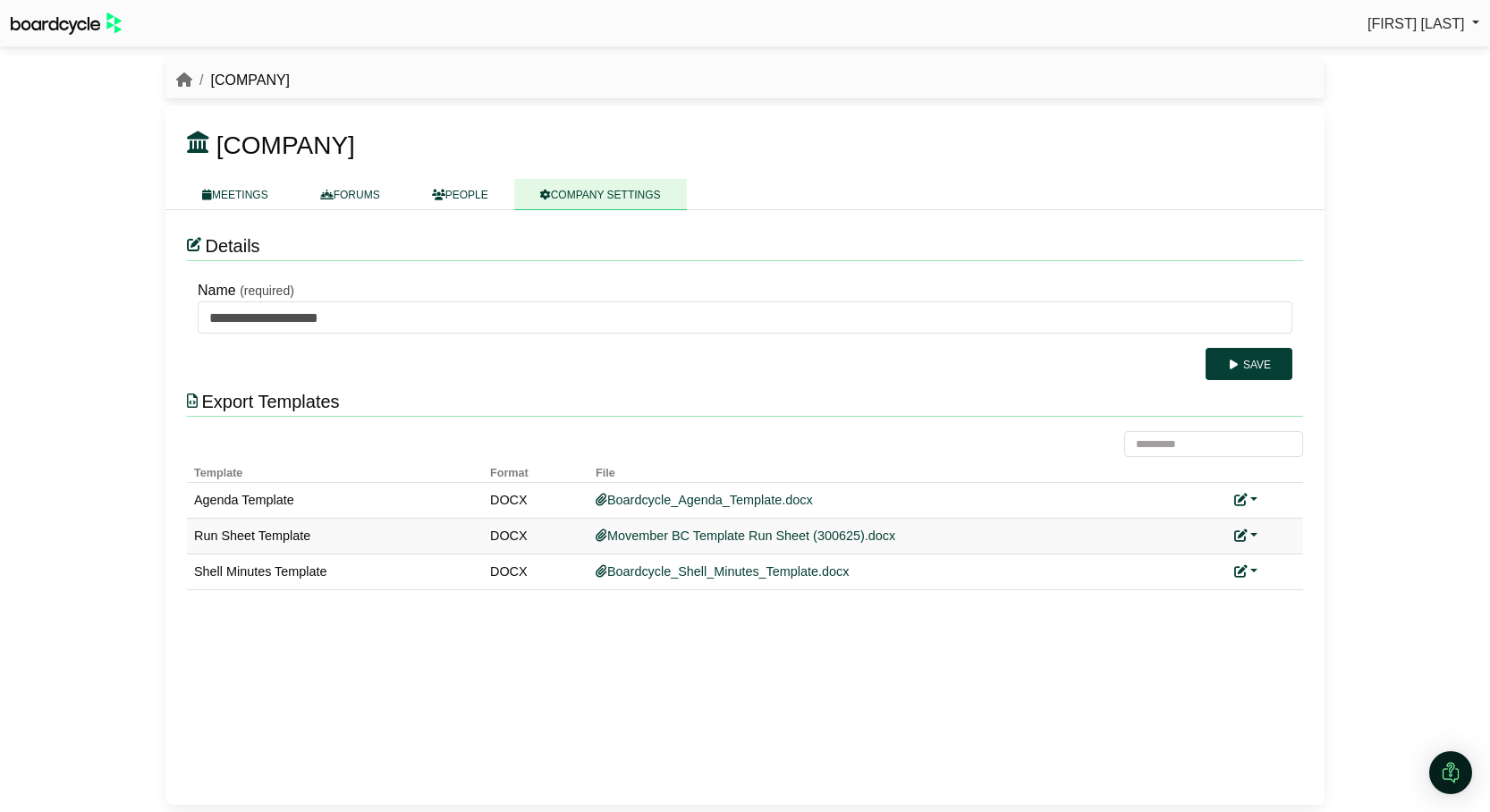click at bounding box center [1246, 536] 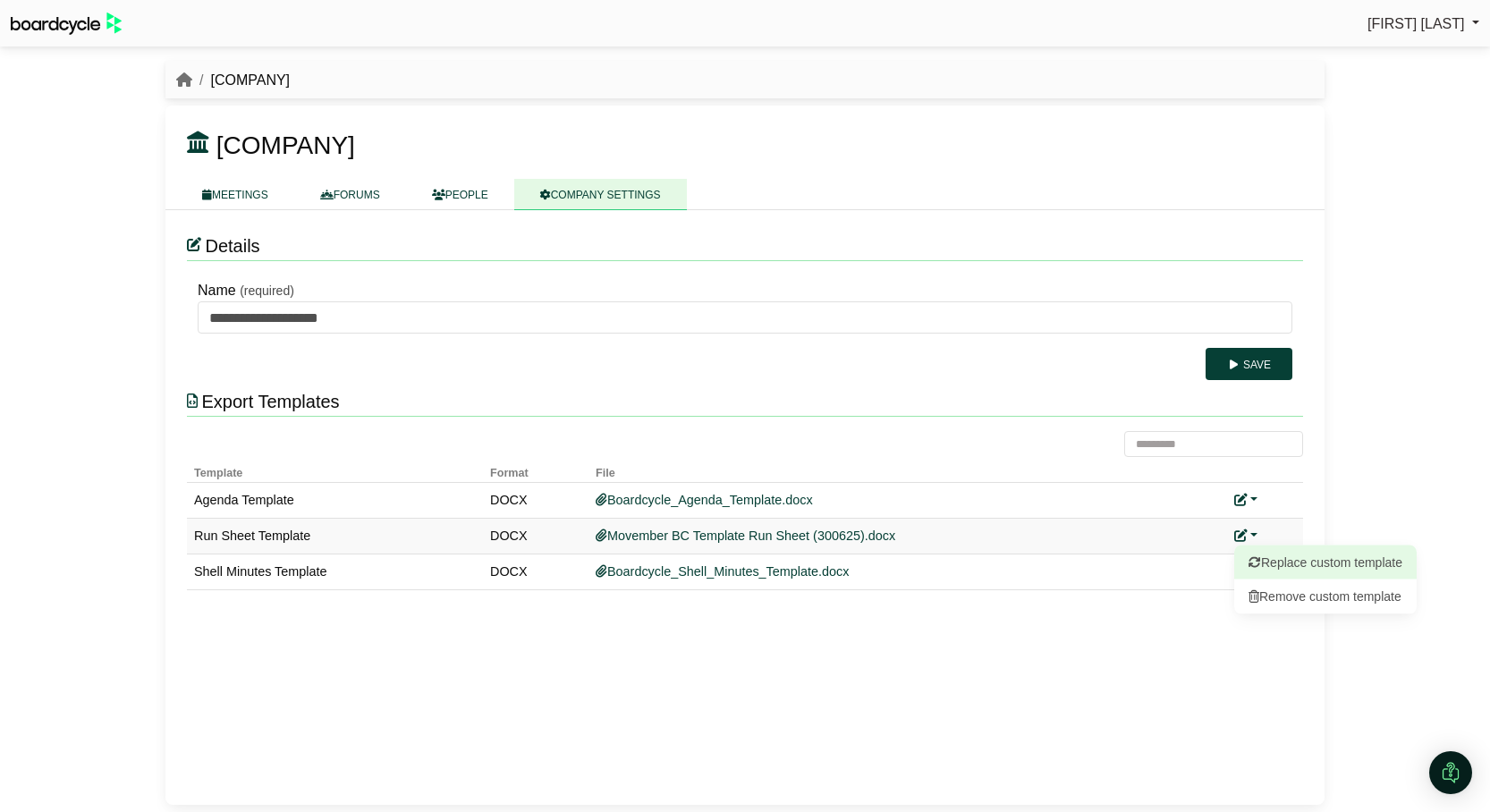 click on "Replace custom template" at bounding box center (1325, 562) 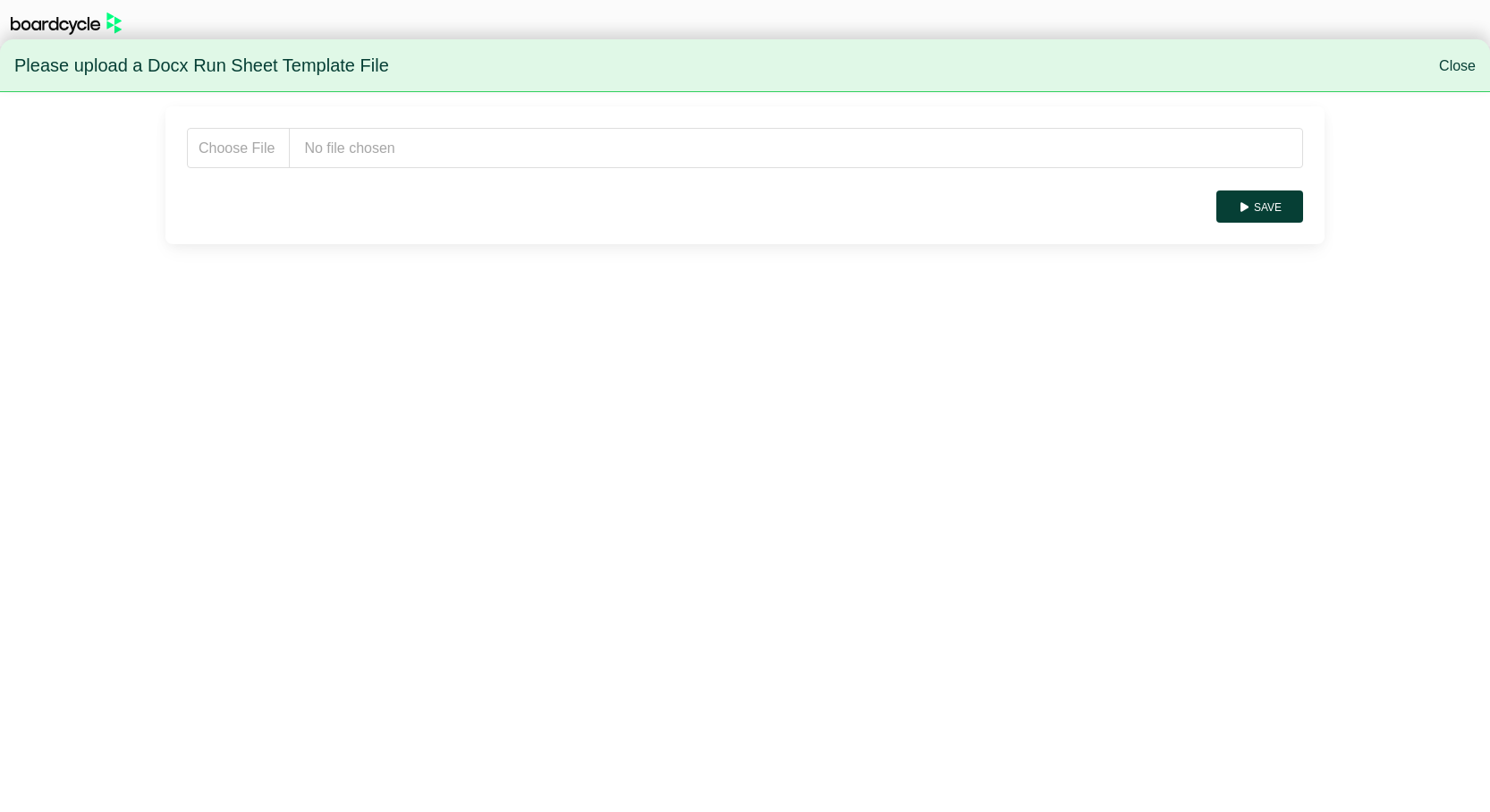 scroll, scrollTop: 0, scrollLeft: 0, axis: both 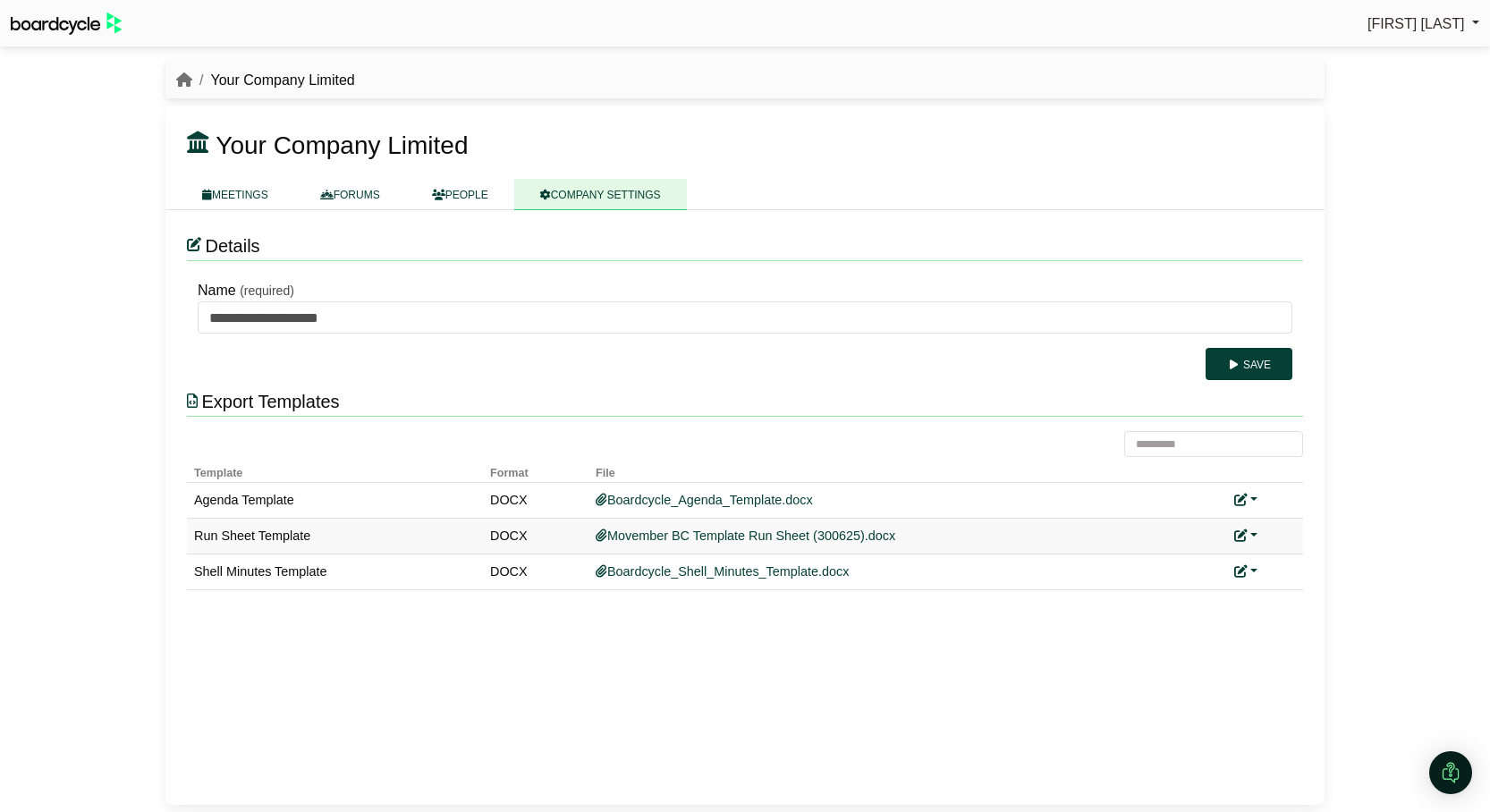 click at bounding box center [1246, 536] 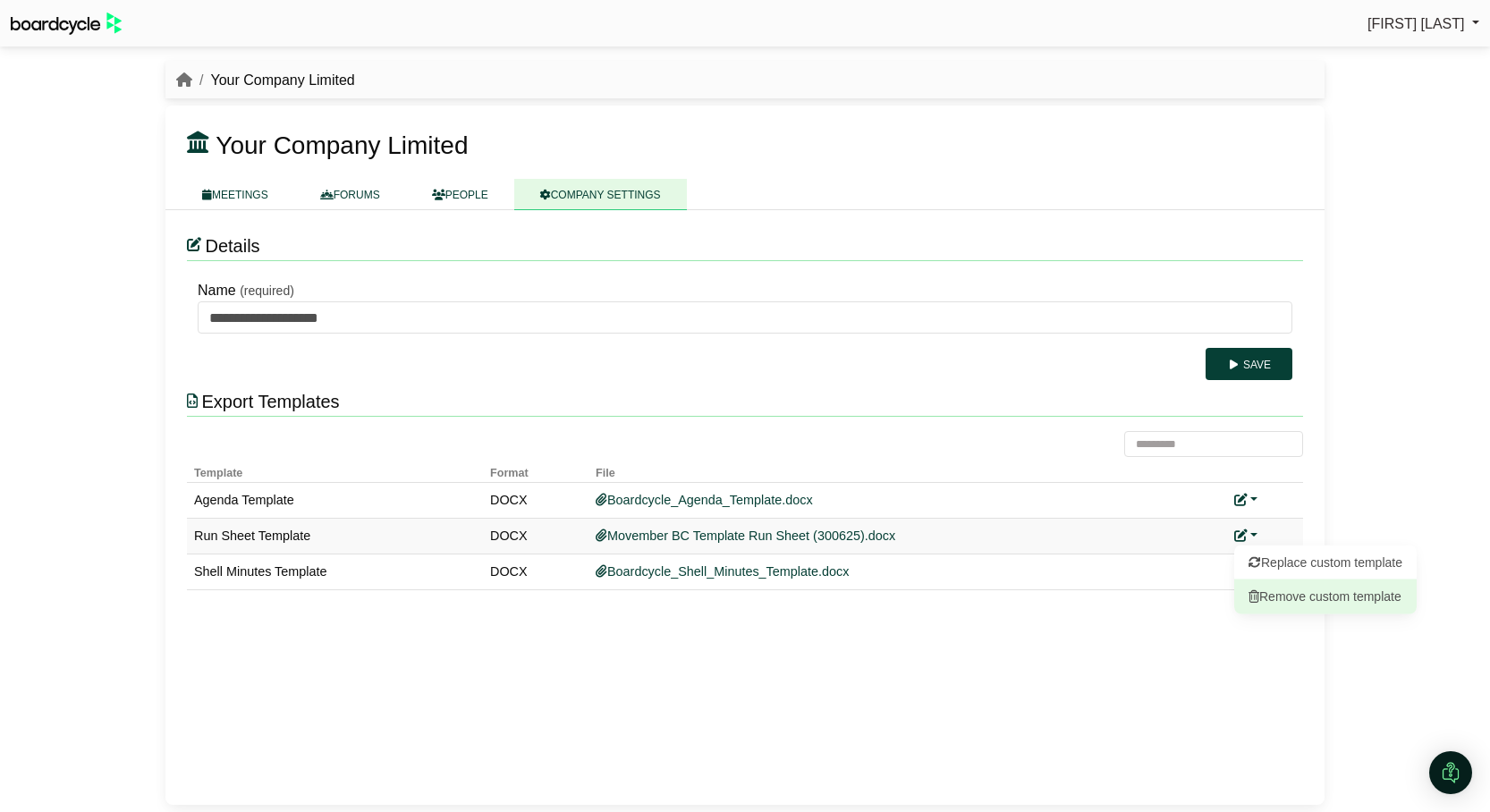 click on "Remove custom template" at bounding box center (1325, 596) 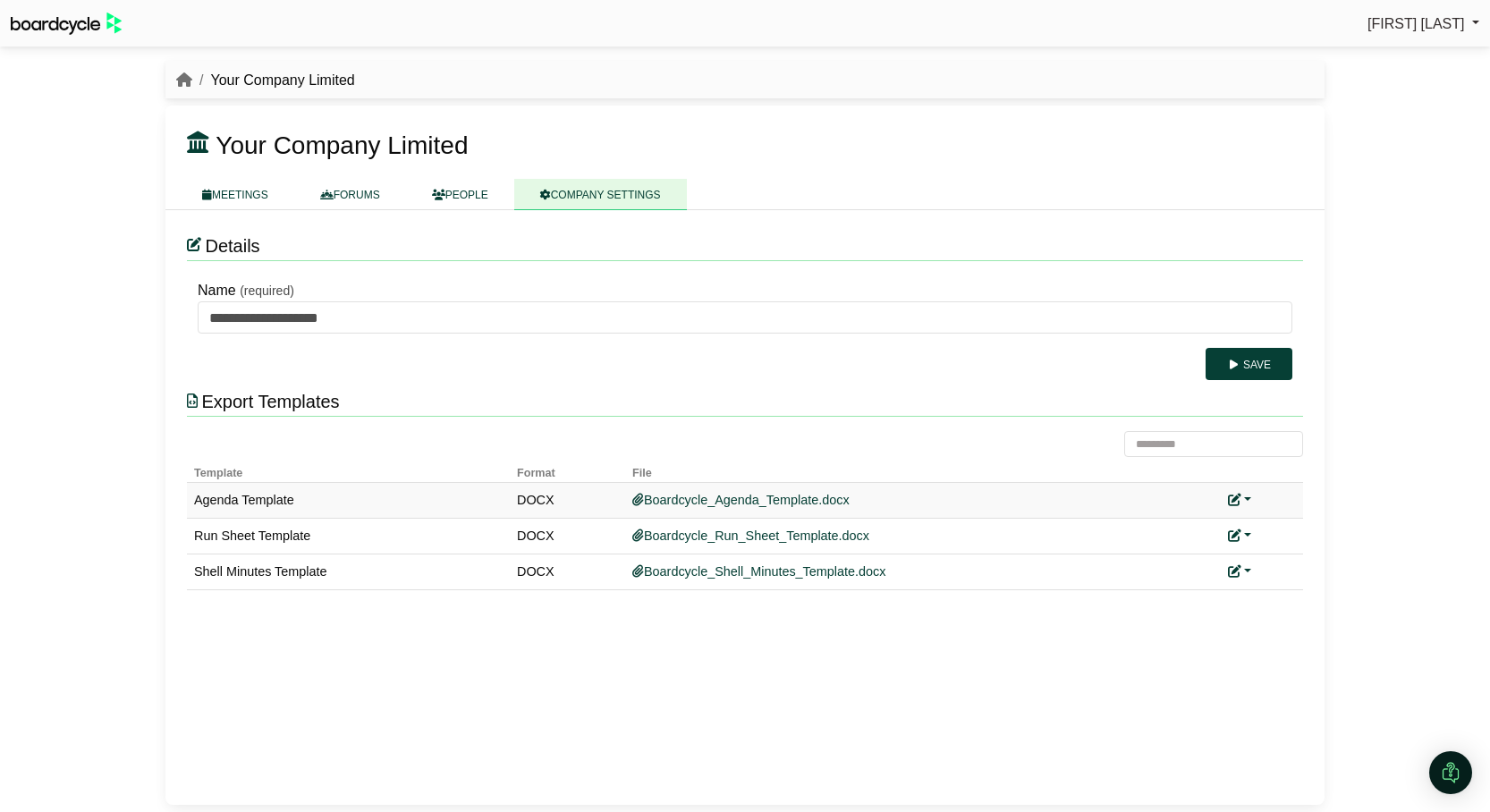 scroll, scrollTop: 0, scrollLeft: 0, axis: both 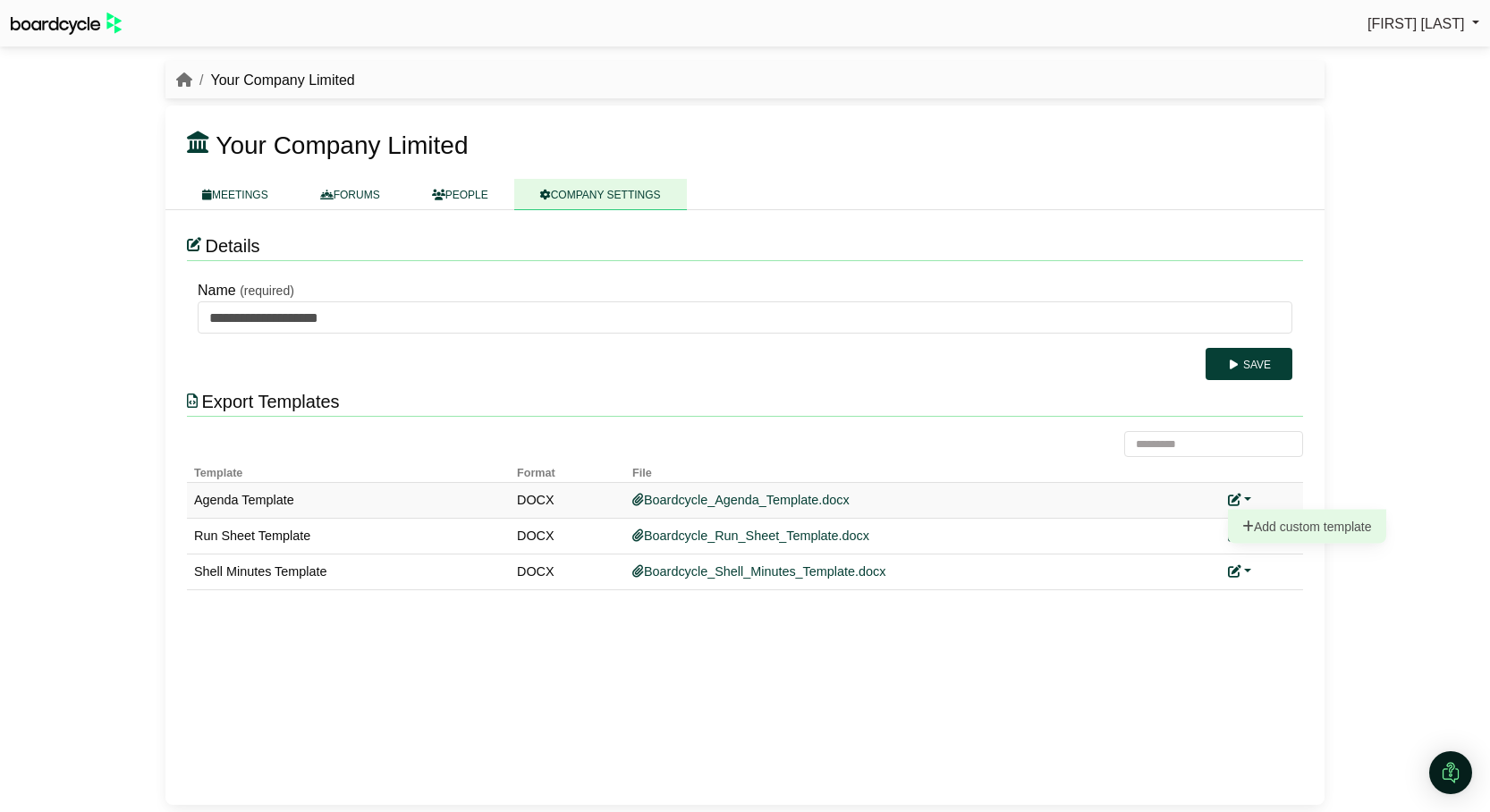 click on "Add custom template" at bounding box center [1307, 527] 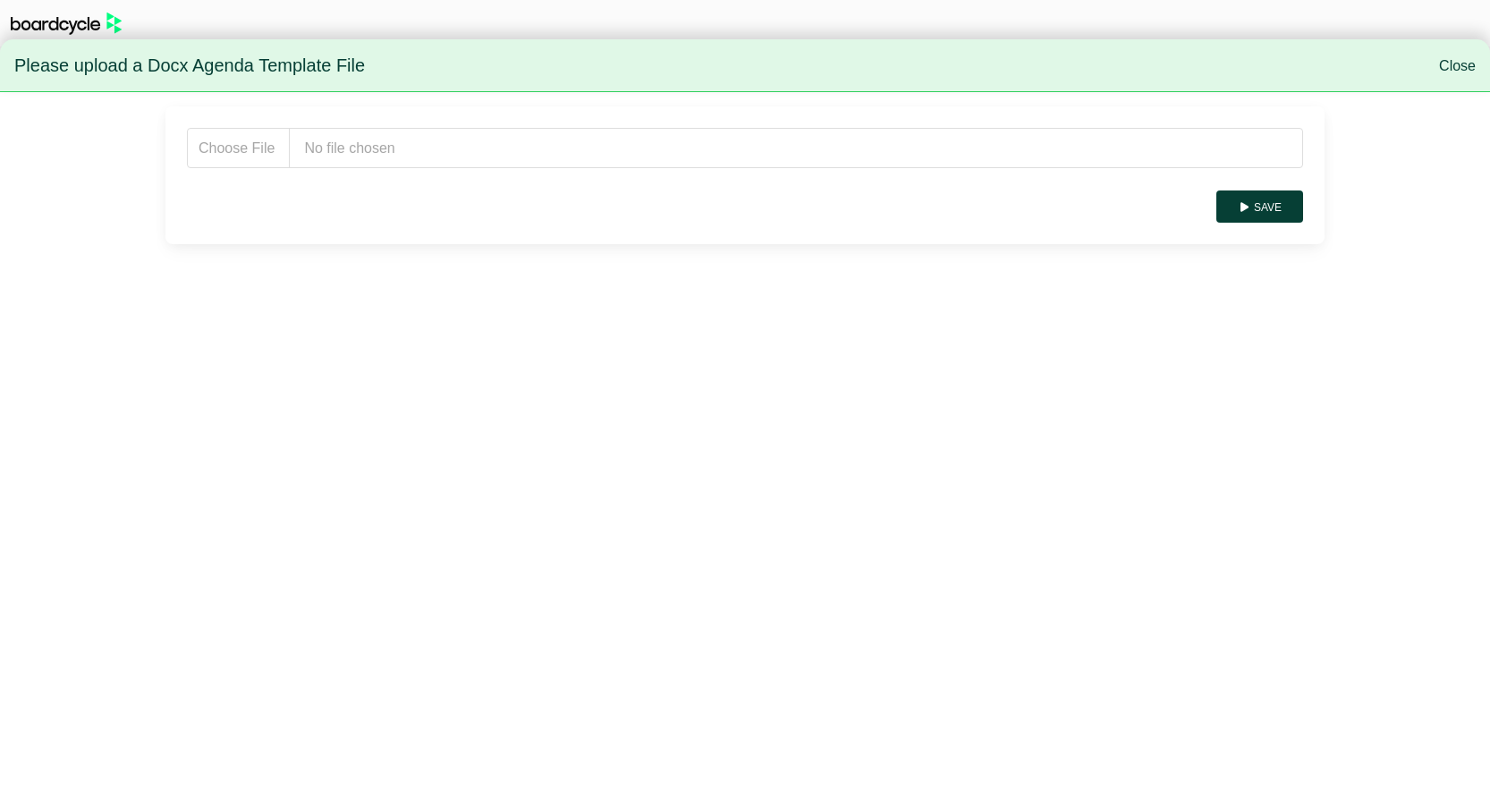 scroll, scrollTop: 0, scrollLeft: 0, axis: both 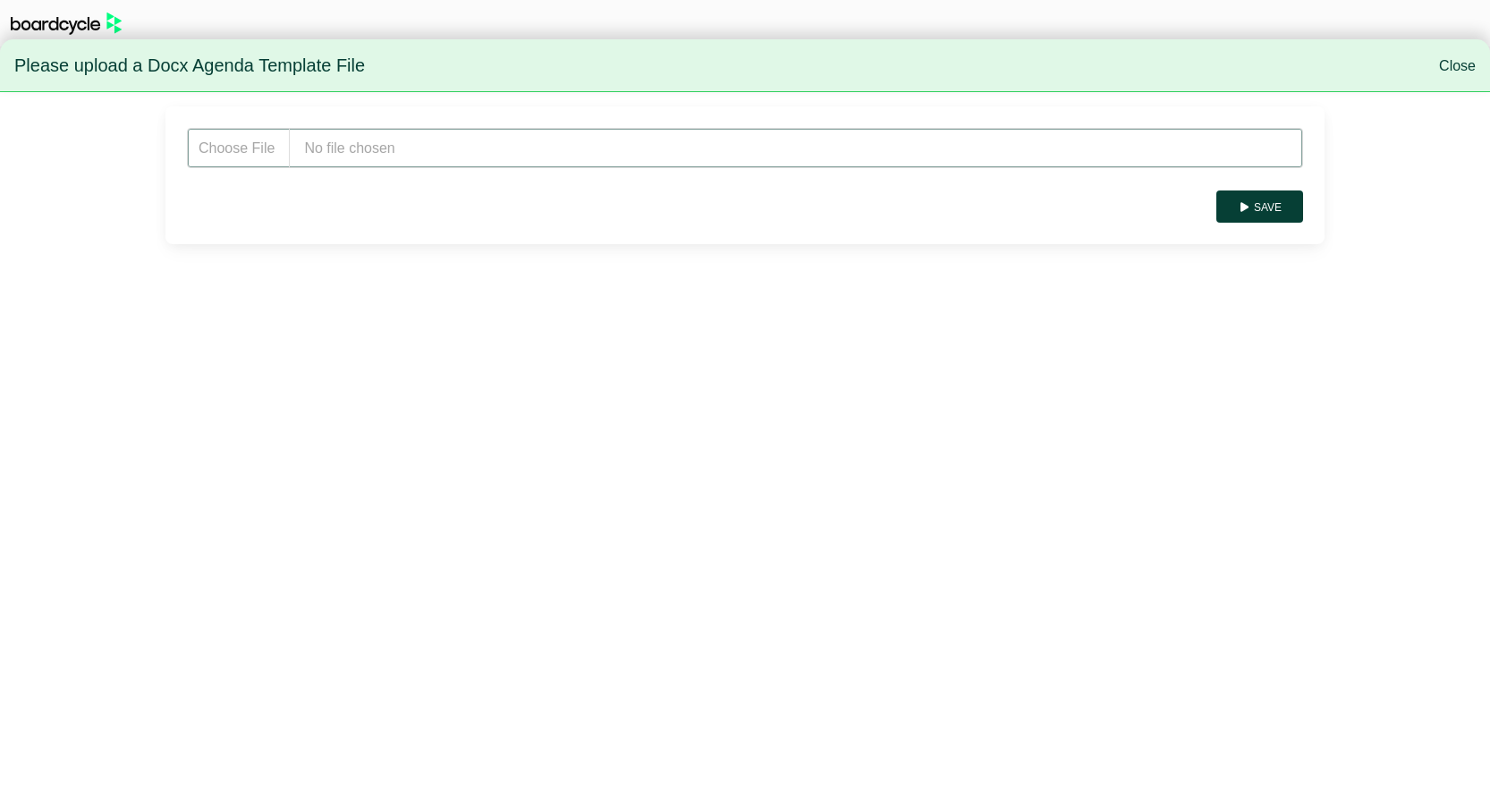 click at bounding box center (745, 148) 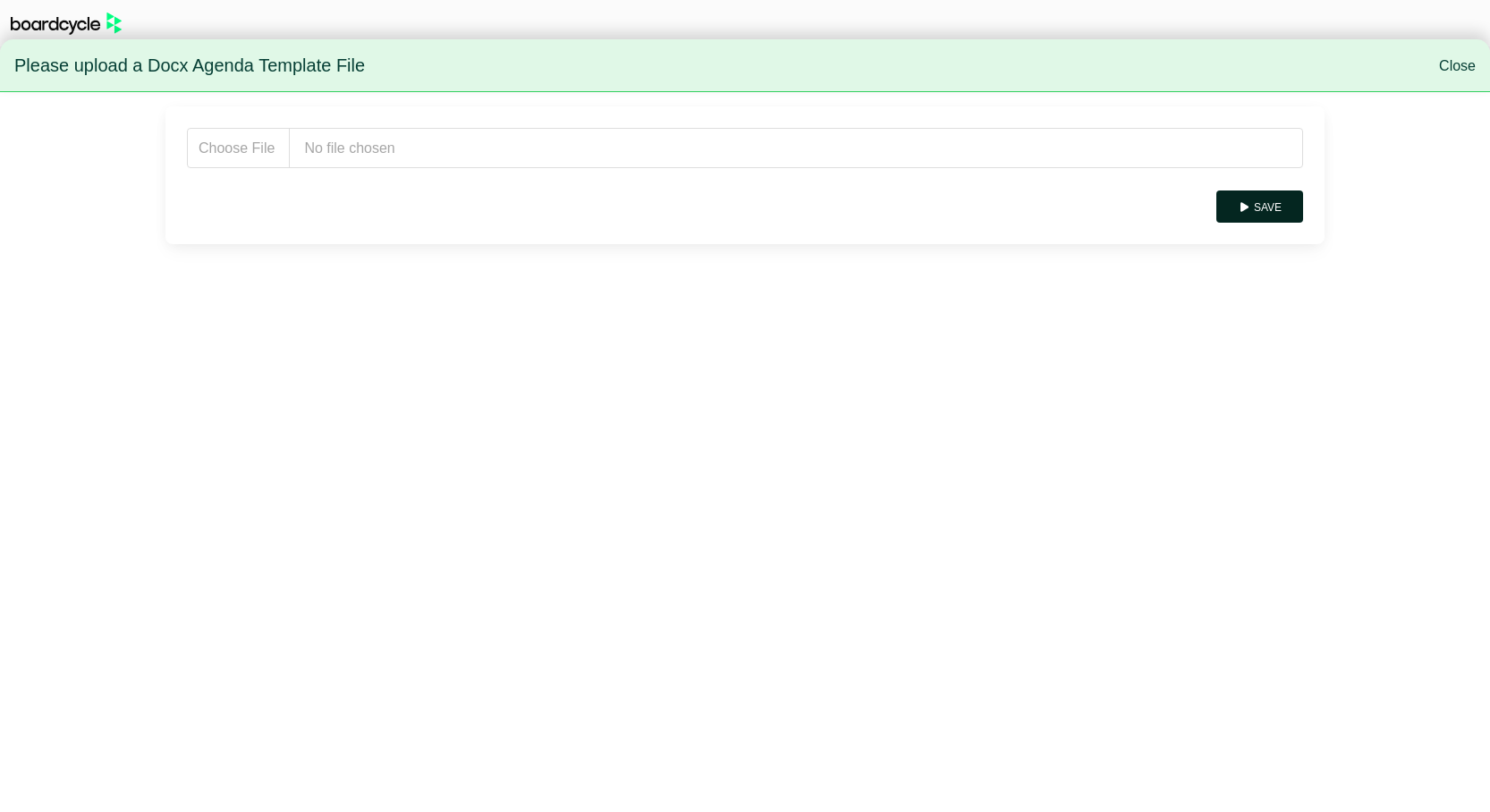 click on "Save" at bounding box center [1259, 207] 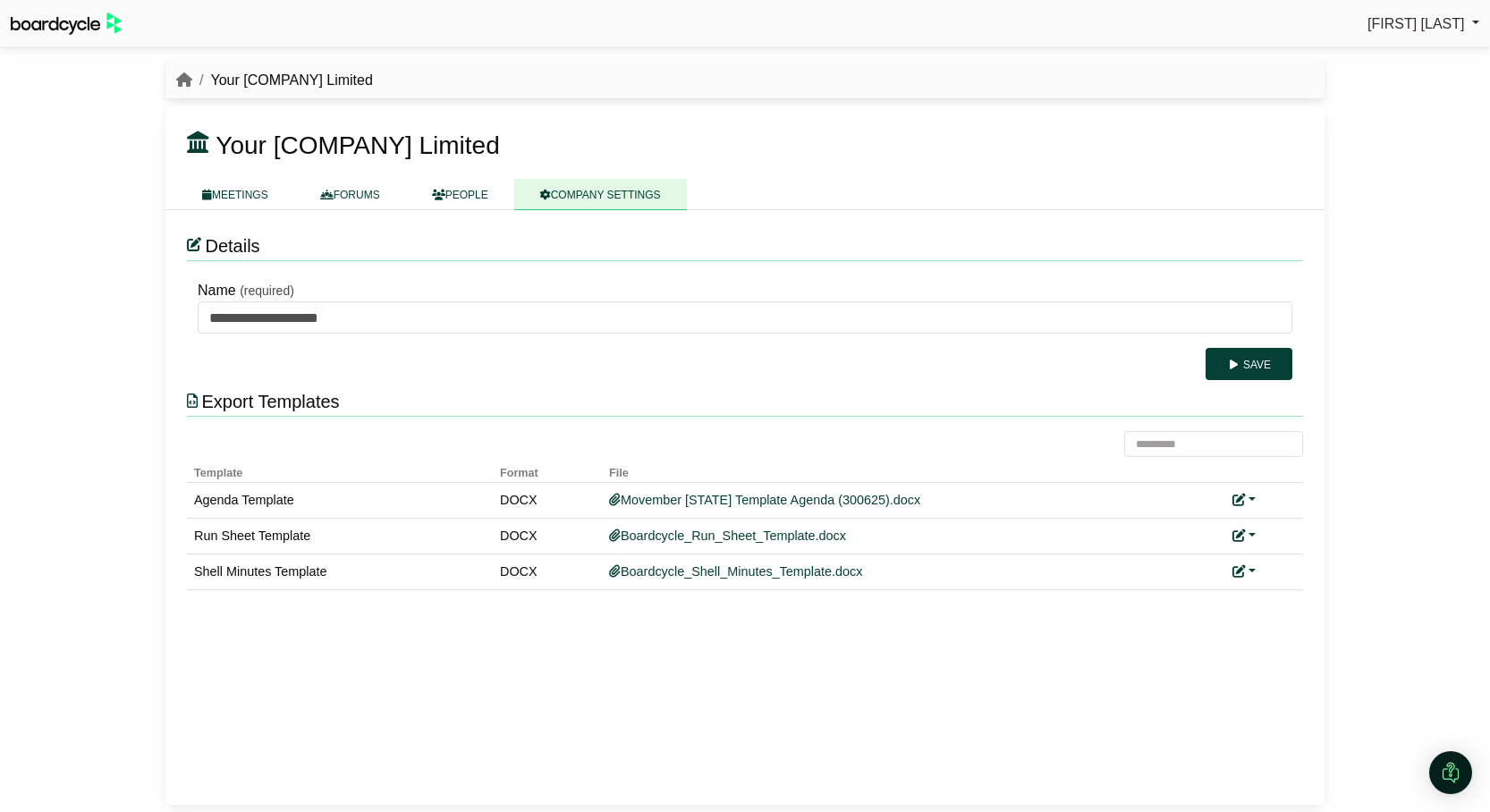 scroll, scrollTop: 0, scrollLeft: 0, axis: both 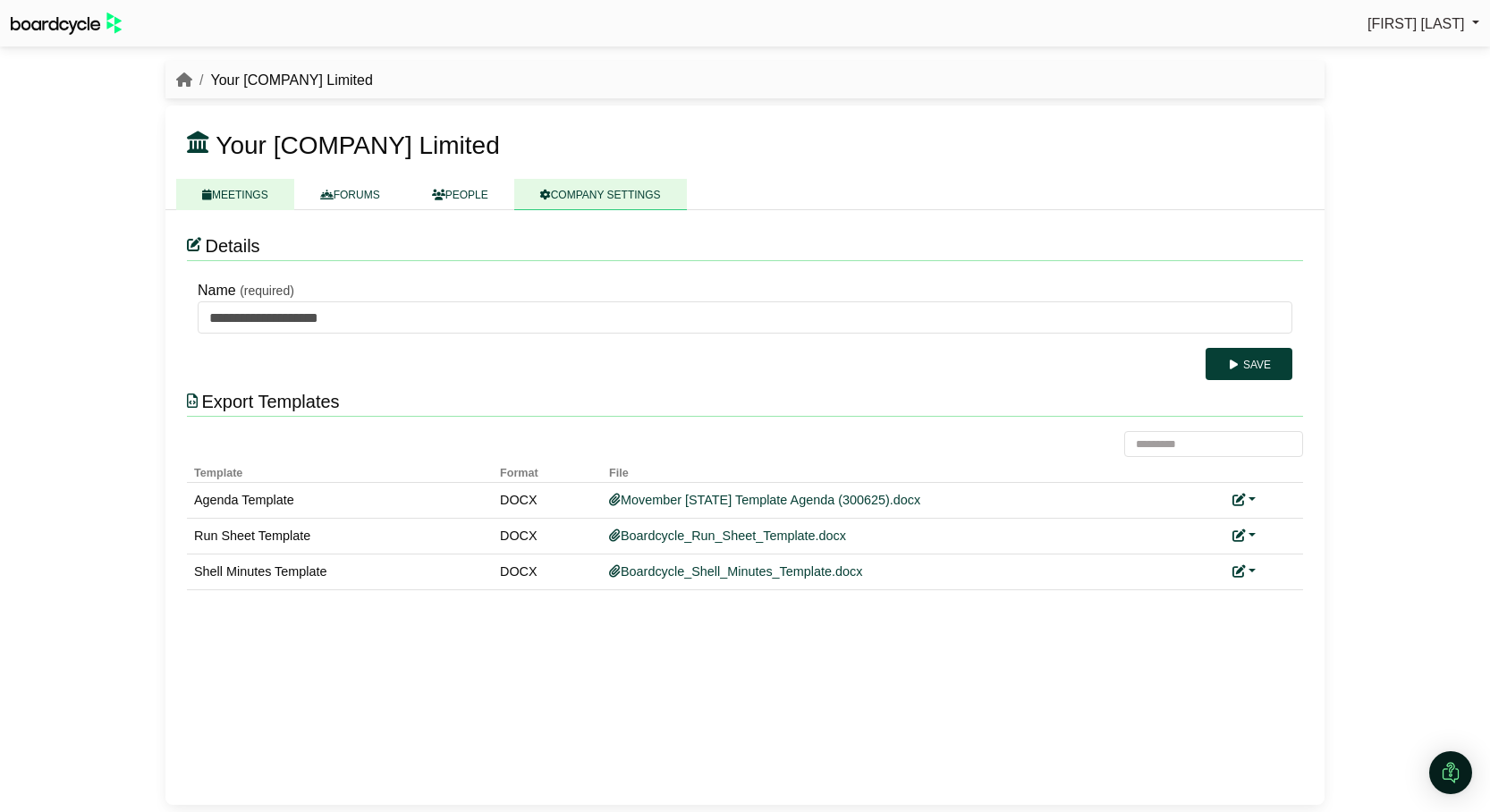 click on "MEETINGS" at bounding box center [235, 194] 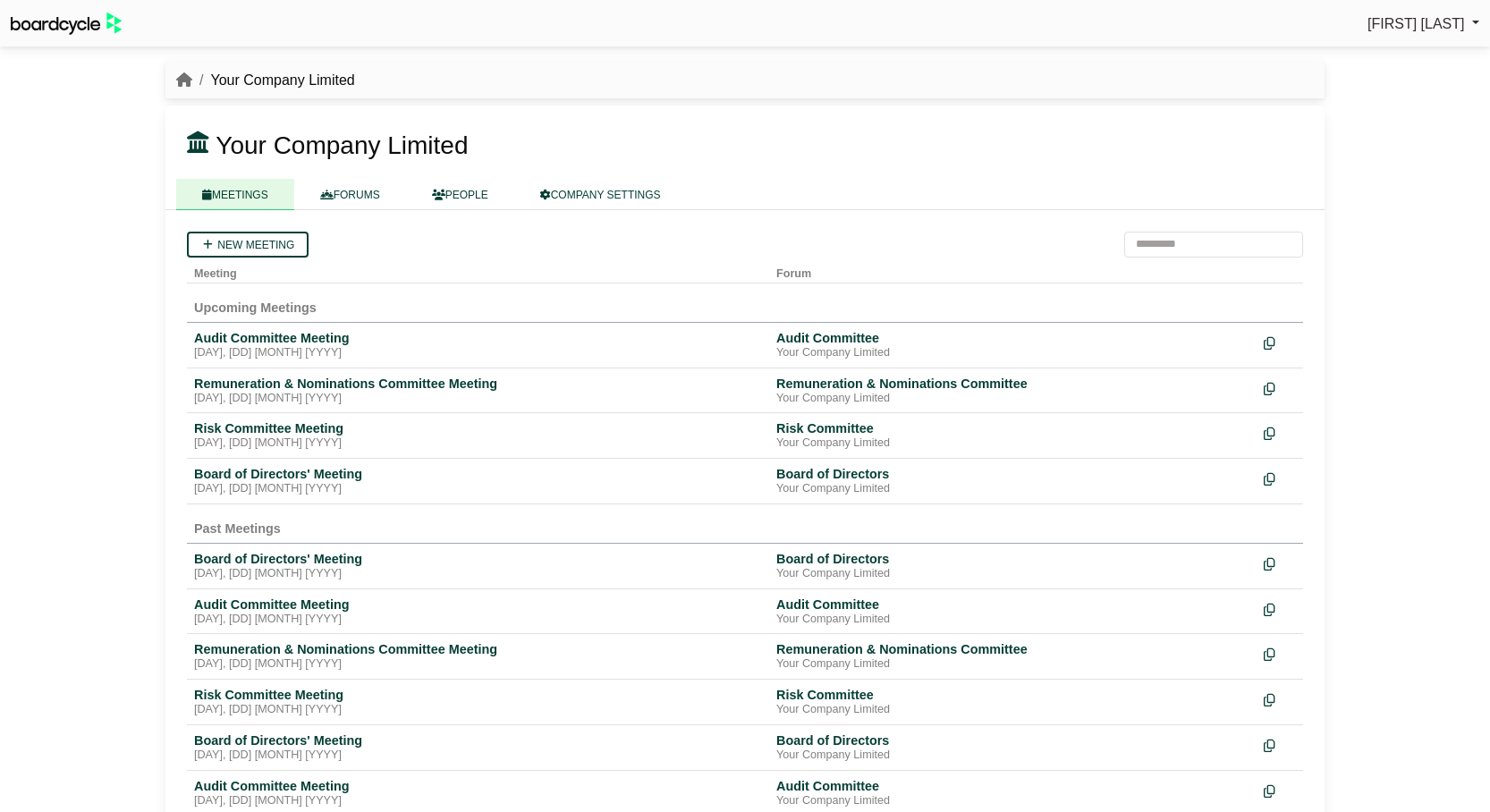 scroll, scrollTop: 0, scrollLeft: 0, axis: both 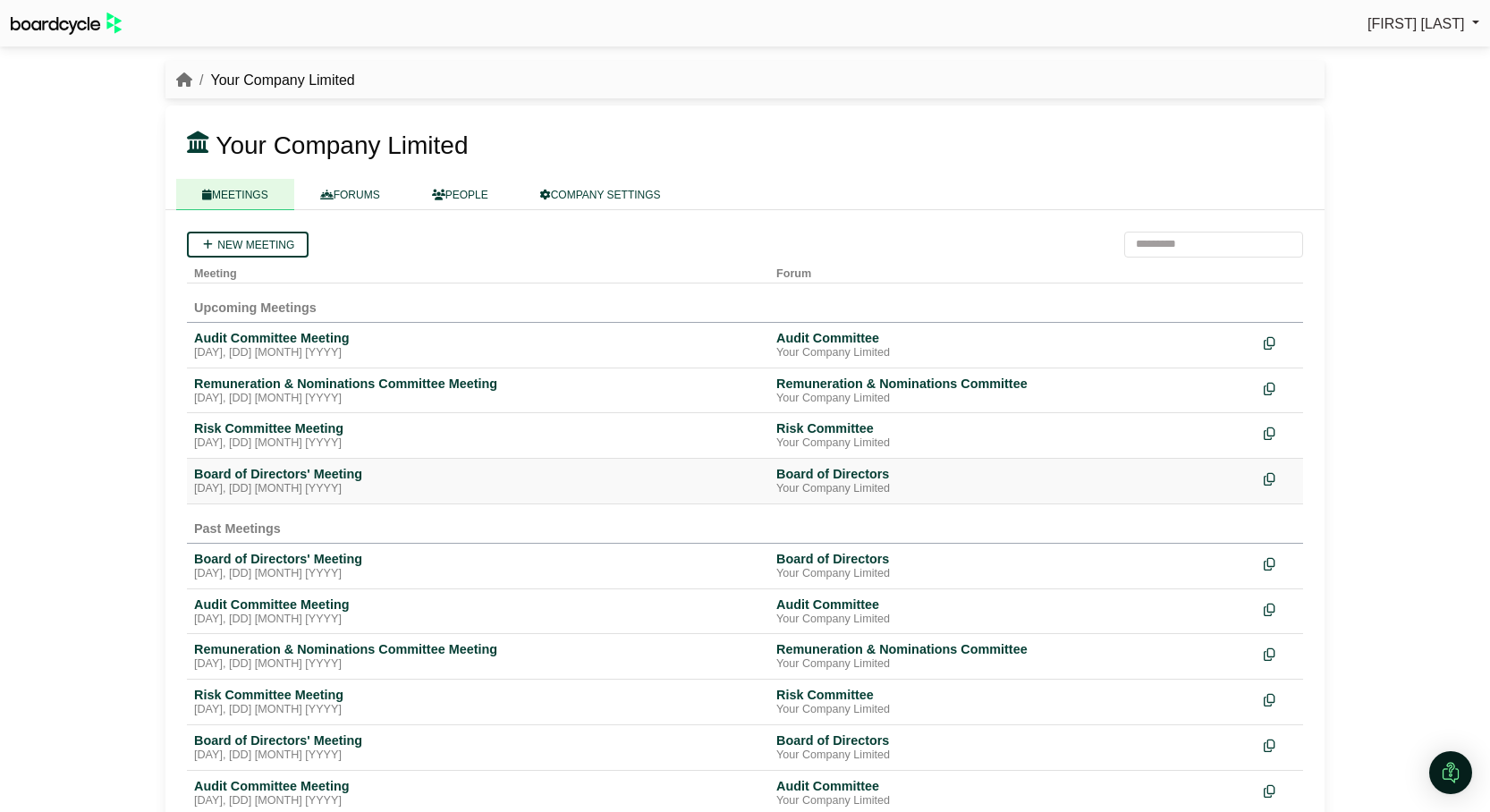 click on "Tuesday, 29 July 2025" at bounding box center (478, 489) 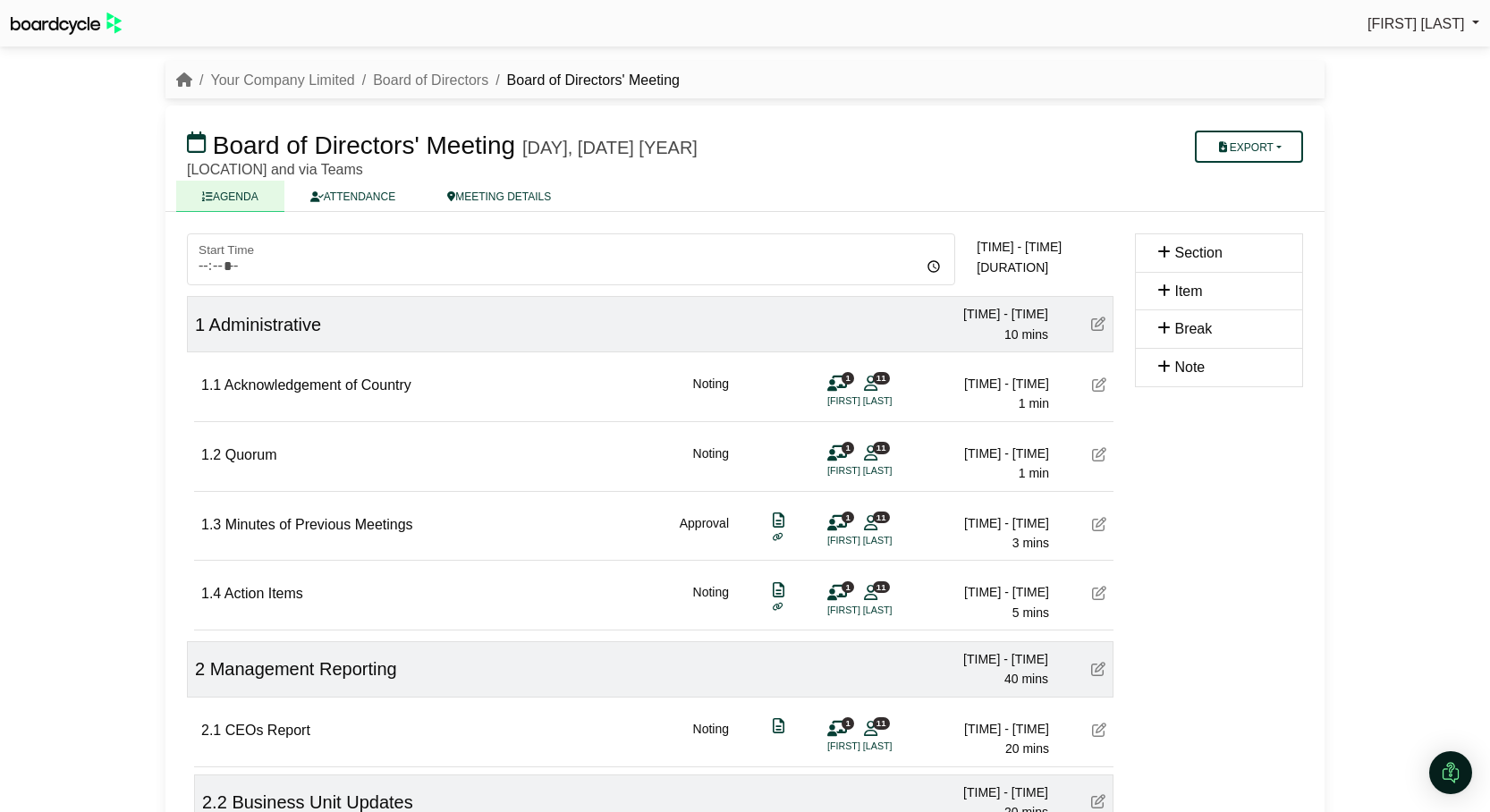 scroll, scrollTop: 0, scrollLeft: 0, axis: both 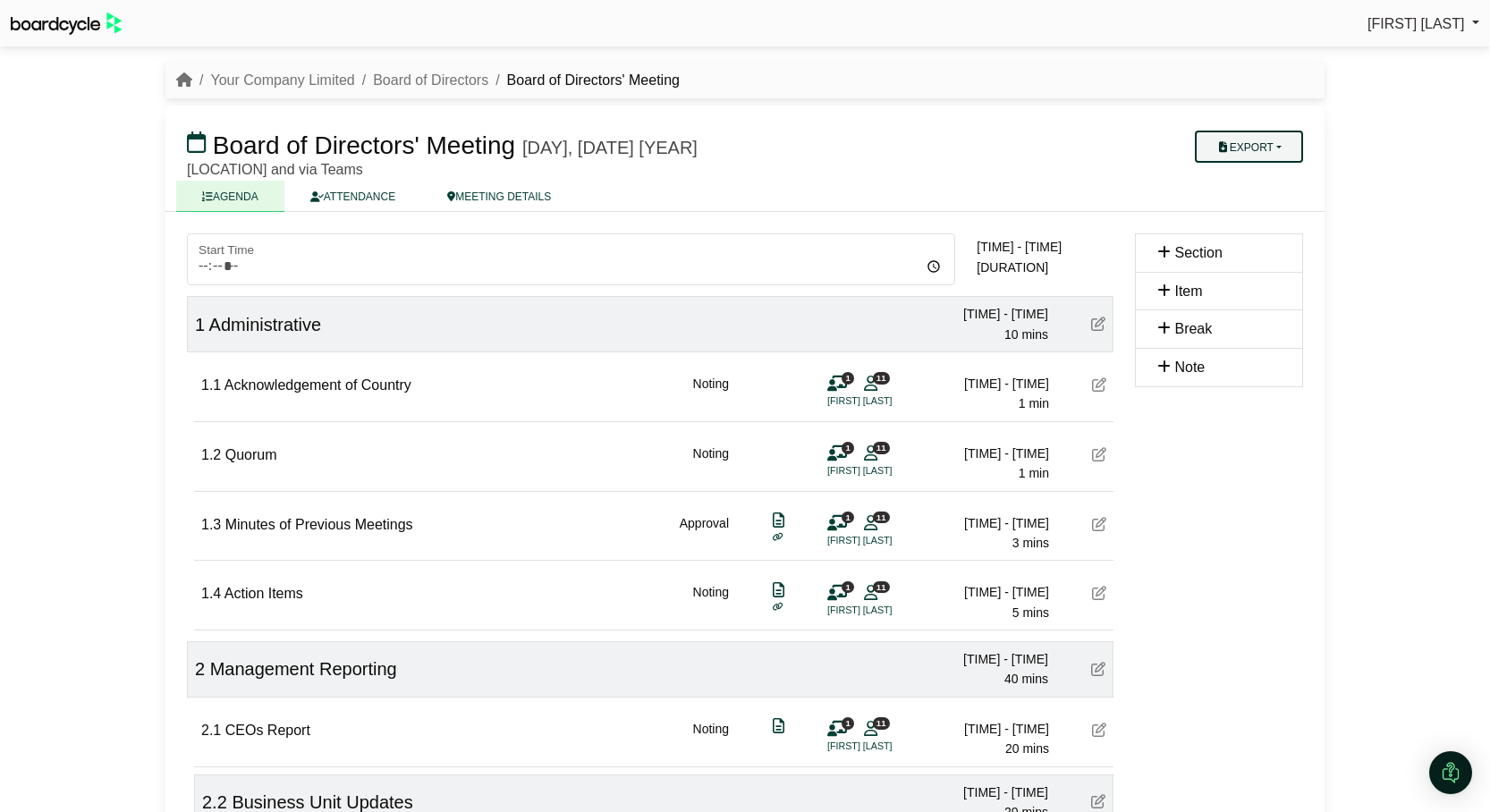 click on "Export" at bounding box center [1249, 147] 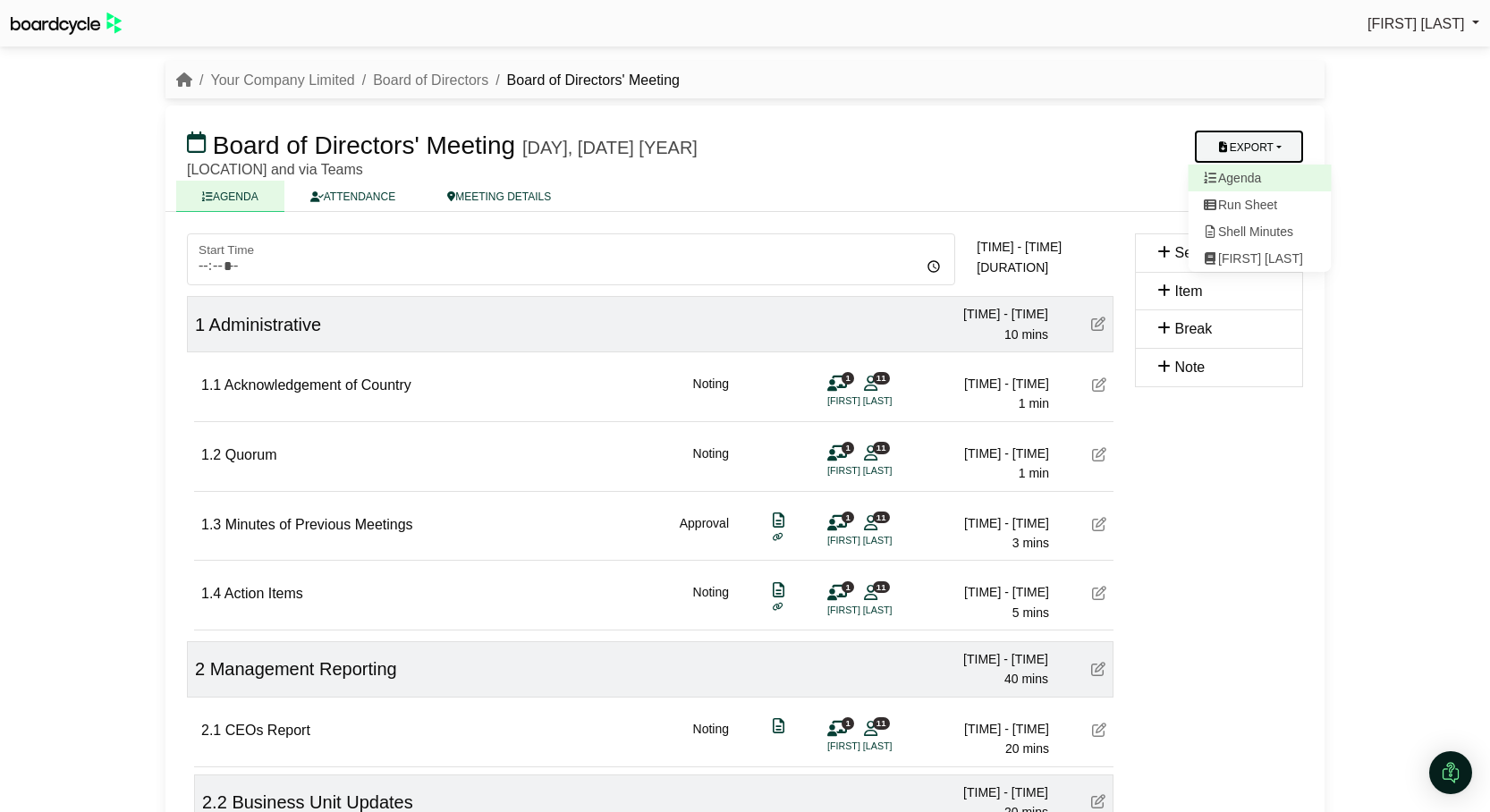 click on "Agenda" at bounding box center (1260, 178) 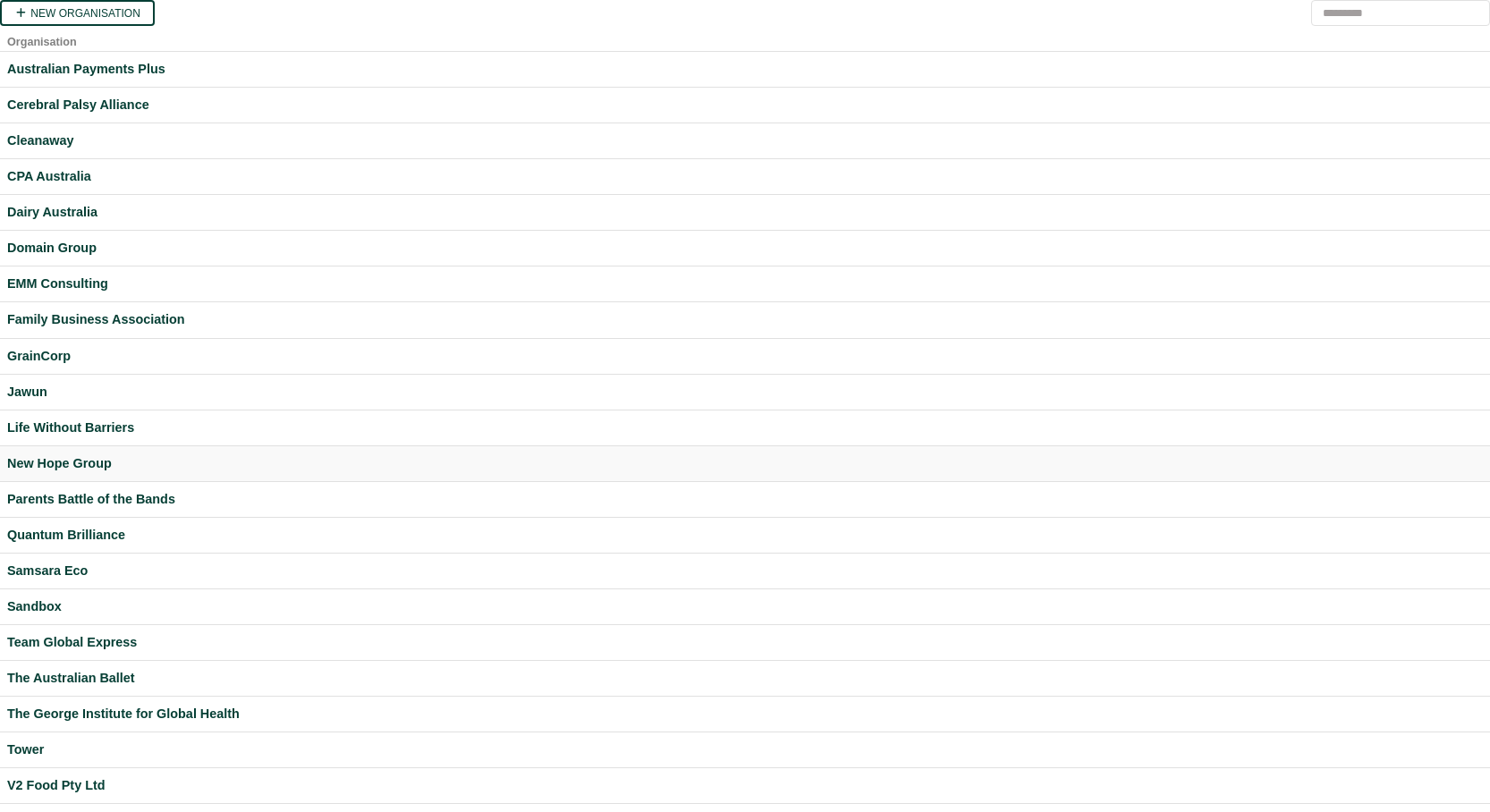 scroll, scrollTop: 0, scrollLeft: 0, axis: both 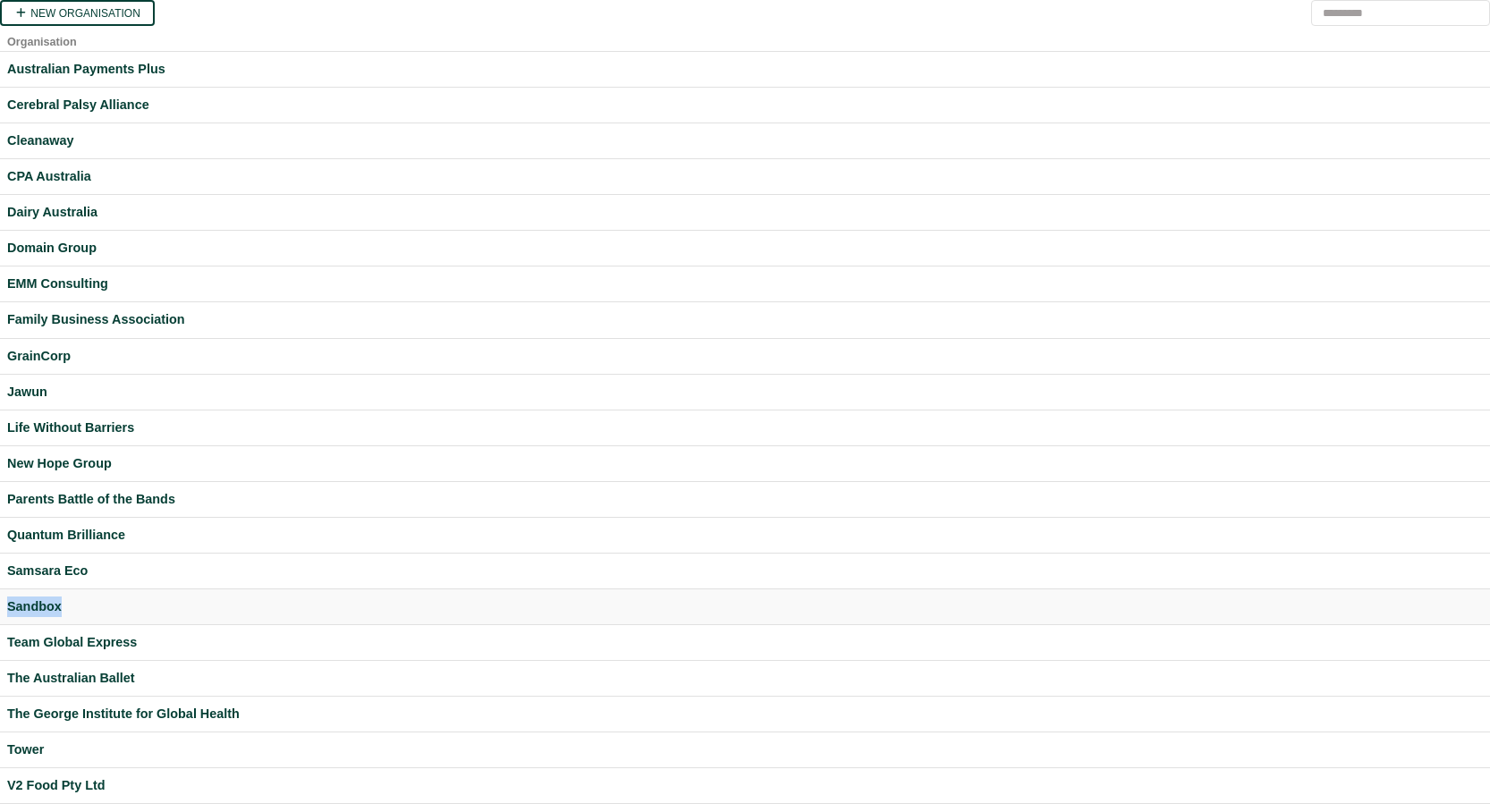 click on "Sandbox" at bounding box center [745, 606] 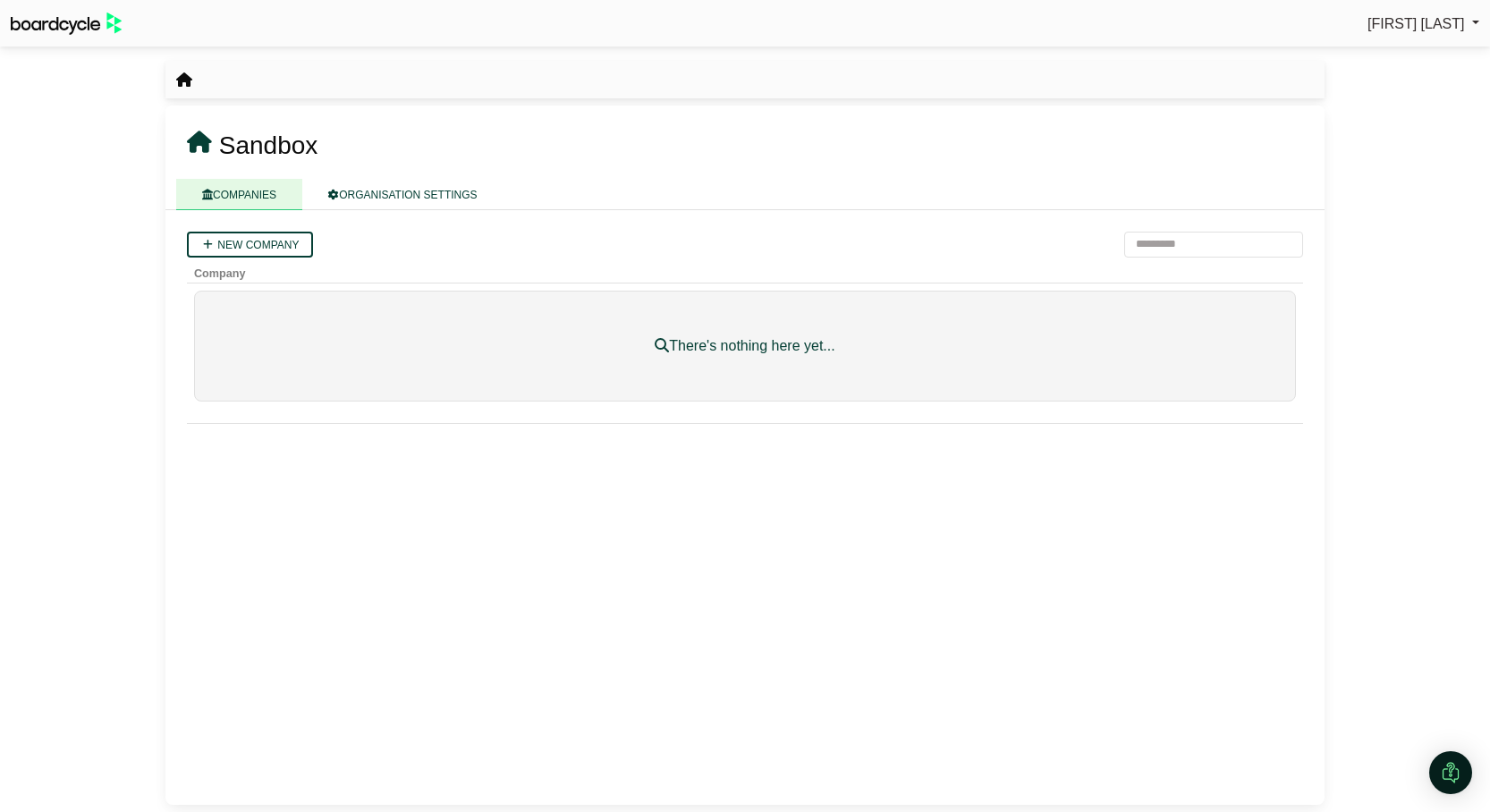 scroll, scrollTop: 0, scrollLeft: 0, axis: both 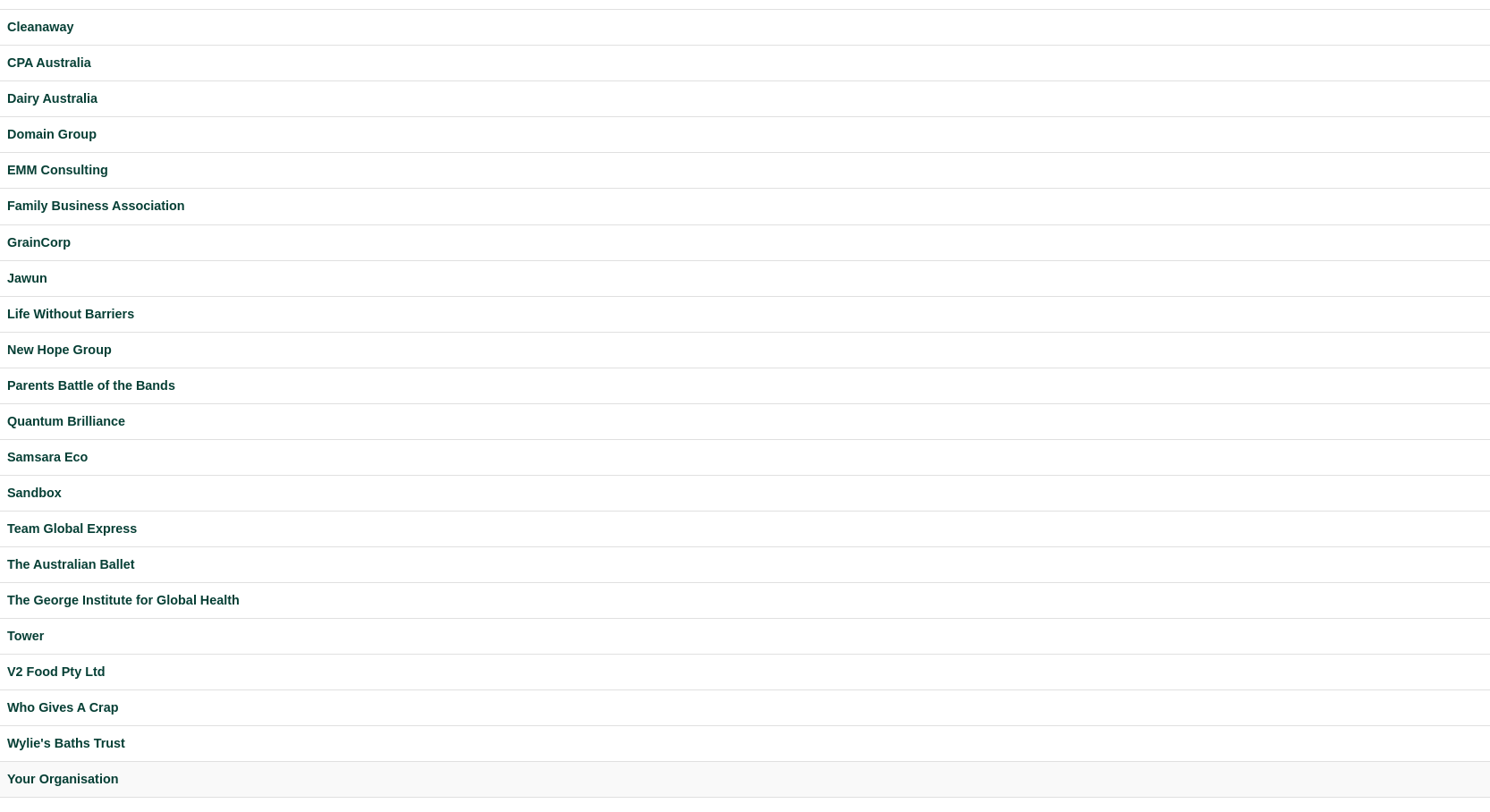 click on "Your Organisation" at bounding box center [745, 779] 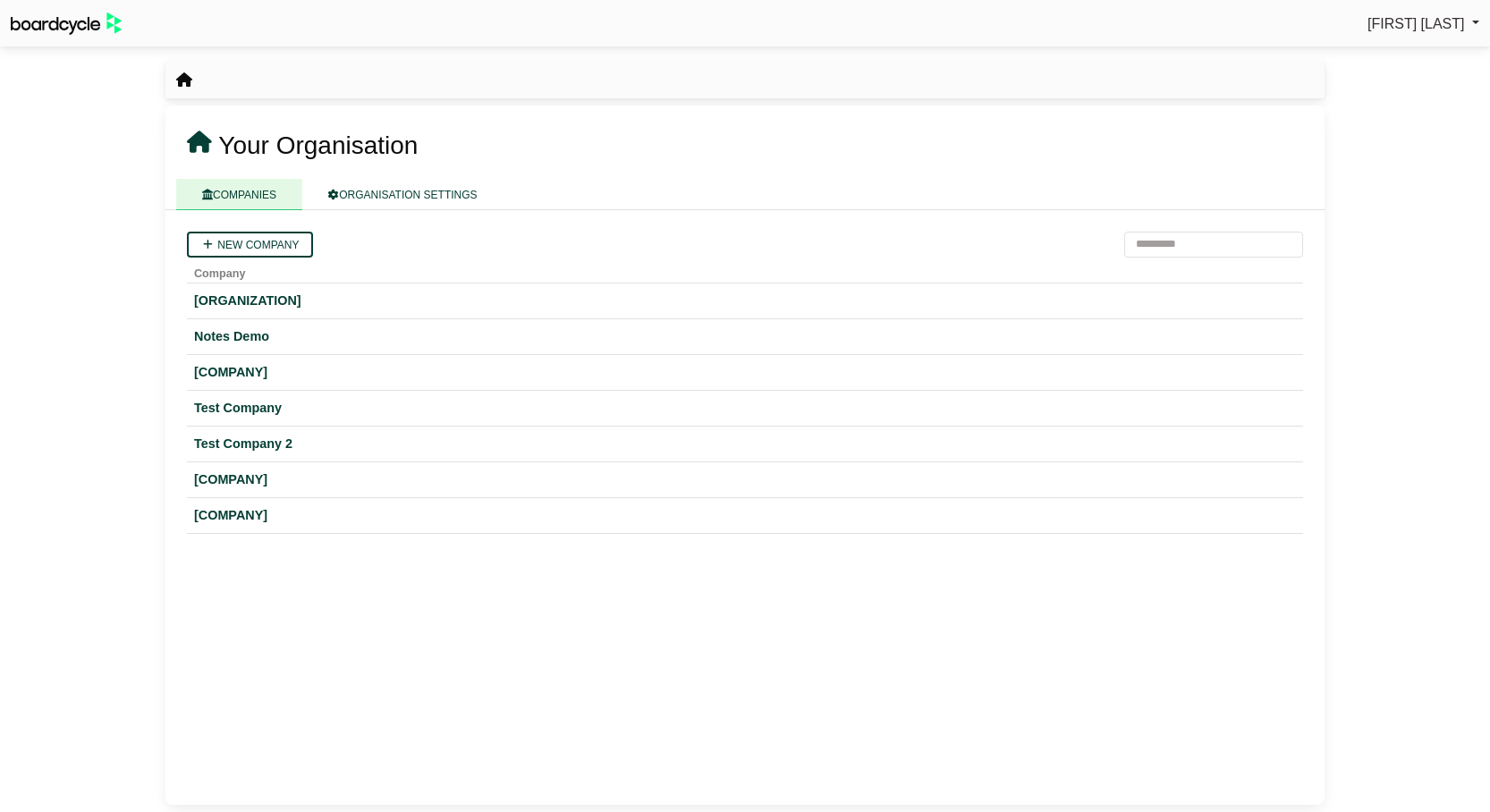 scroll, scrollTop: 0, scrollLeft: 0, axis: both 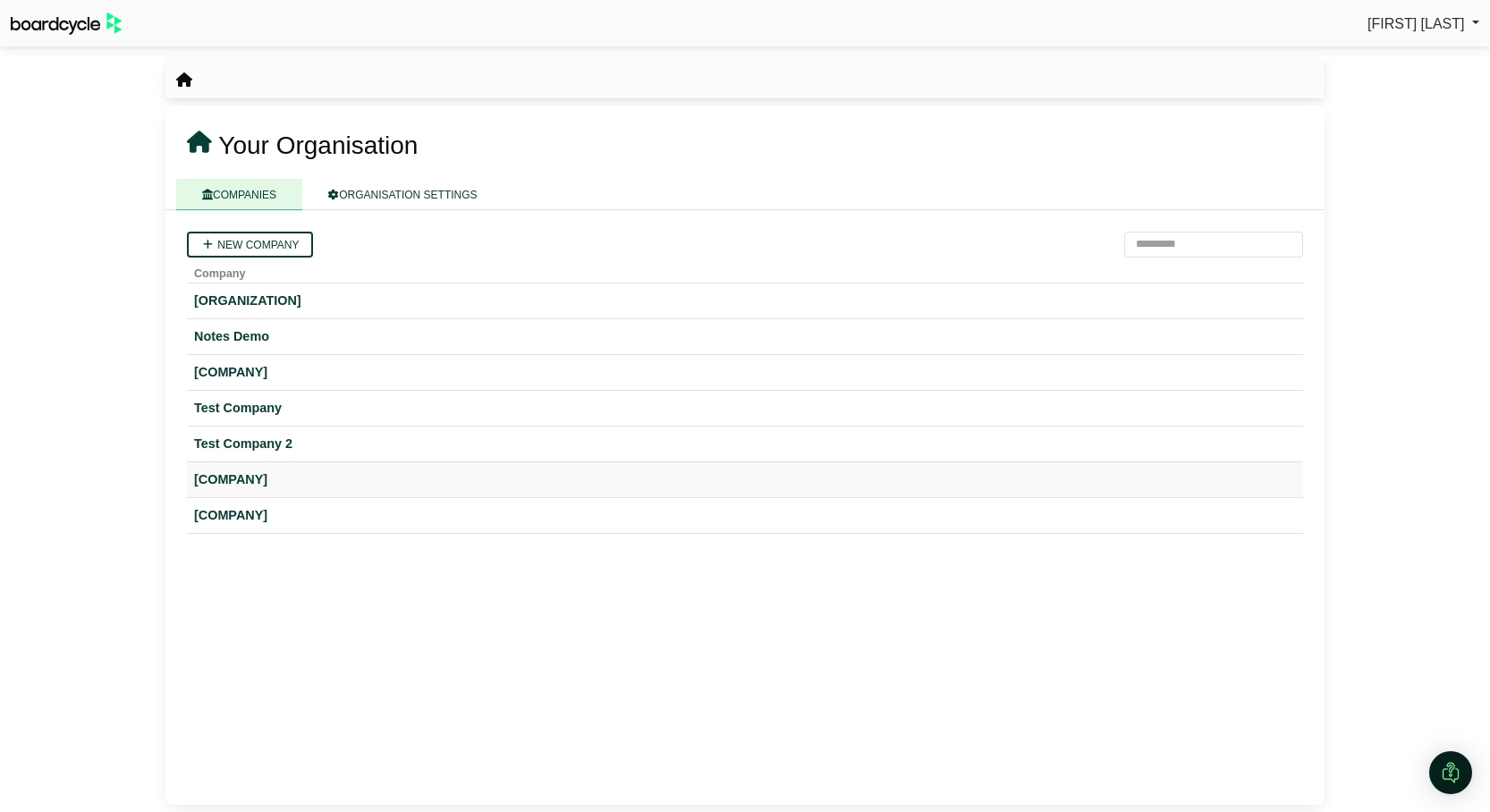 click on "Your Company Limited" at bounding box center (745, 479) 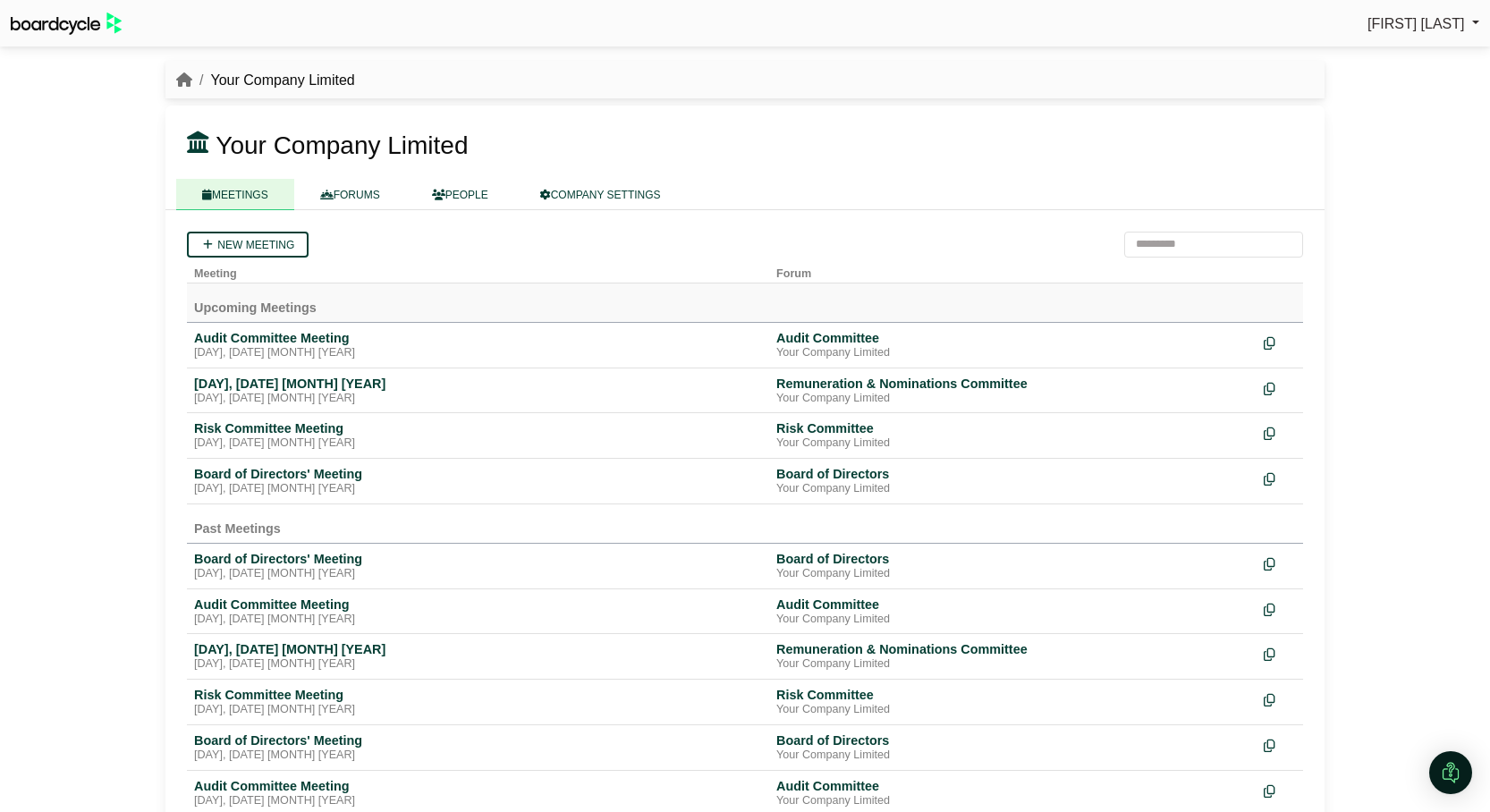 scroll, scrollTop: 0, scrollLeft: 0, axis: both 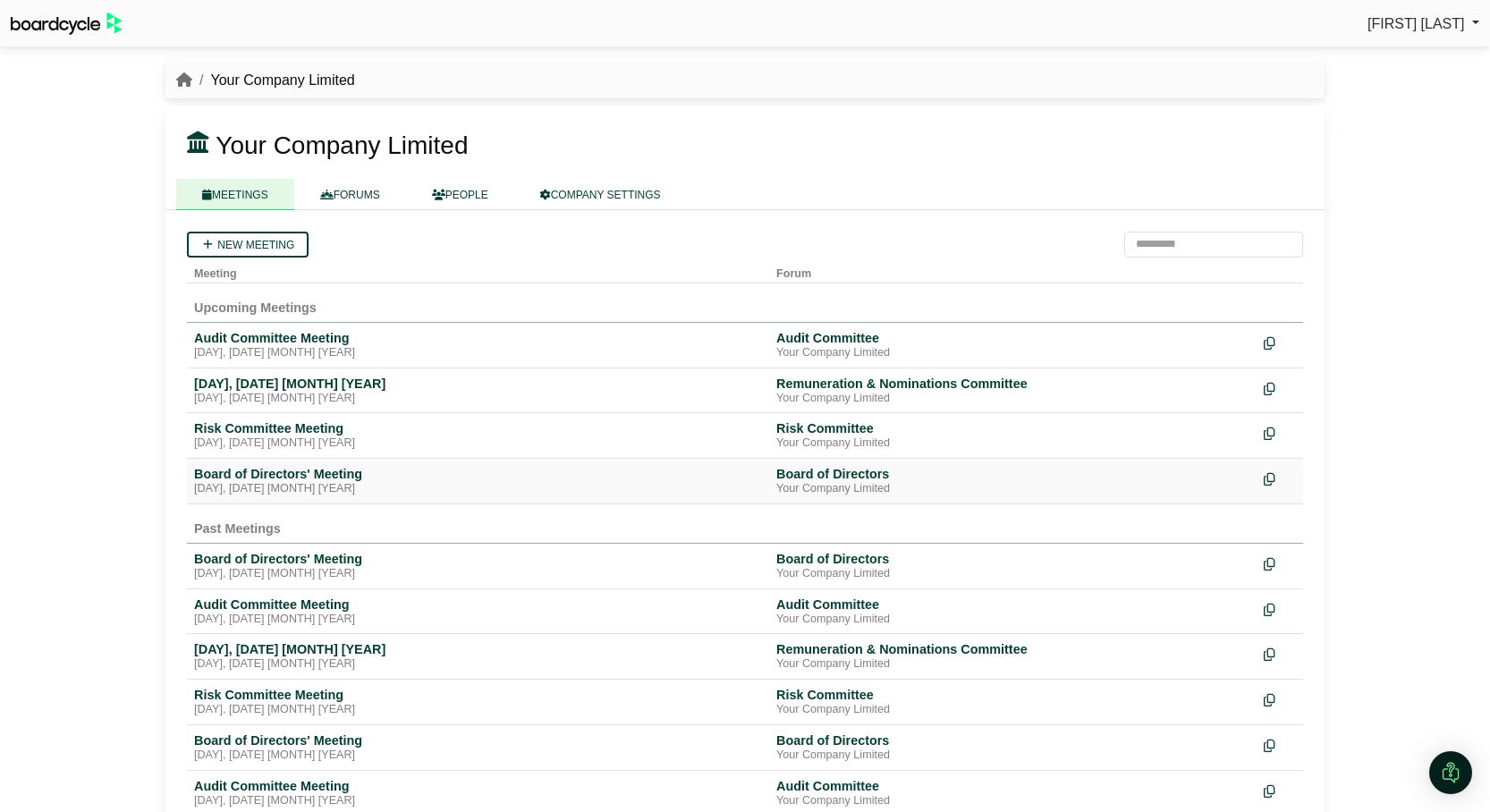 click on "[DAY], [DATE] [MONTH] [YEAR]" at bounding box center (478, 489) 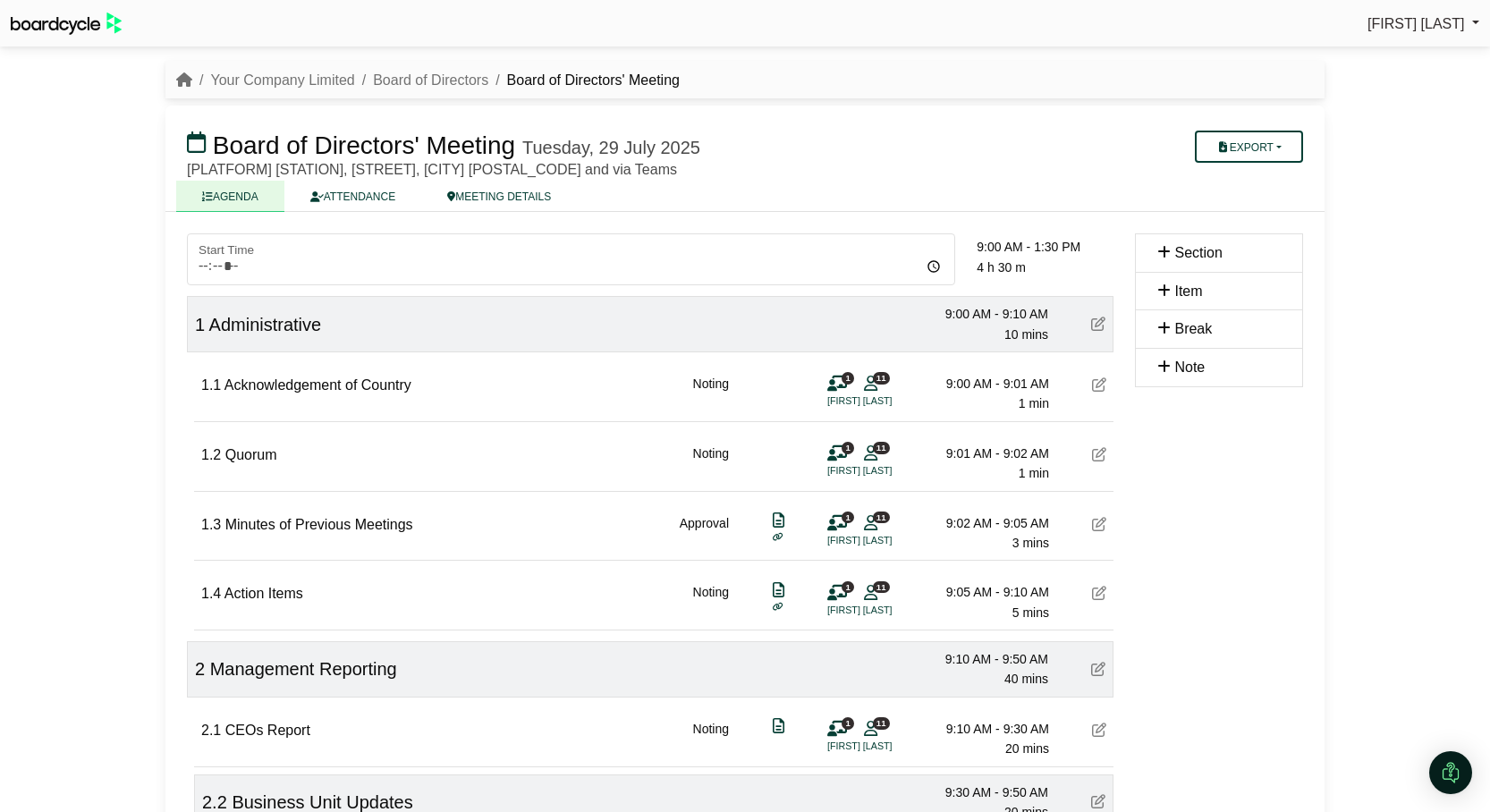 scroll, scrollTop: 0, scrollLeft: 0, axis: both 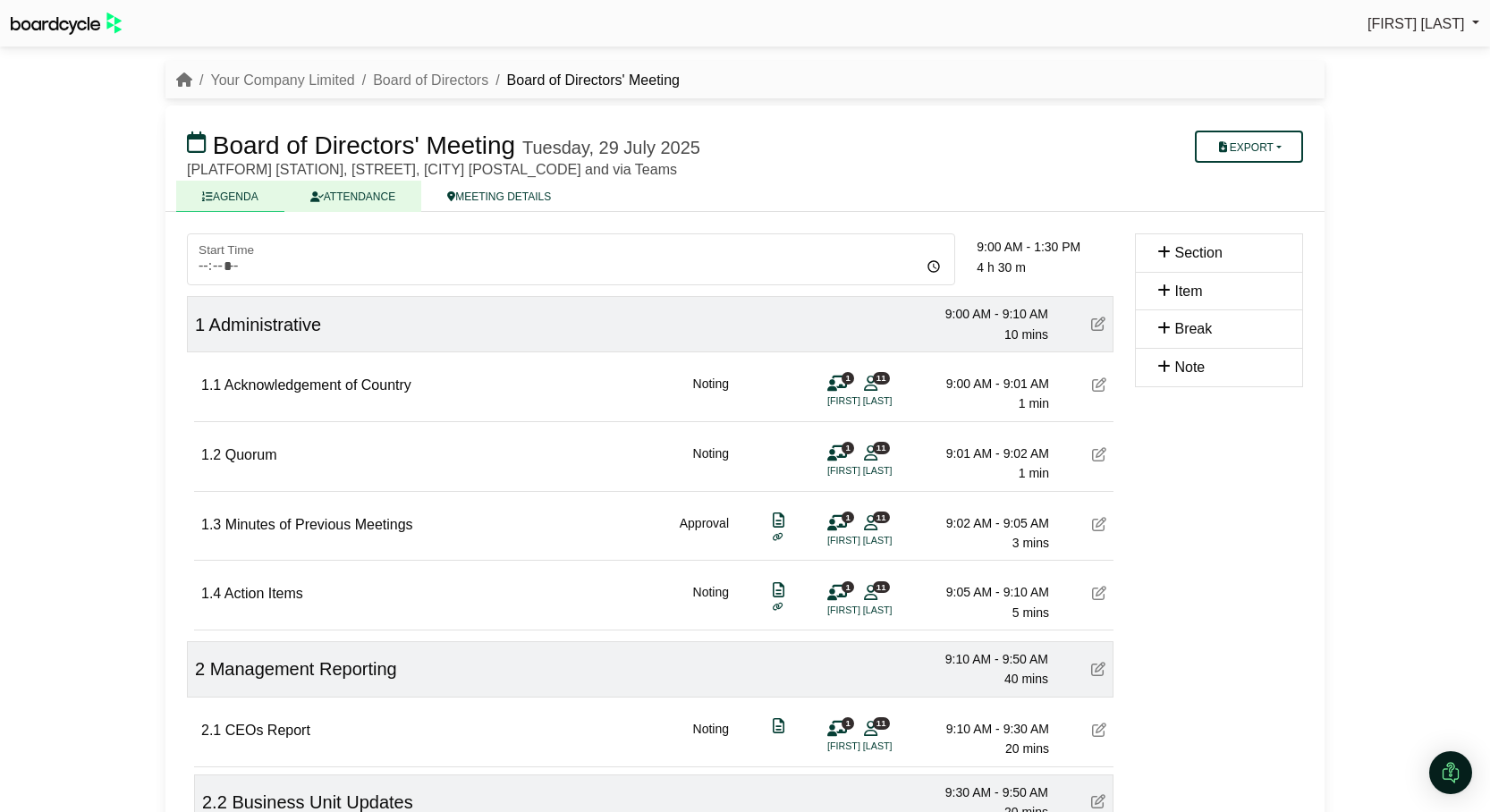 click on "ATTENDANCE" at bounding box center (352, 196) 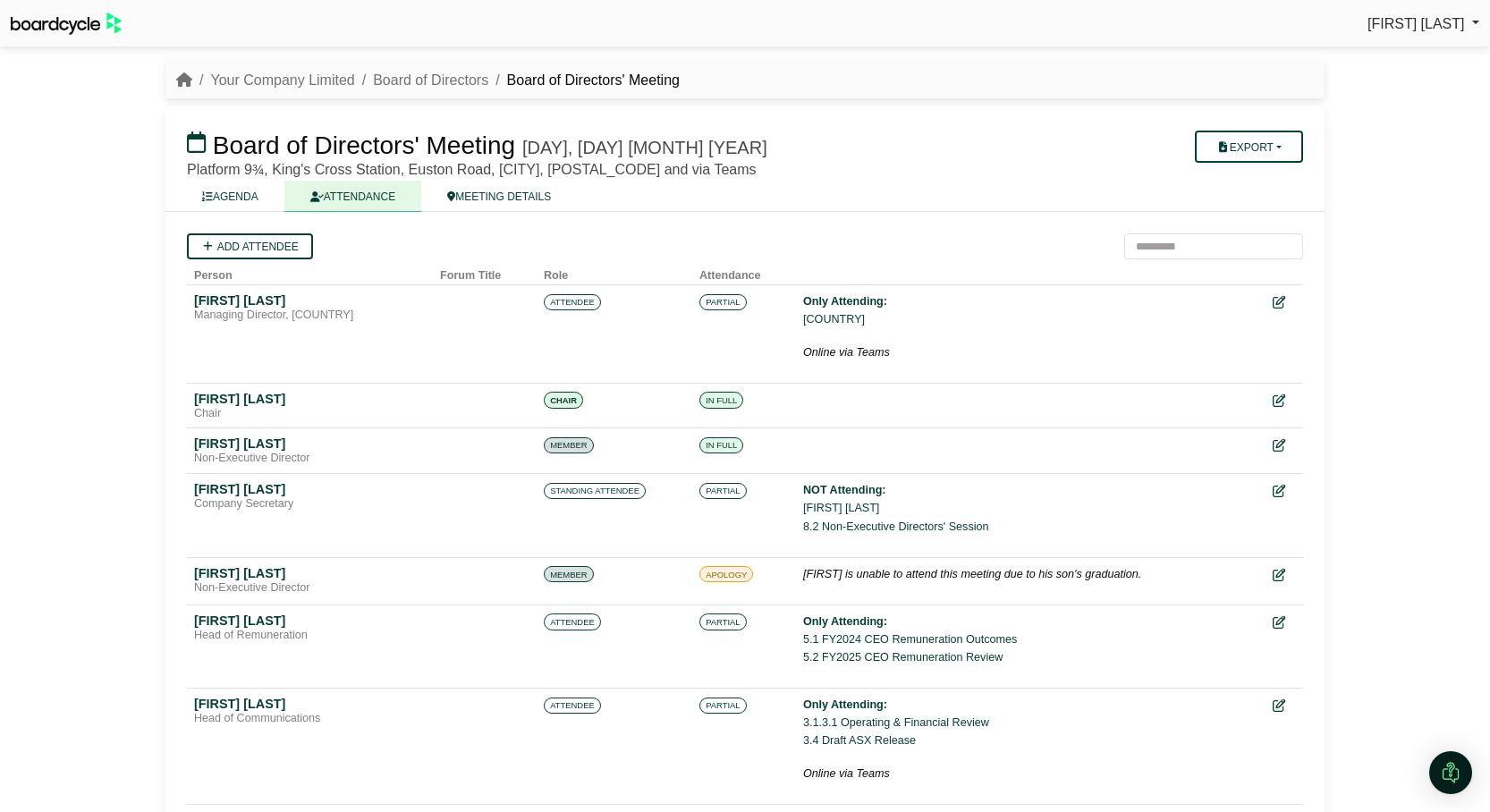 scroll, scrollTop: 0, scrollLeft: 0, axis: both 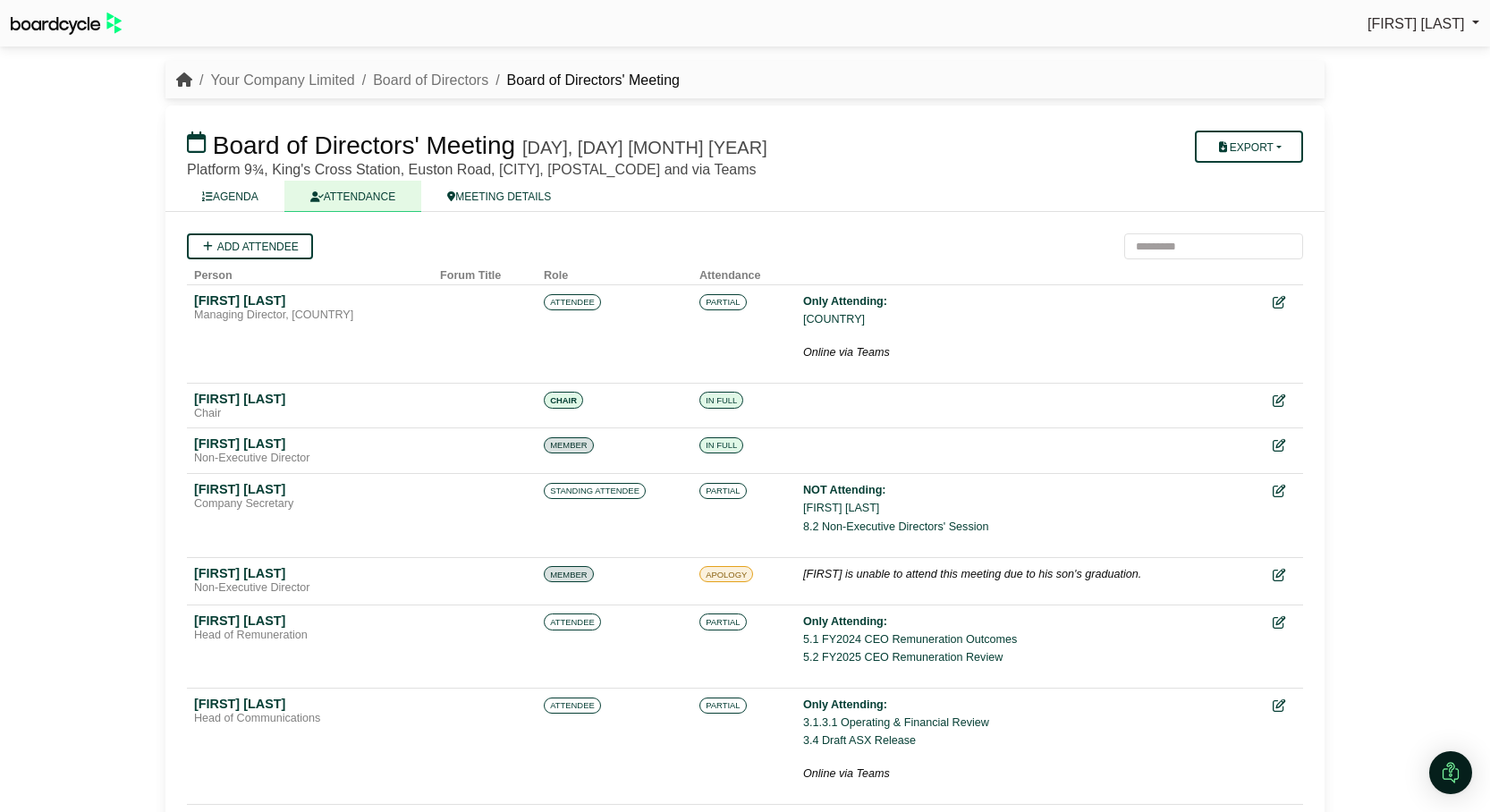 click at bounding box center [184, 80] 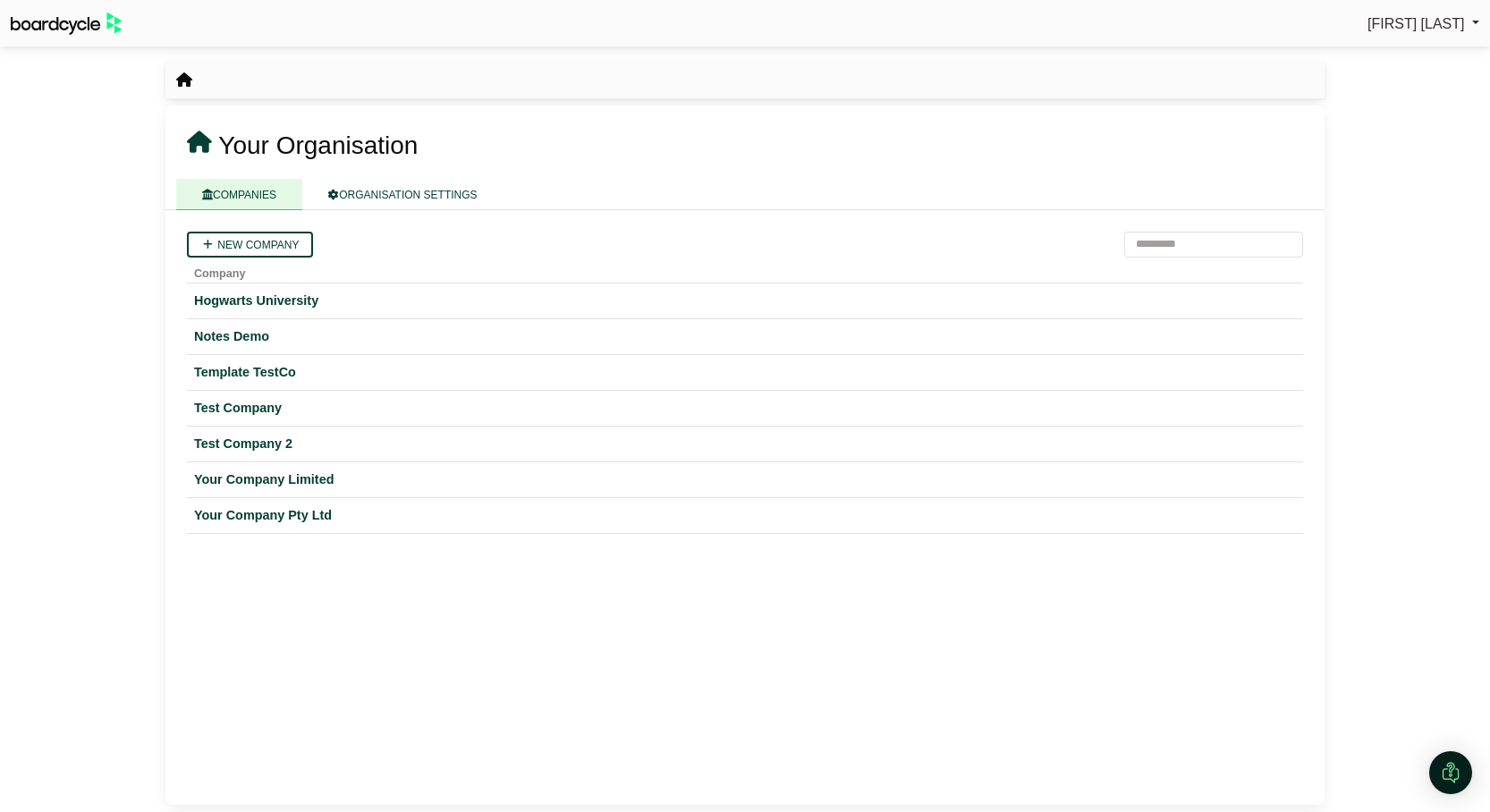 scroll, scrollTop: 0, scrollLeft: 0, axis: both 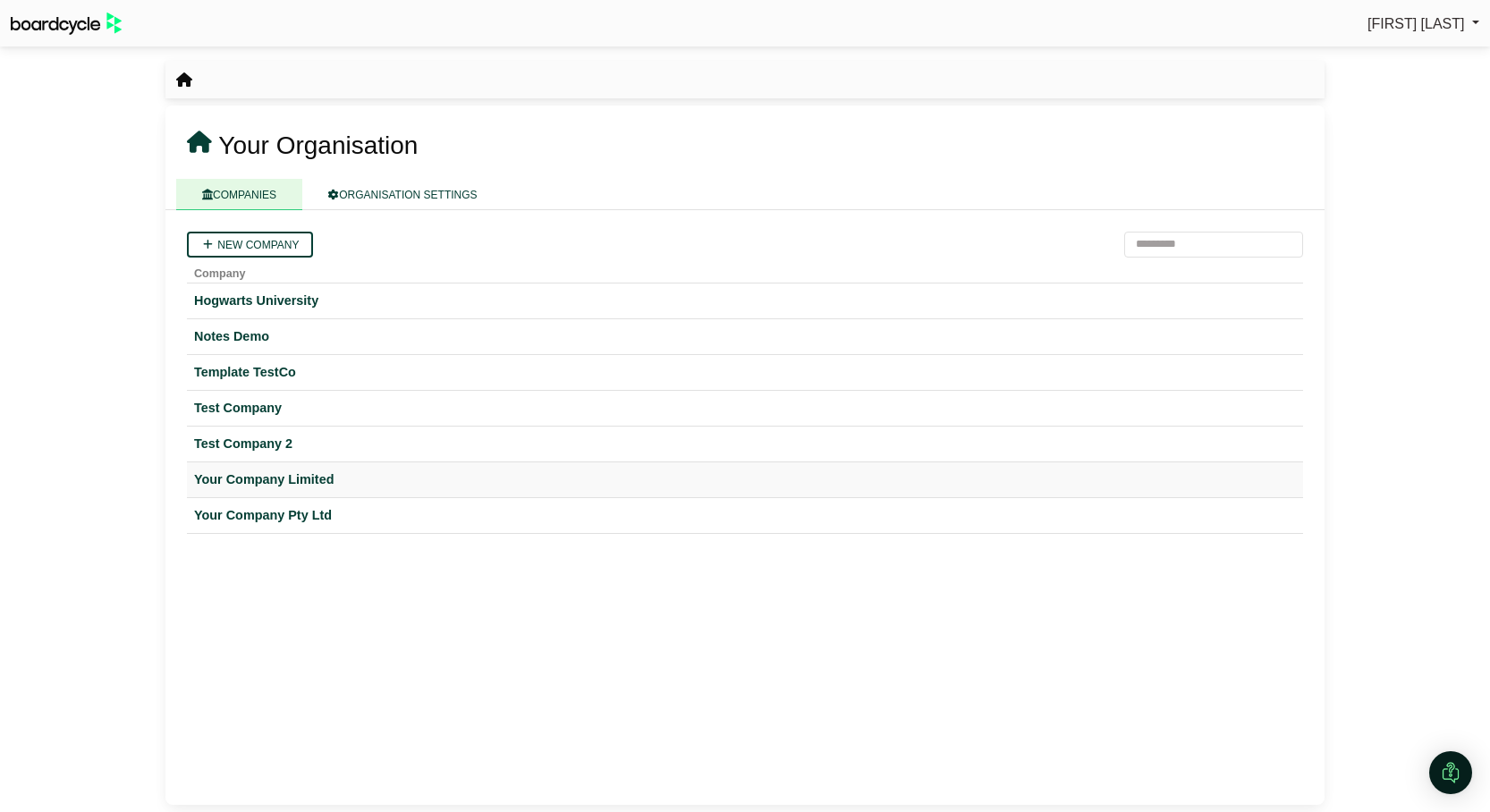 click on "Your Company Limited" at bounding box center (745, 479) 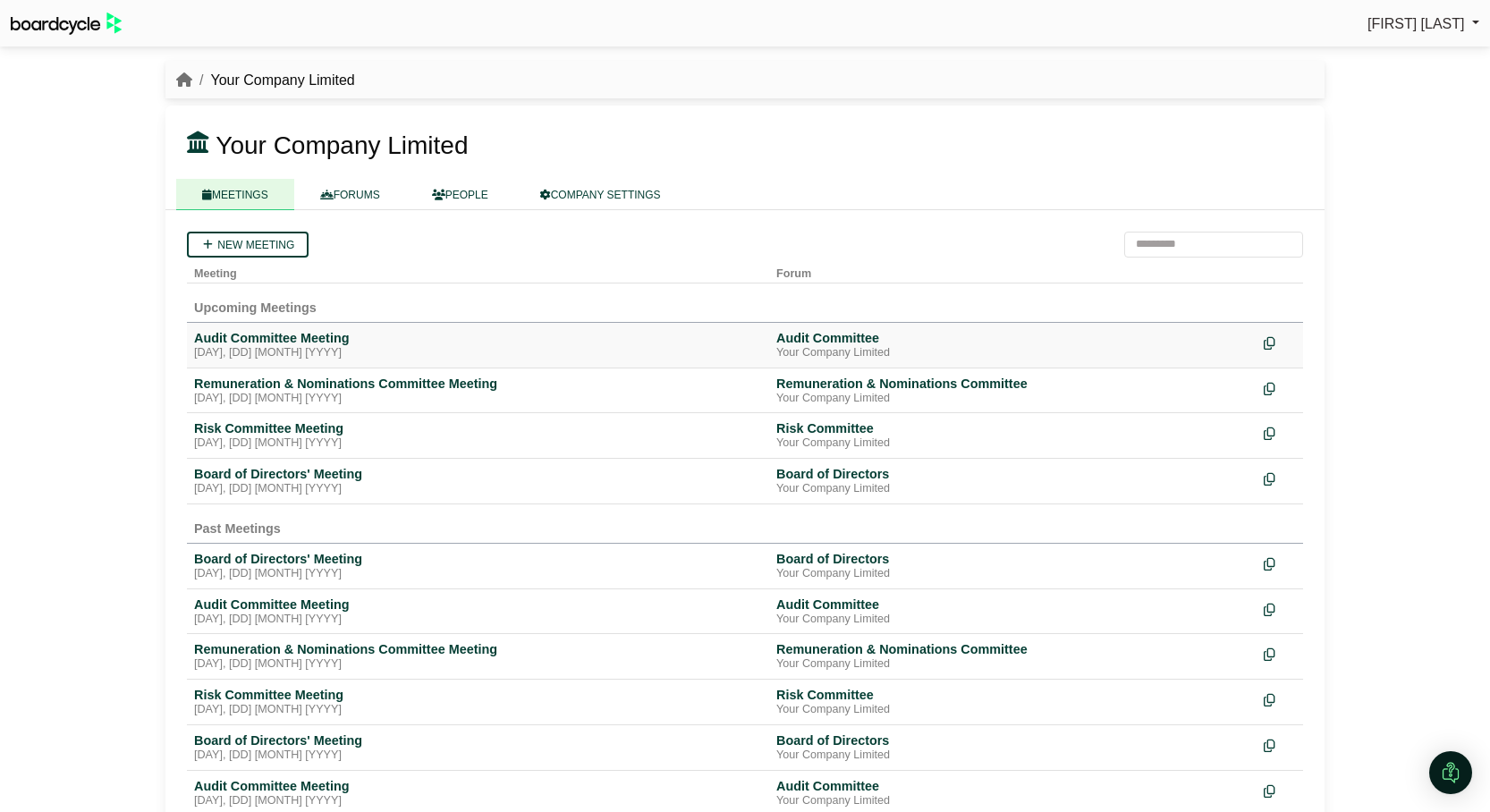 scroll, scrollTop: 0, scrollLeft: 0, axis: both 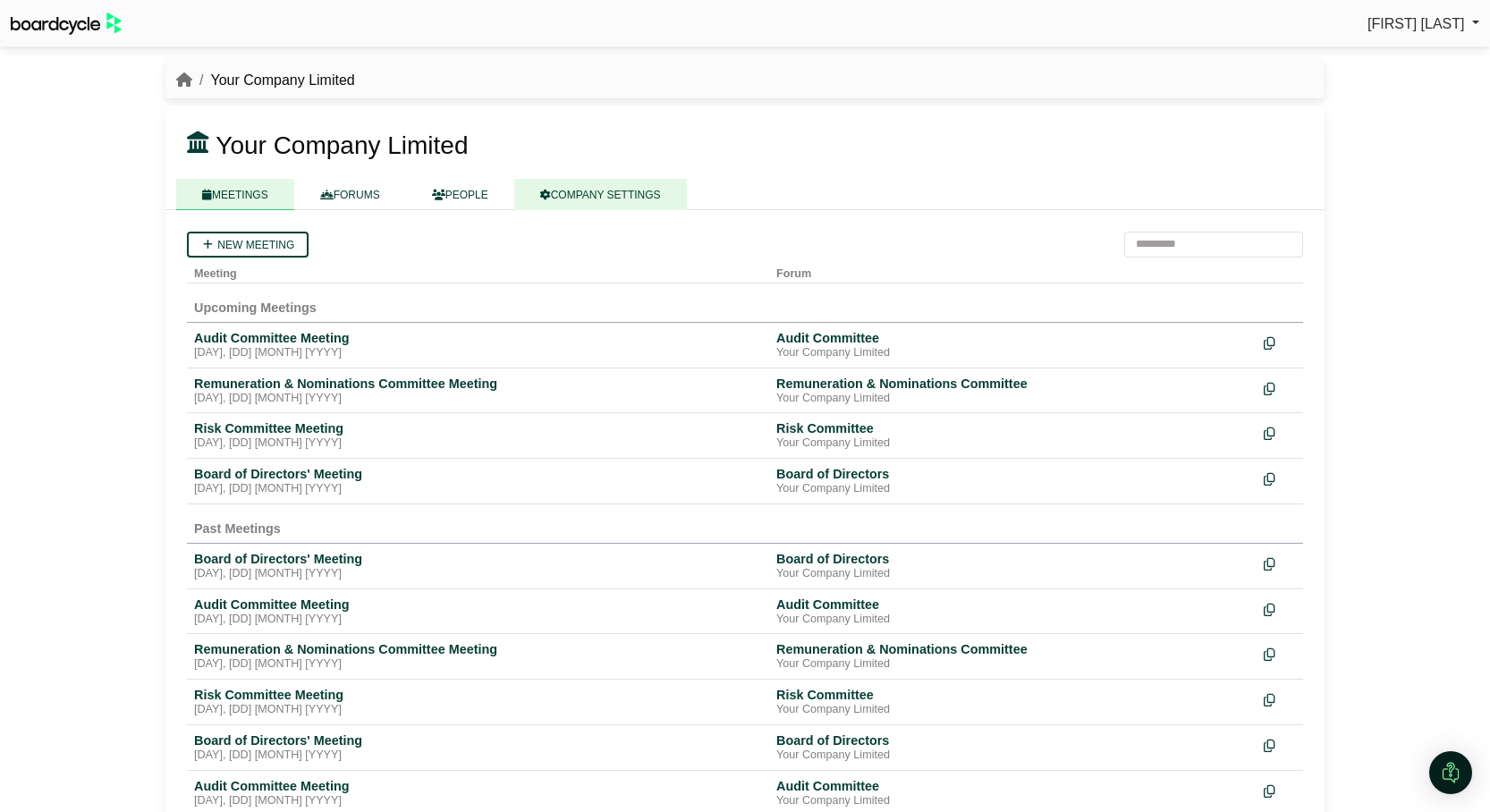 click on "COMPANY SETTINGS" at bounding box center (600, 194) 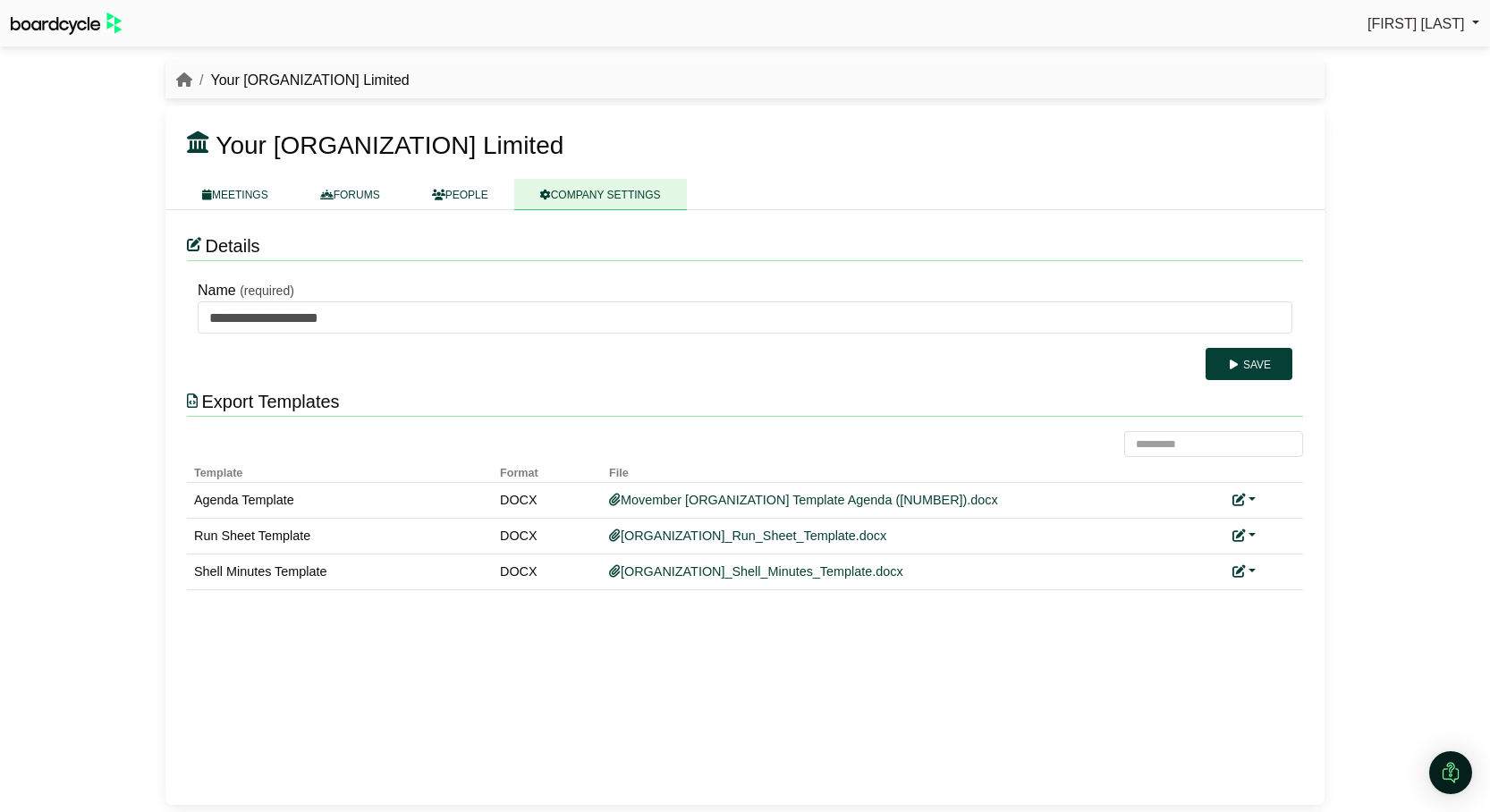 scroll, scrollTop: 0, scrollLeft: 0, axis: both 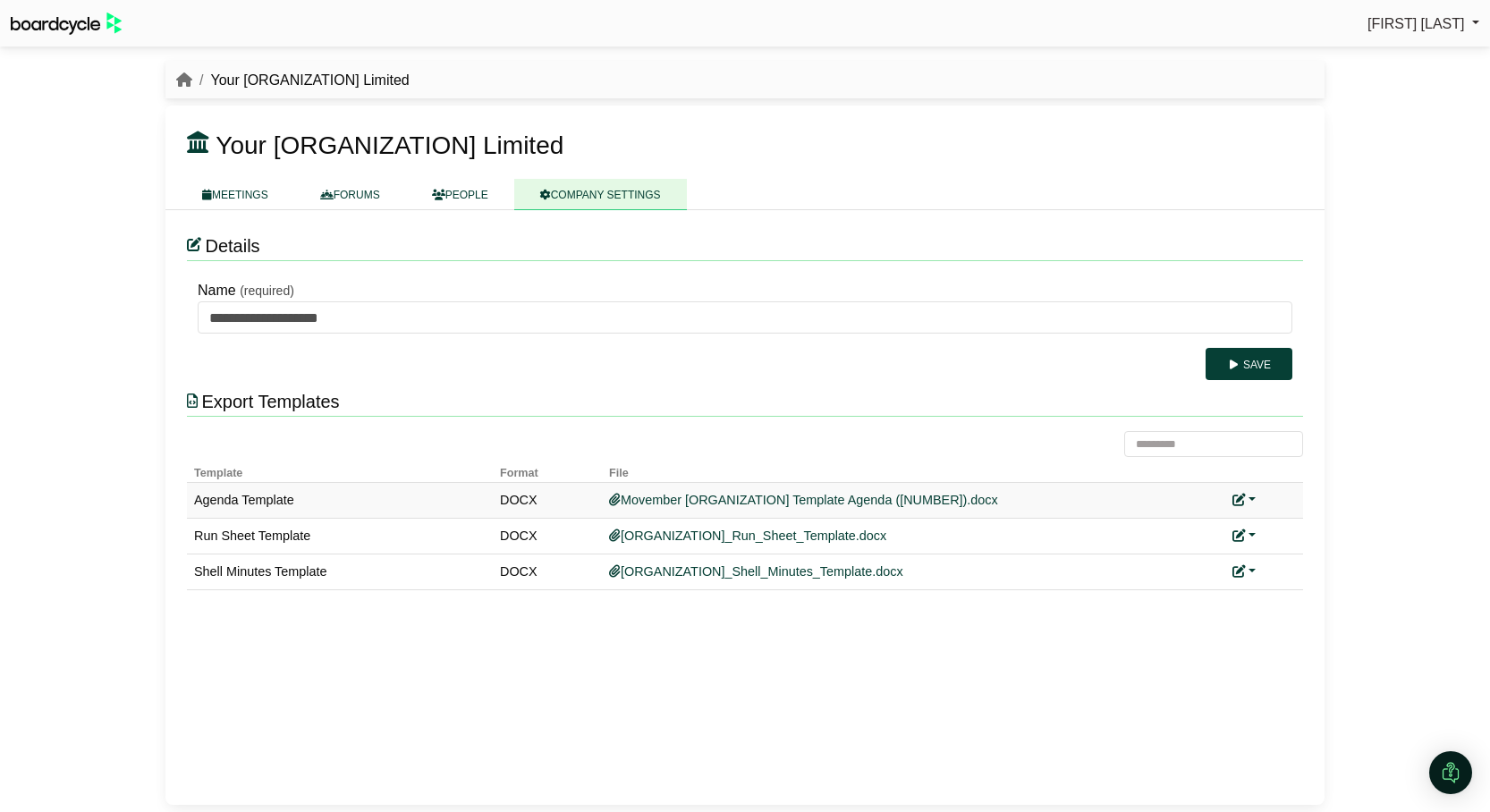 click at bounding box center (1239, 500) 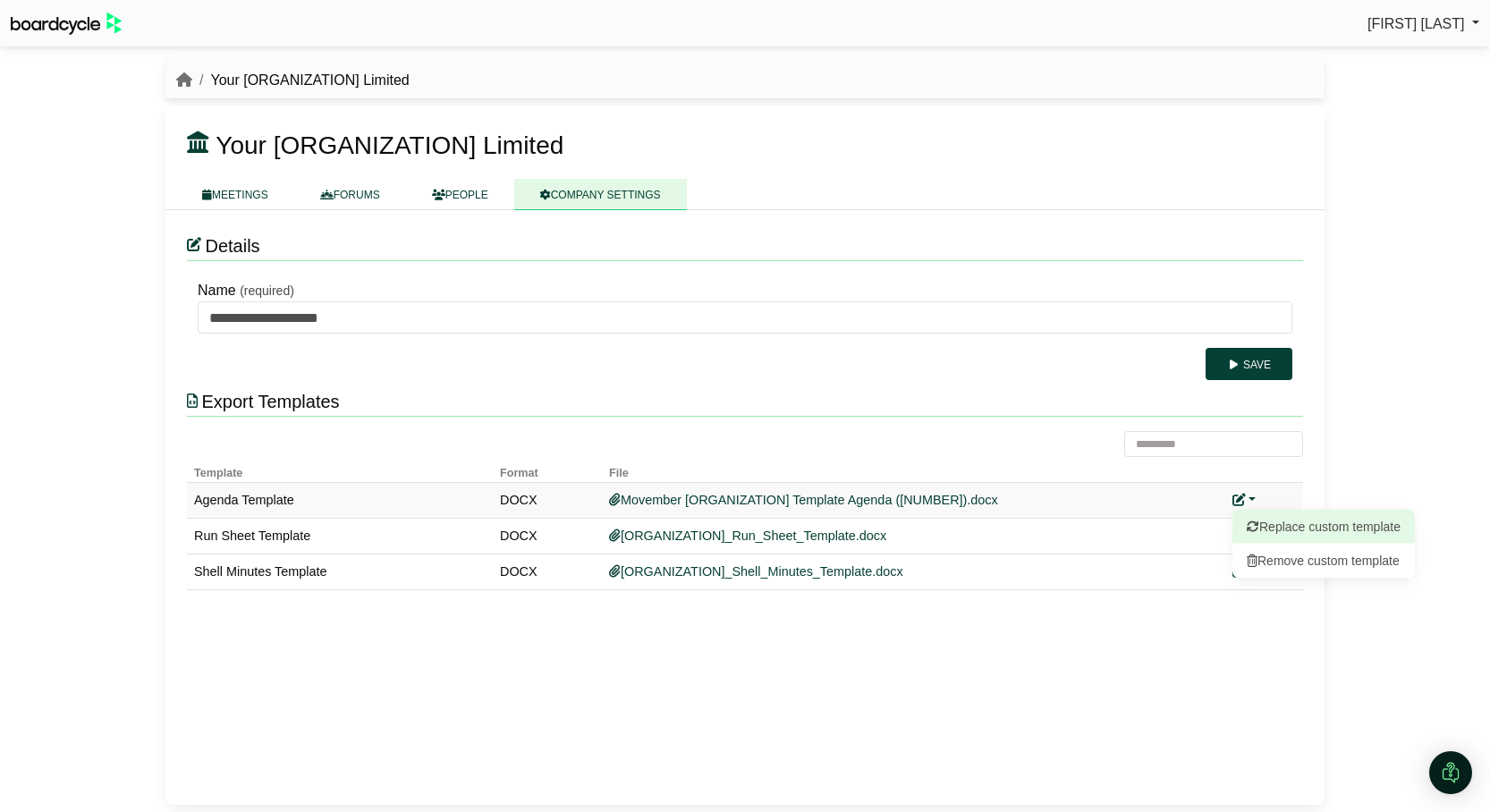click on "Replace custom template" at bounding box center (1324, 527) 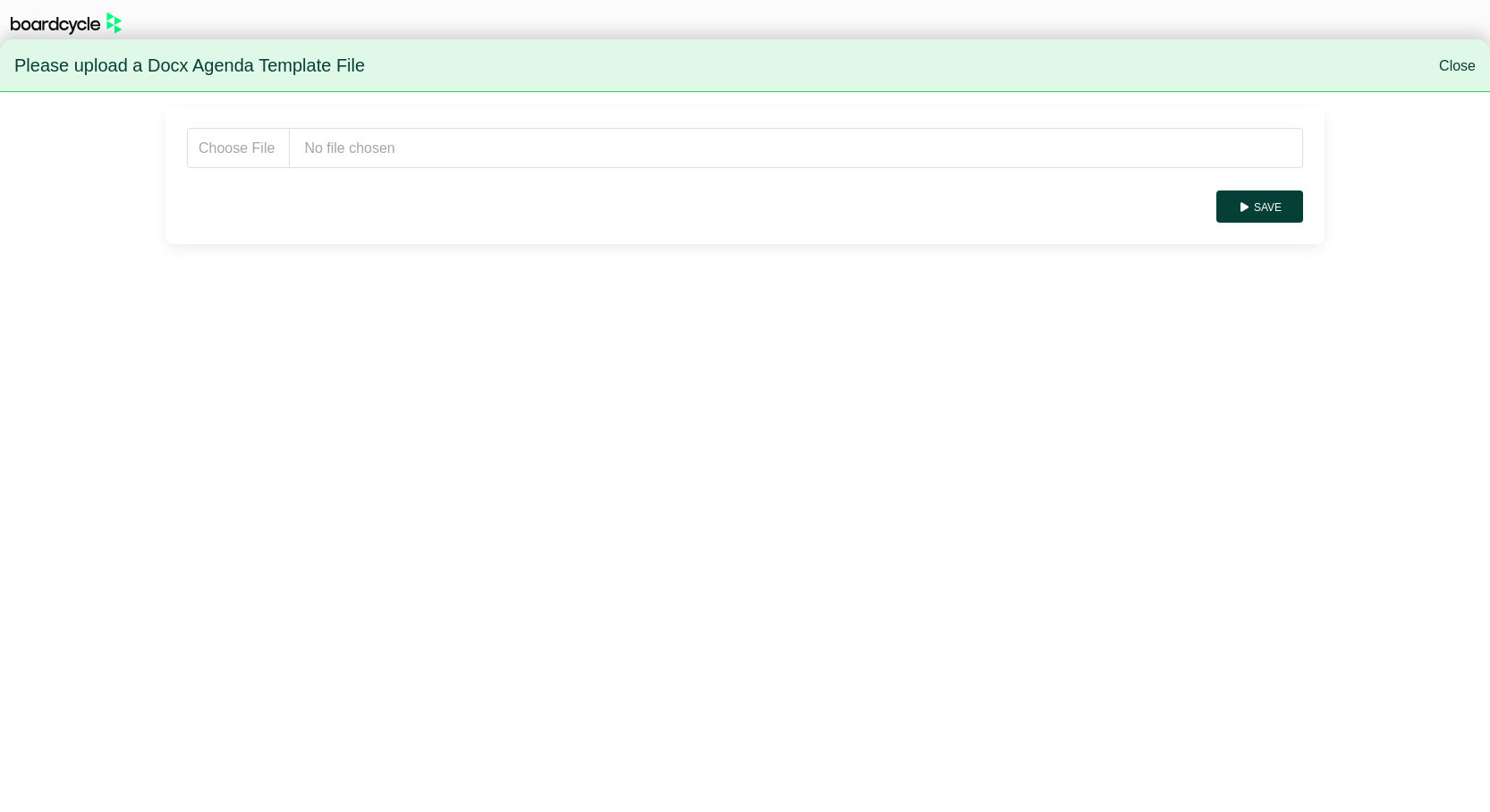 scroll, scrollTop: 0, scrollLeft: 0, axis: both 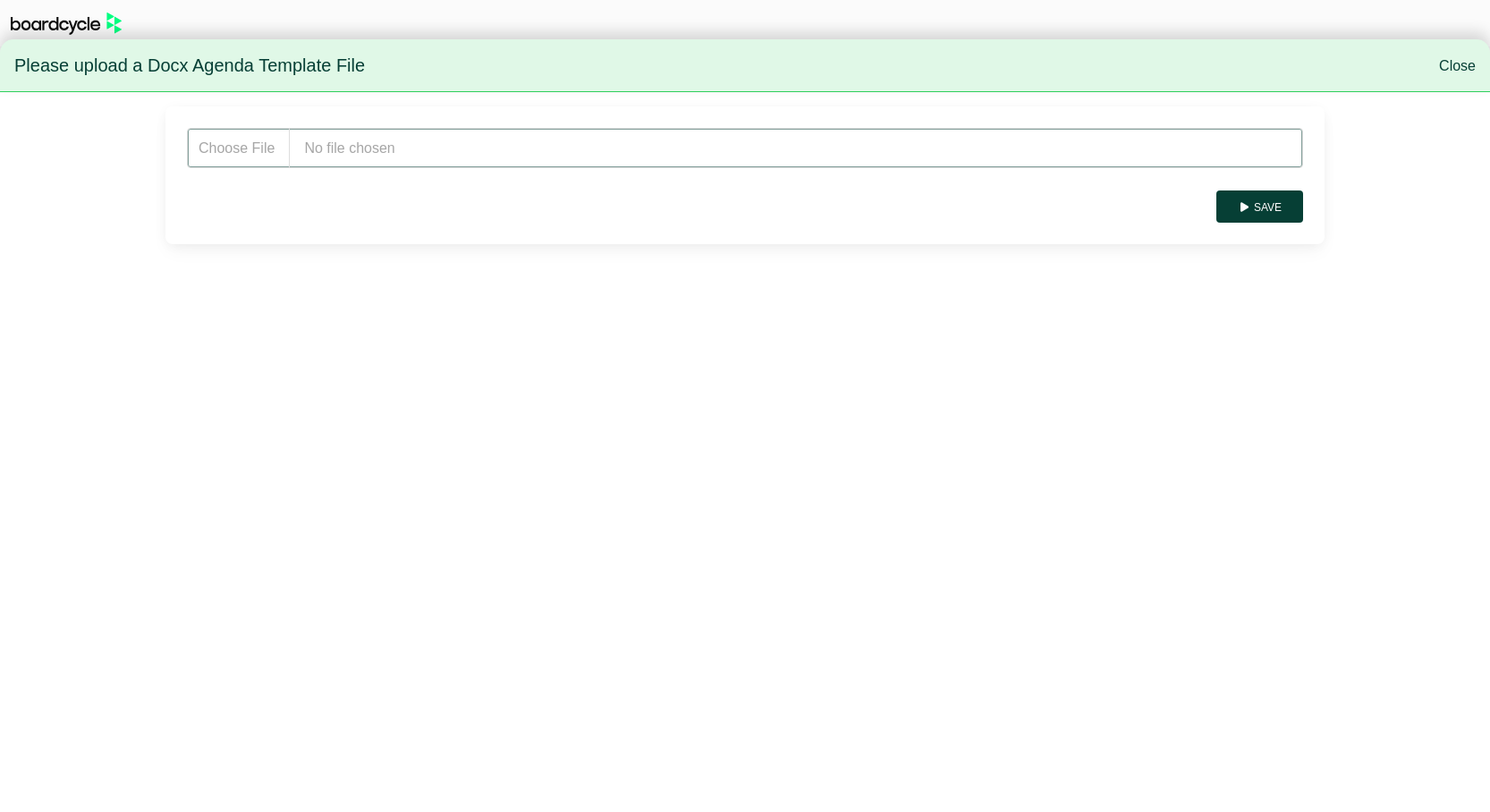 click at bounding box center [745, 148] 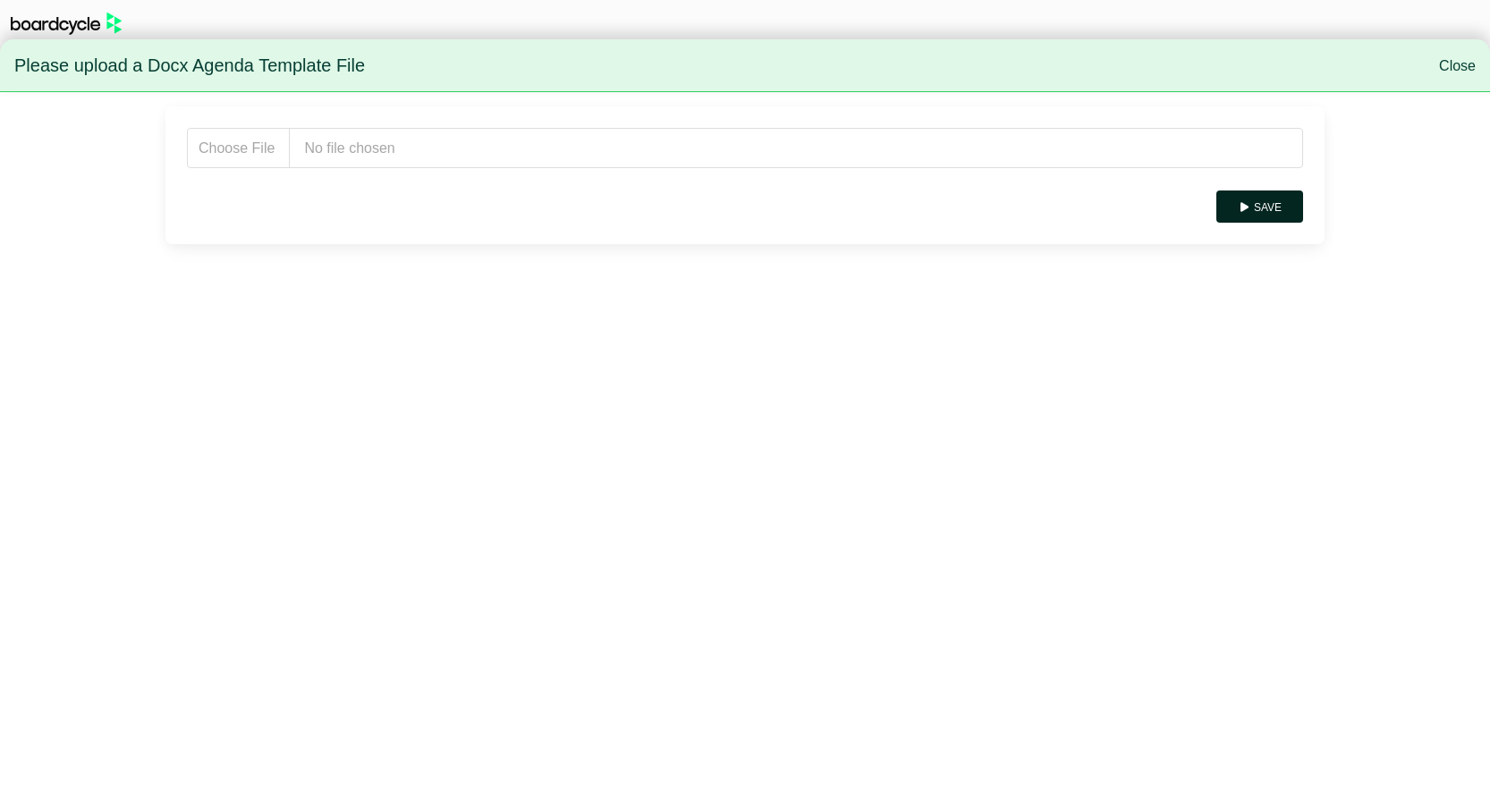 click on "Save" at bounding box center [1259, 207] 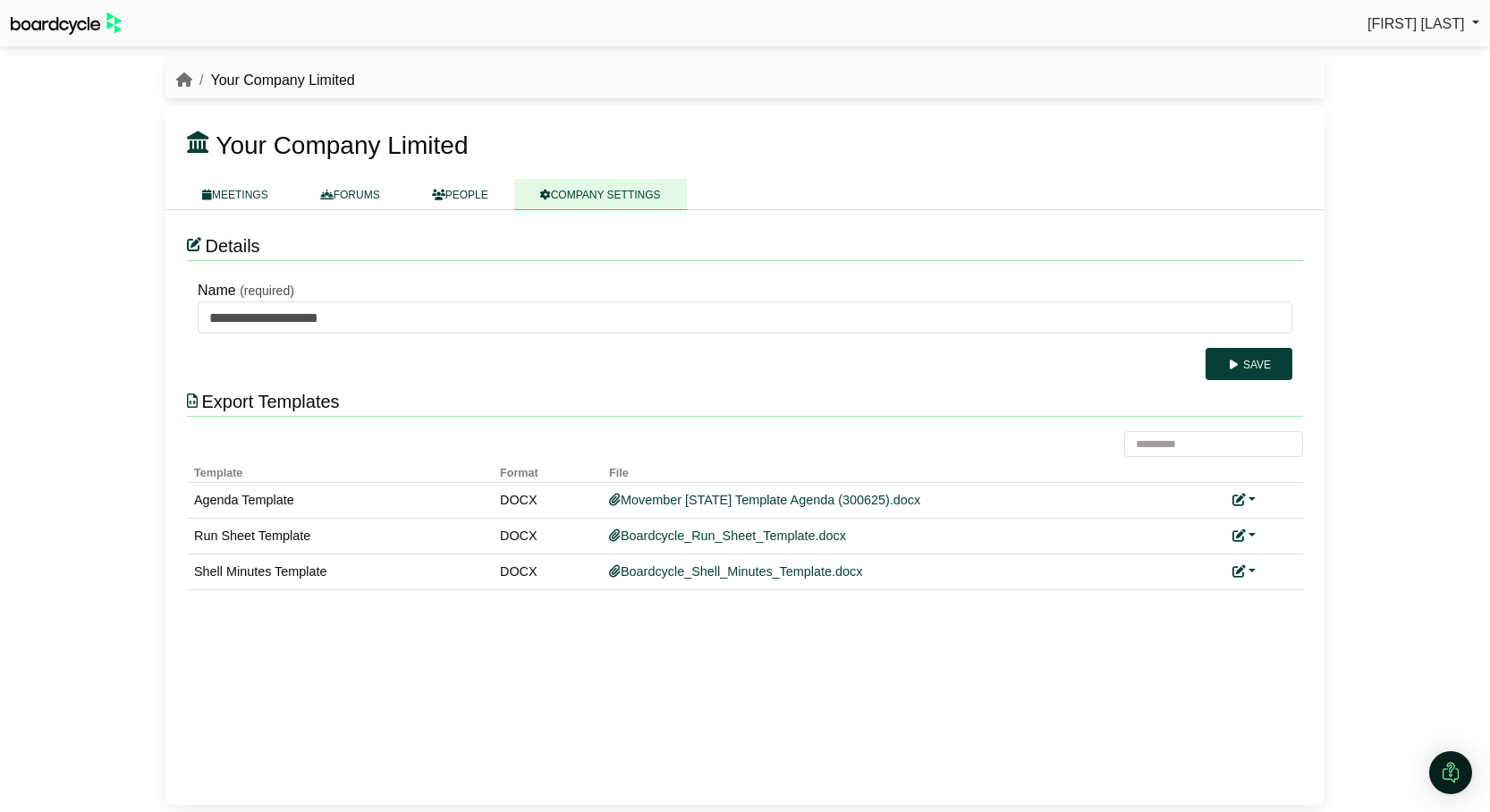 scroll, scrollTop: 0, scrollLeft: 0, axis: both 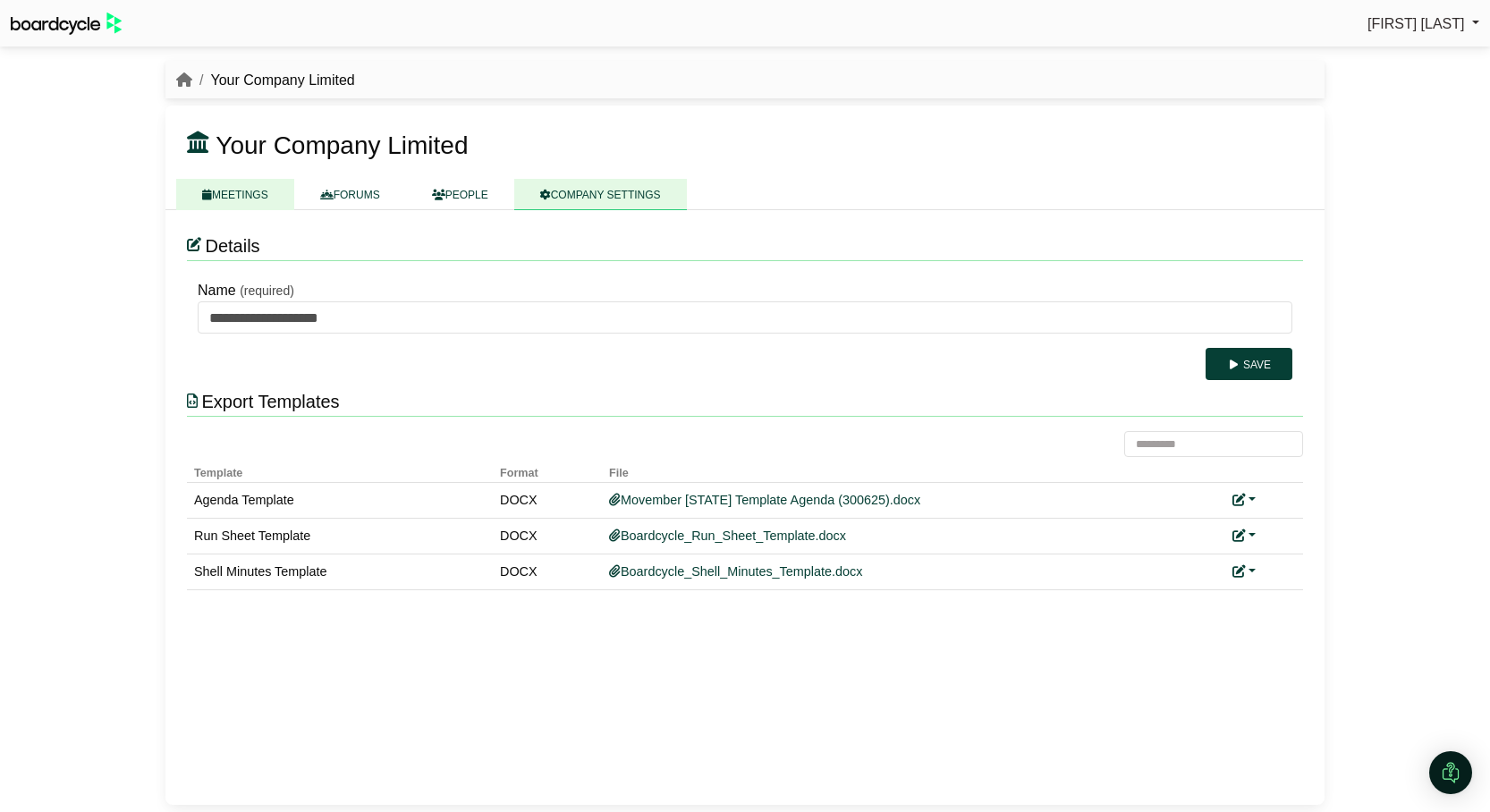 click on "MEETINGS" at bounding box center (235, 194) 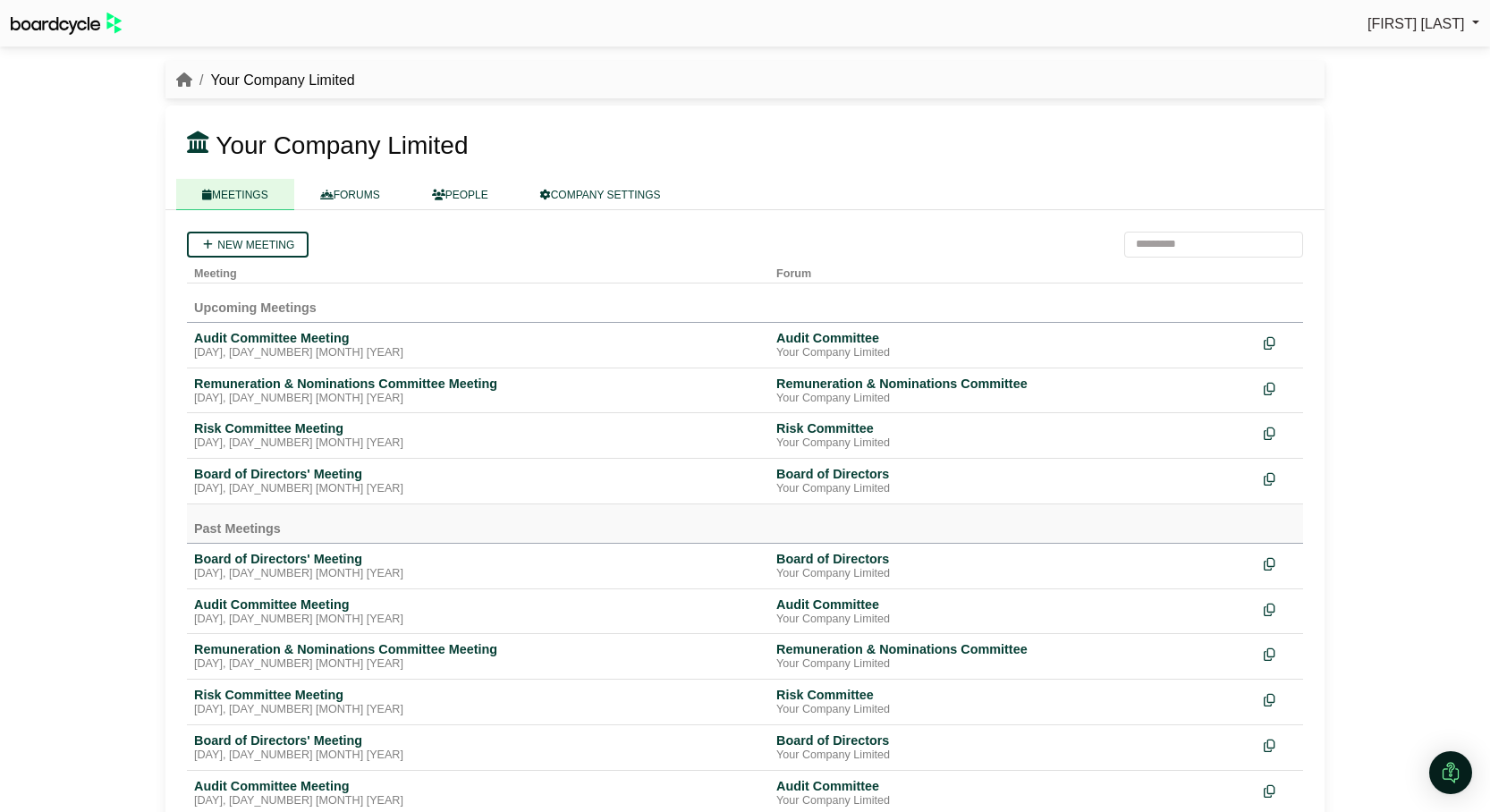 scroll, scrollTop: 0, scrollLeft: 0, axis: both 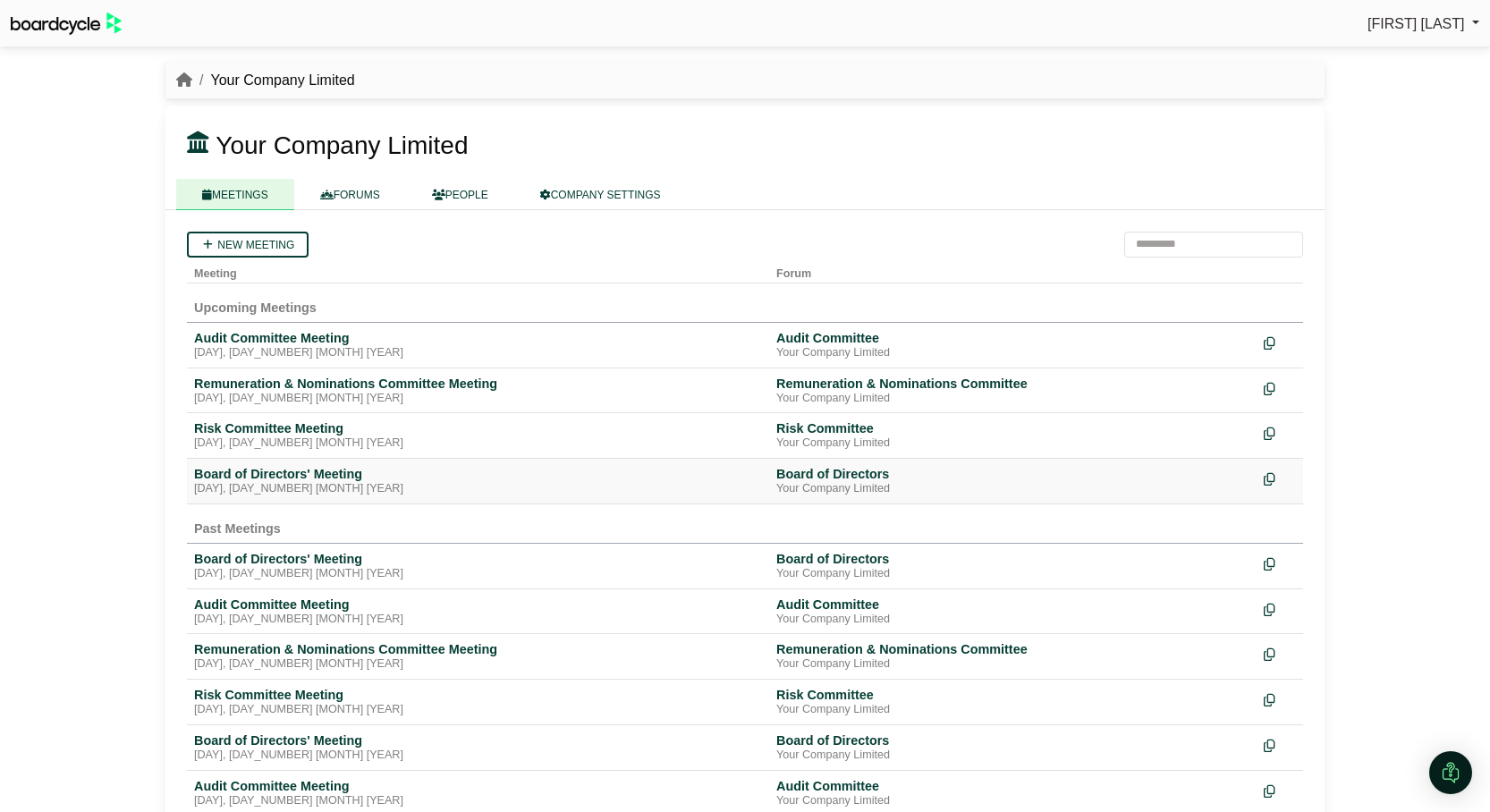 click on "Board of Directors' Meeting" at bounding box center [478, 474] 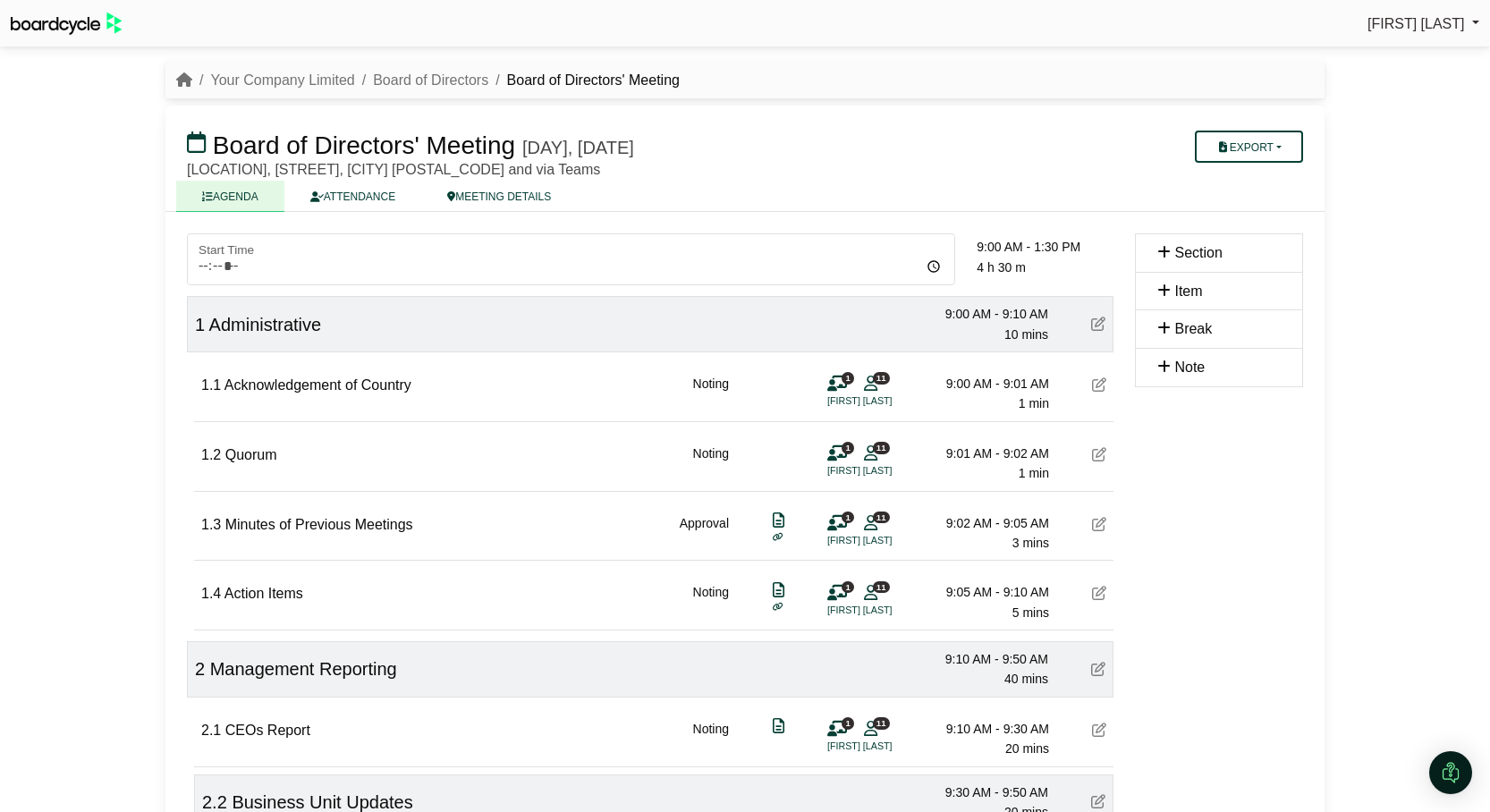 scroll, scrollTop: 0, scrollLeft: 0, axis: both 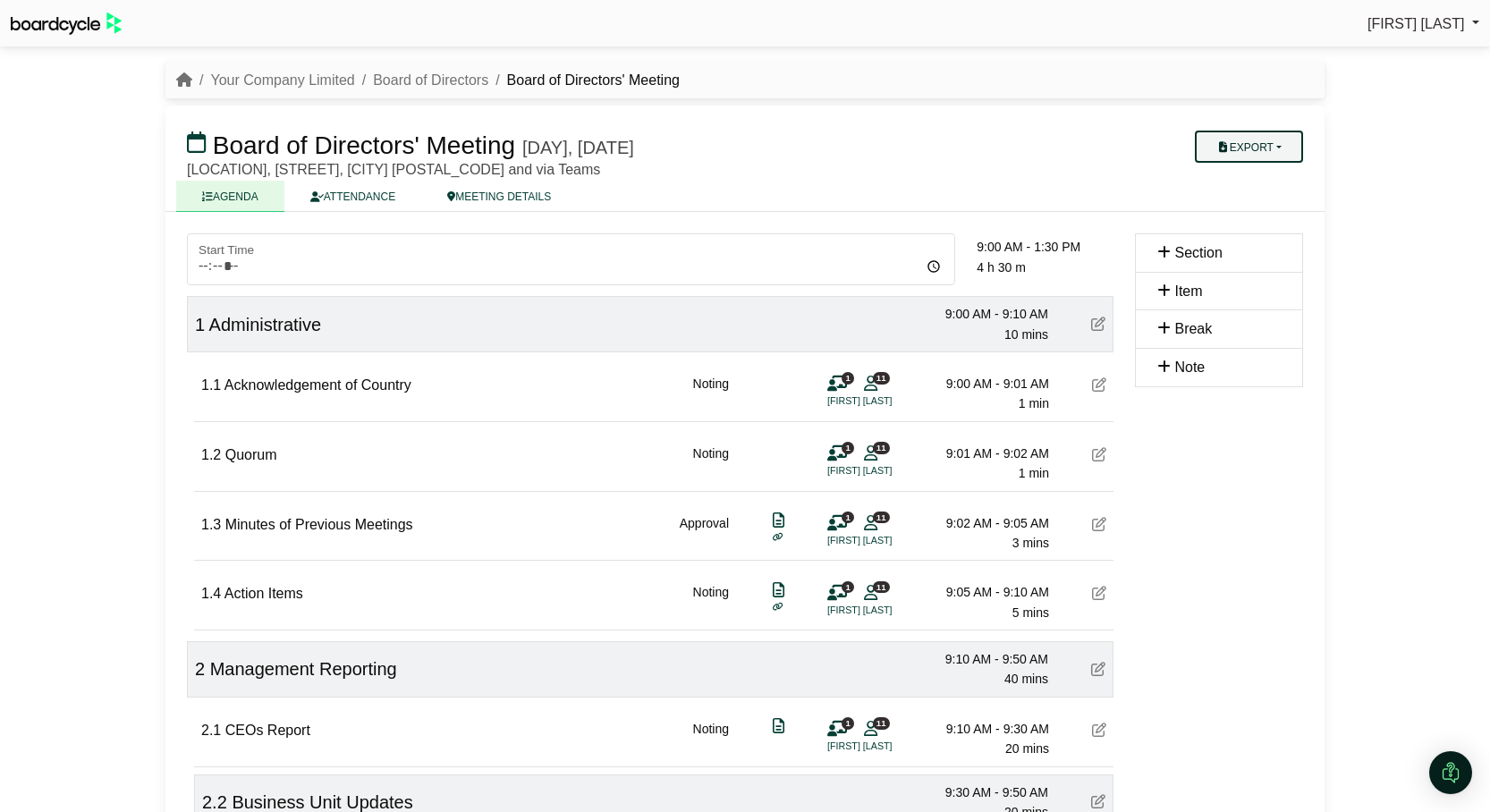 click on "Export" at bounding box center (1249, 147) 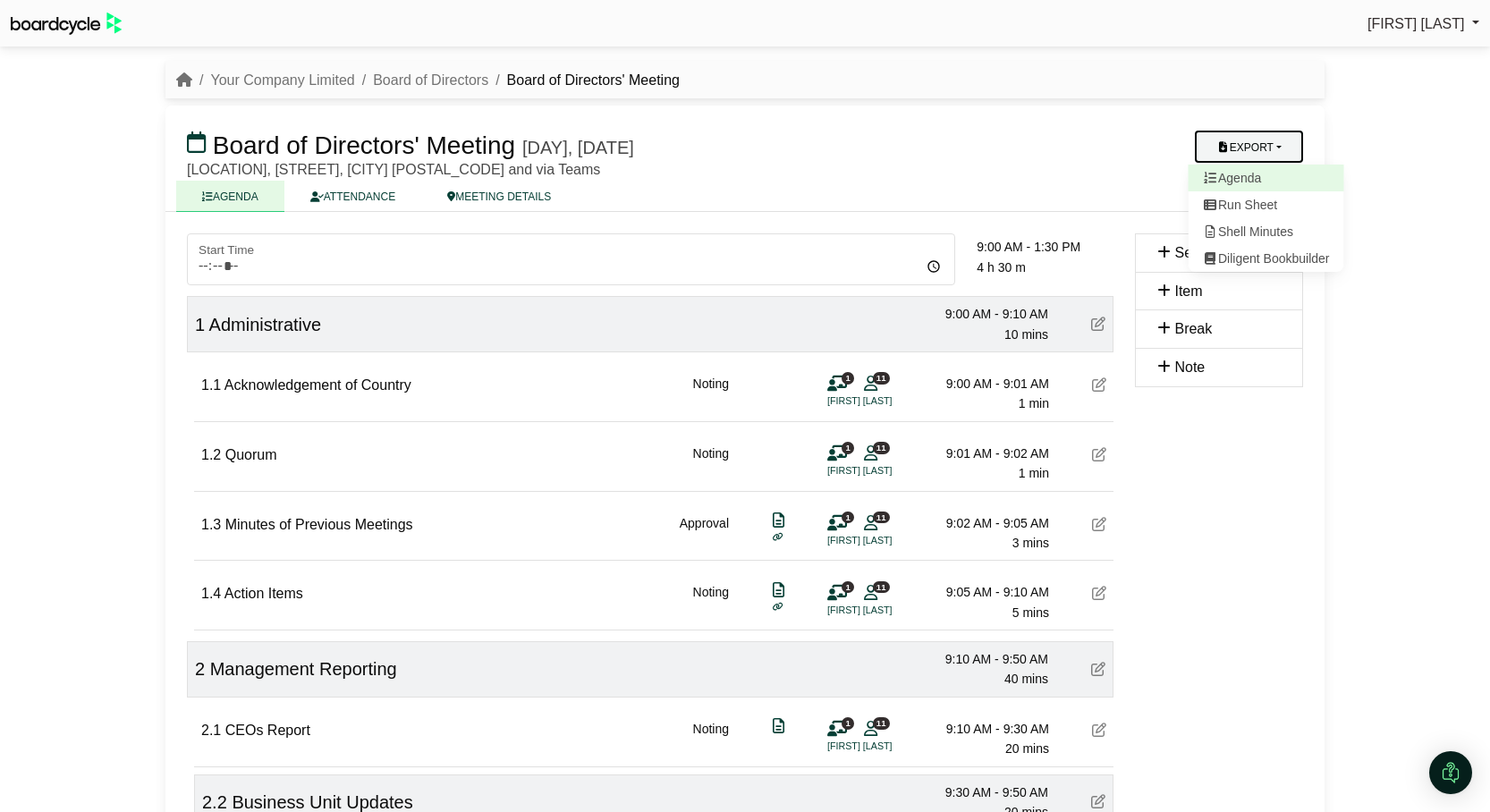click on "Agenda" at bounding box center (1266, 178) 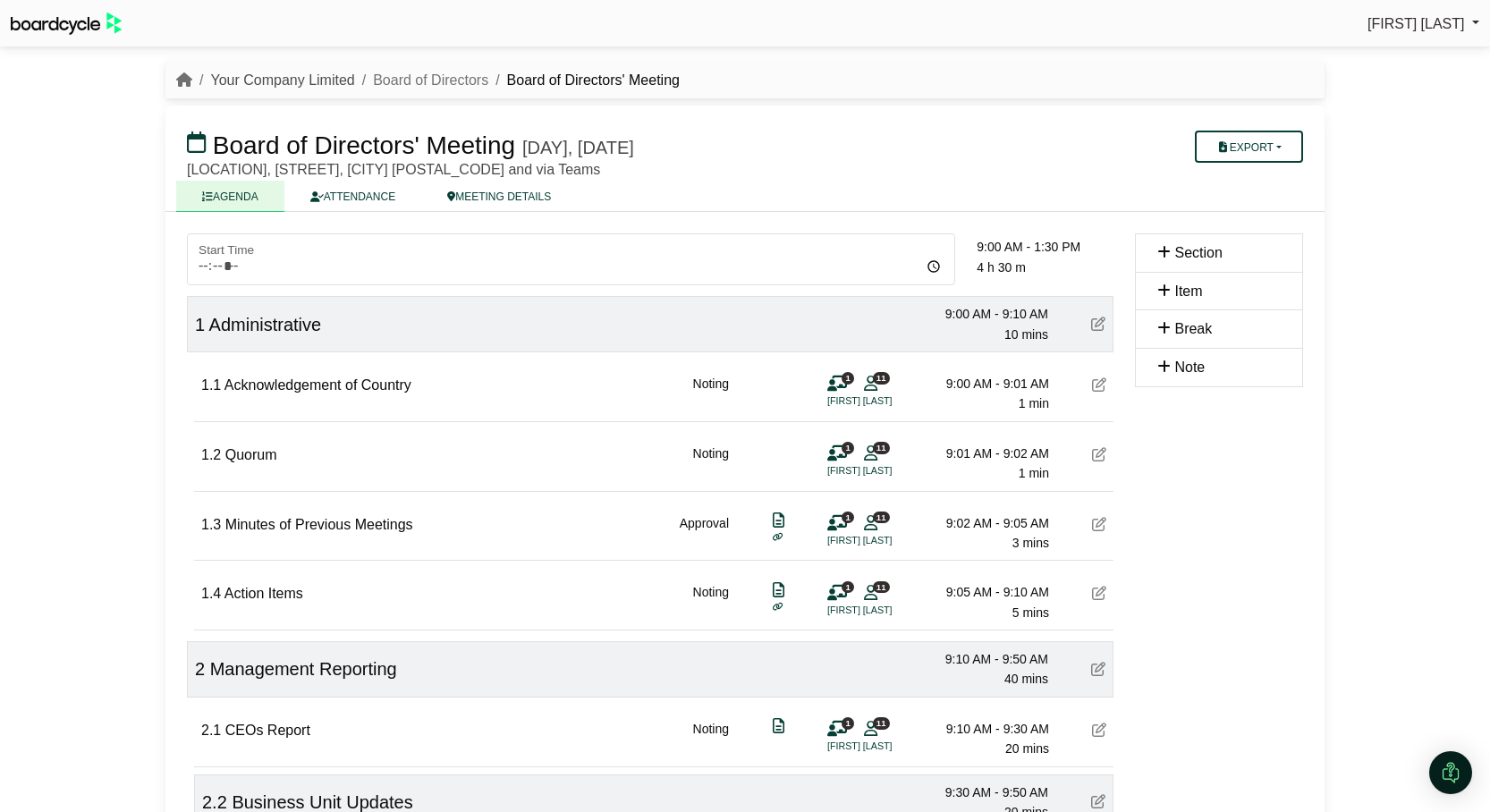 click on "Your Company Limited" at bounding box center [282, 80] 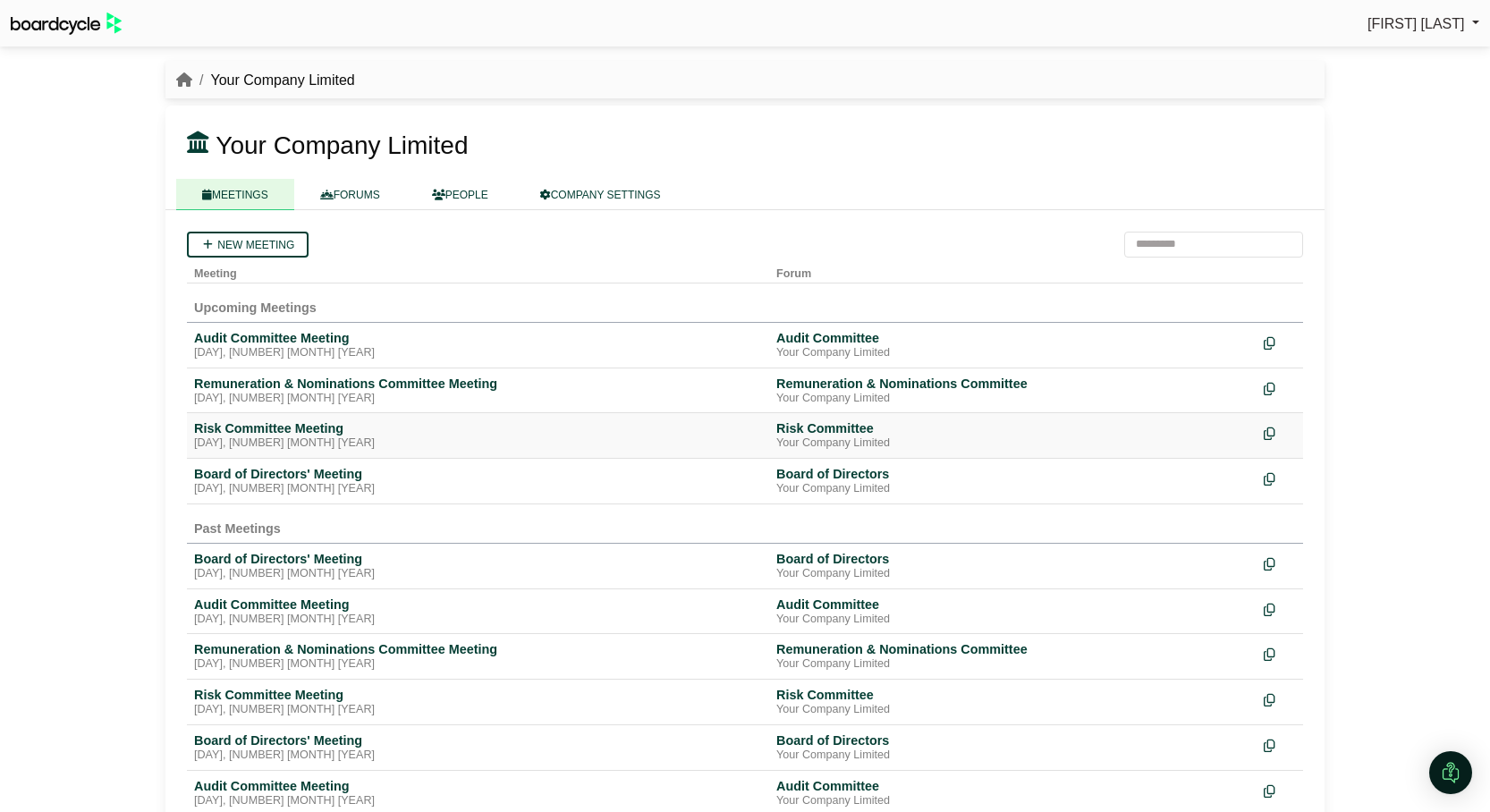 scroll, scrollTop: 0, scrollLeft: 0, axis: both 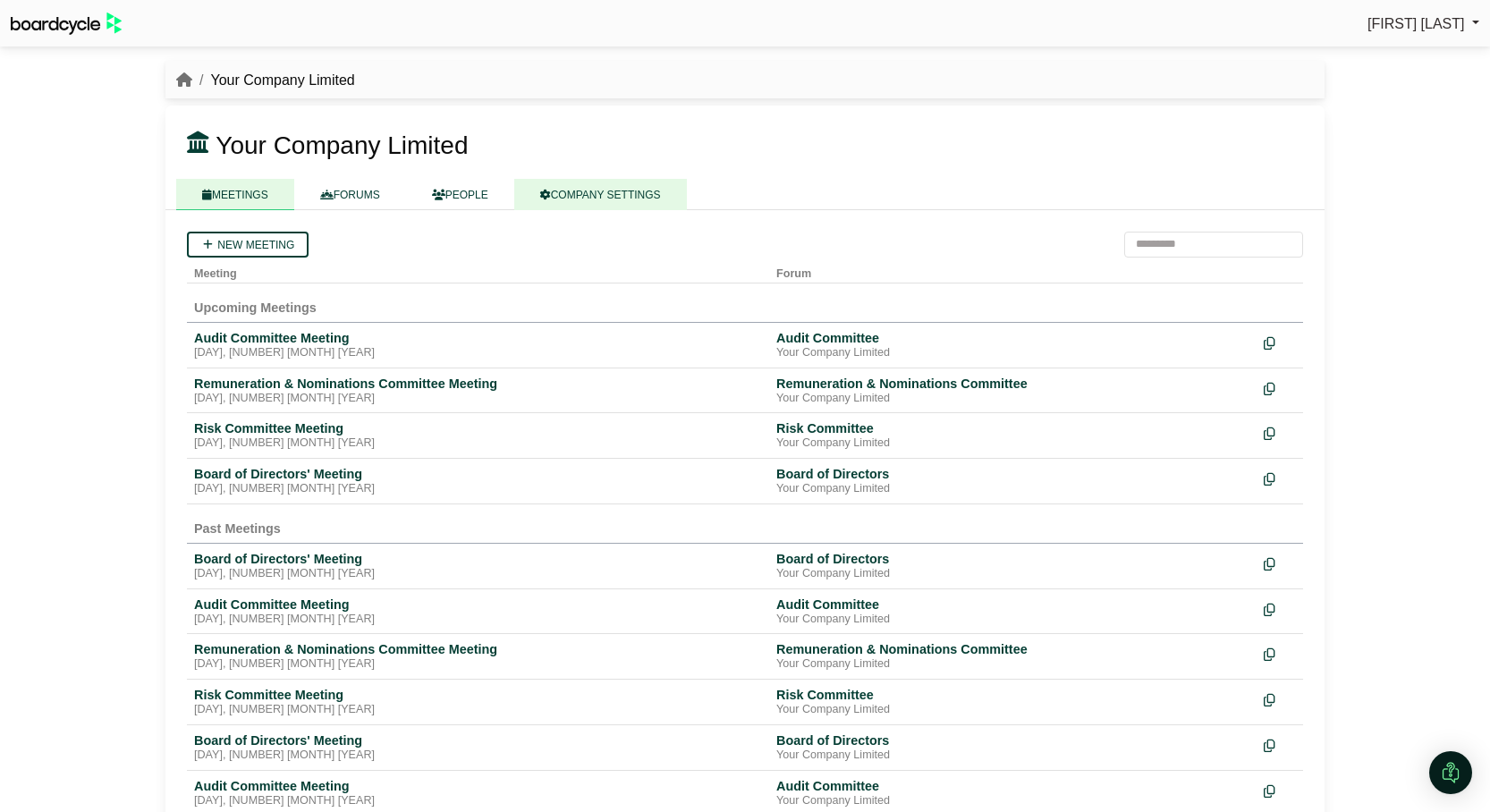 click on "COMPANY SETTINGS" at bounding box center (600, 194) 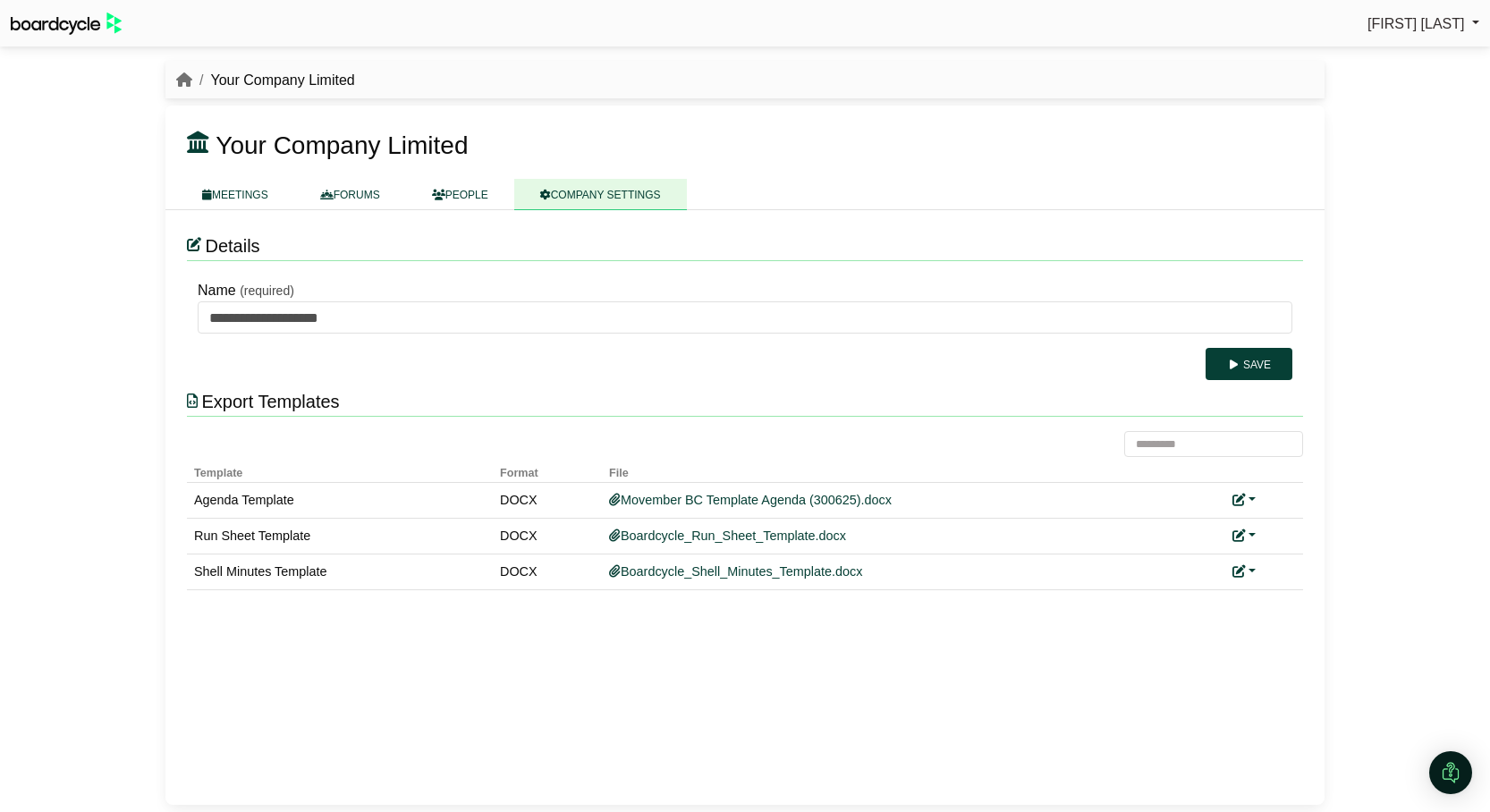 scroll, scrollTop: 0, scrollLeft: 0, axis: both 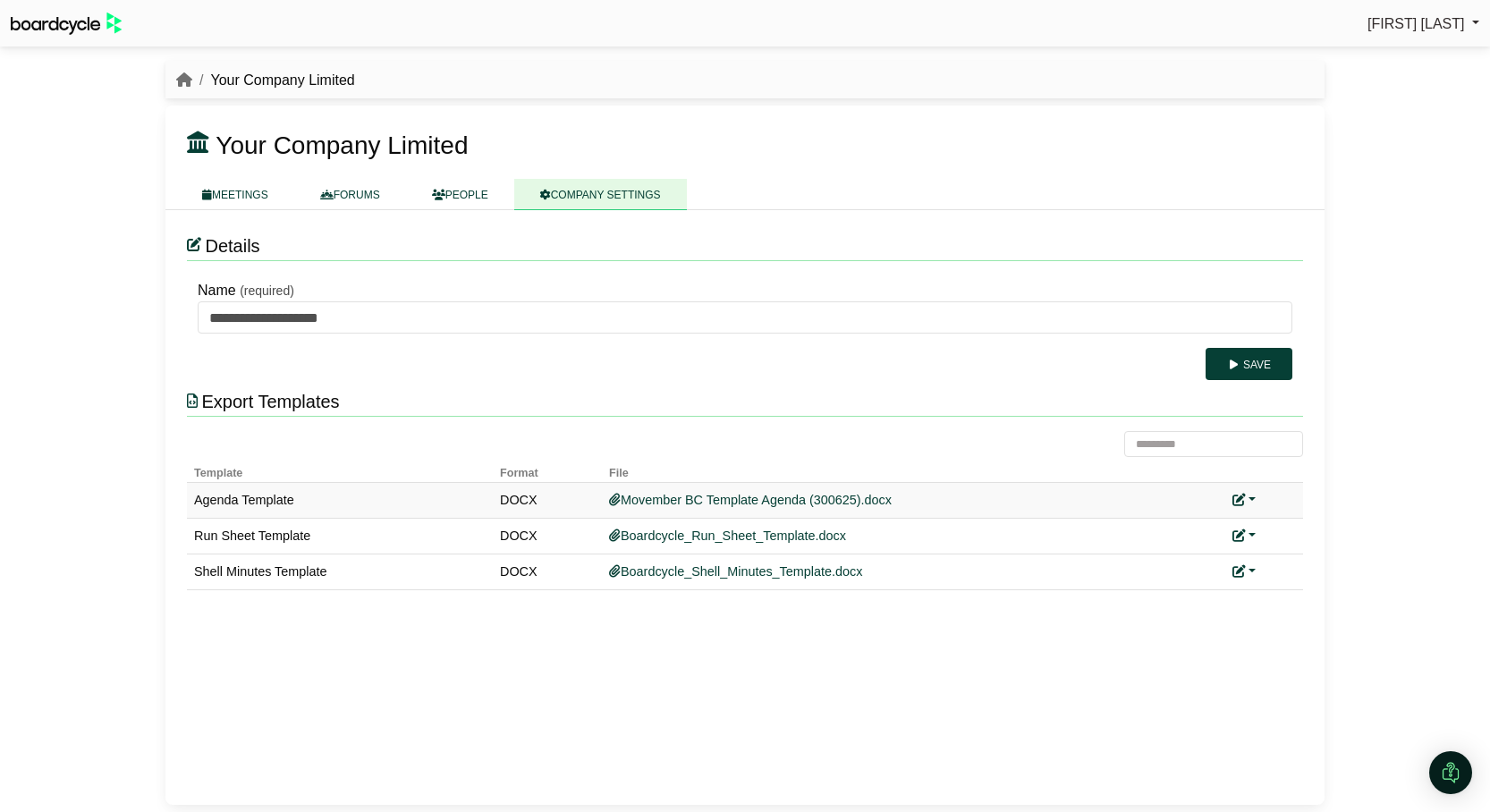 click at bounding box center [1244, 500] 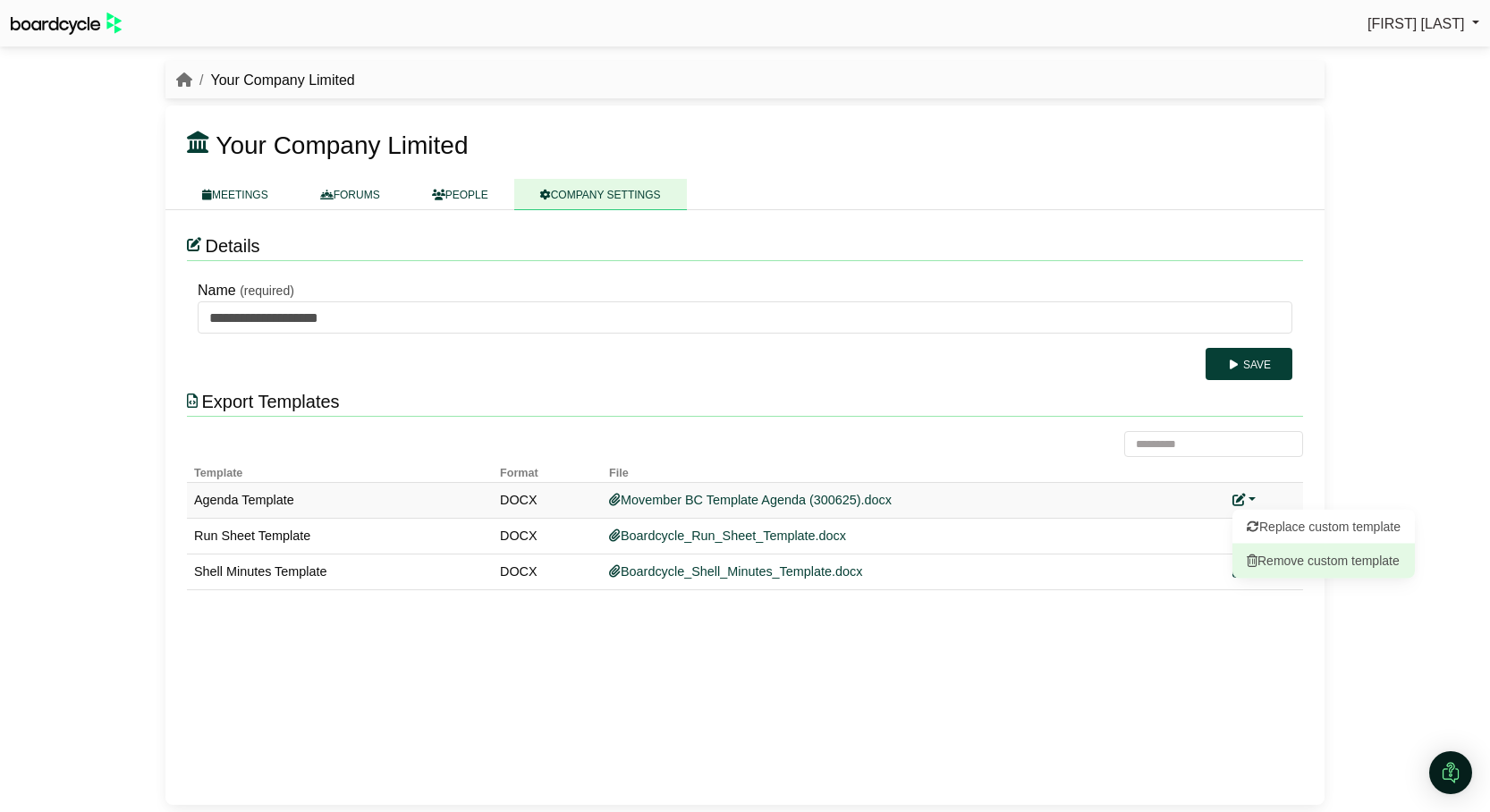 click on "Remove custom template" at bounding box center [1324, 561] 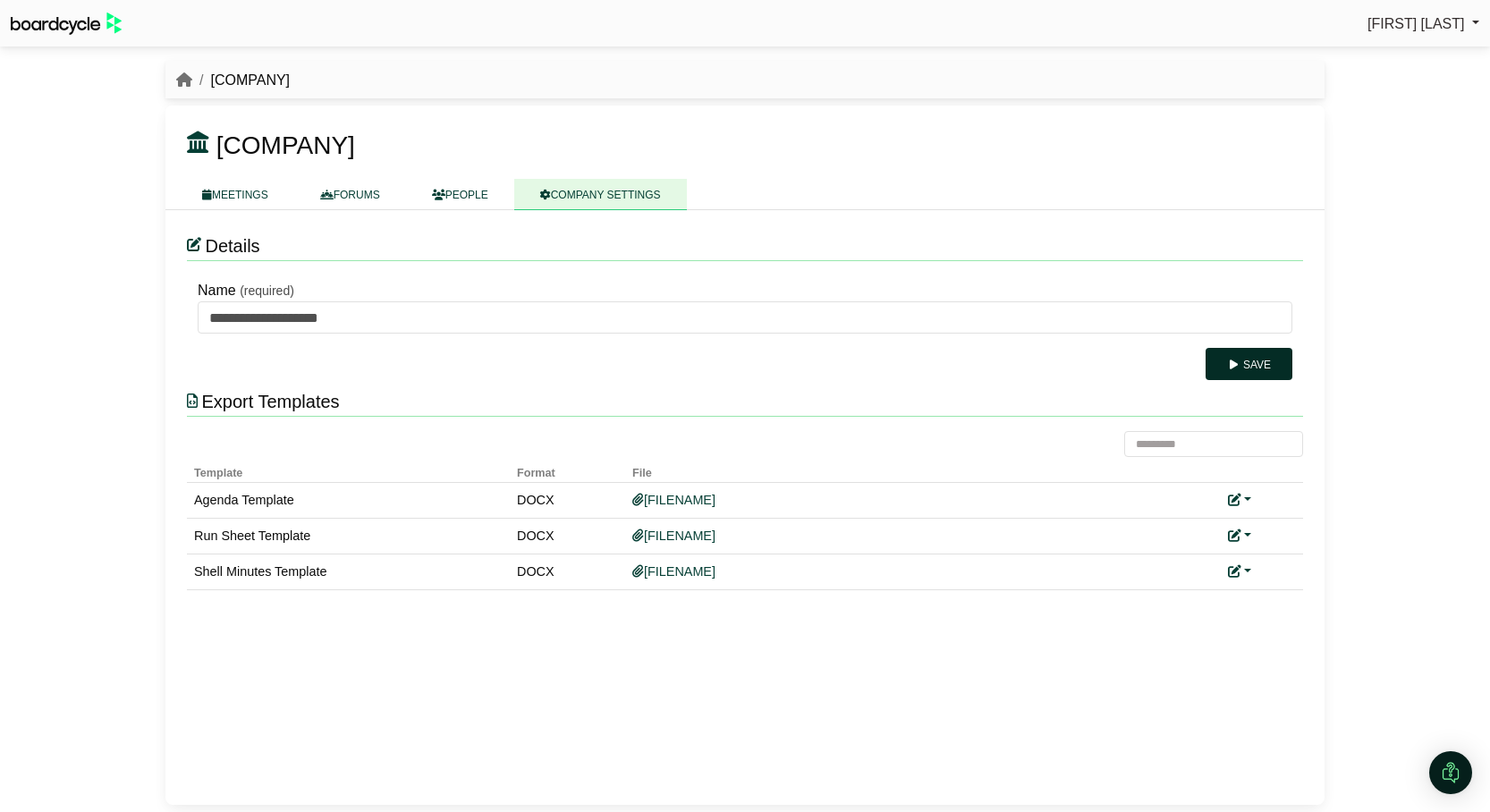 scroll, scrollTop: 0, scrollLeft: 0, axis: both 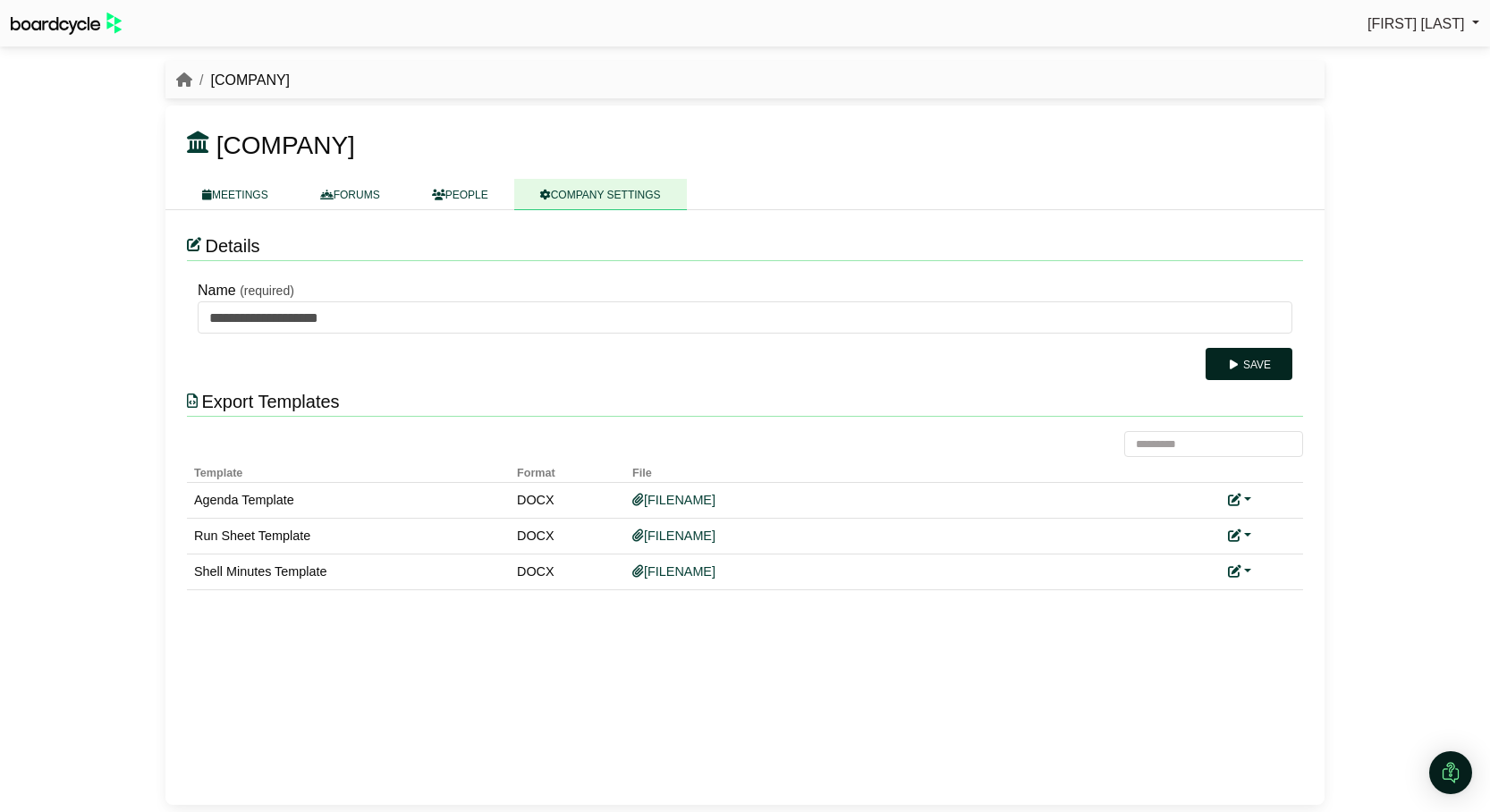 click on "Save" at bounding box center (1249, 364) 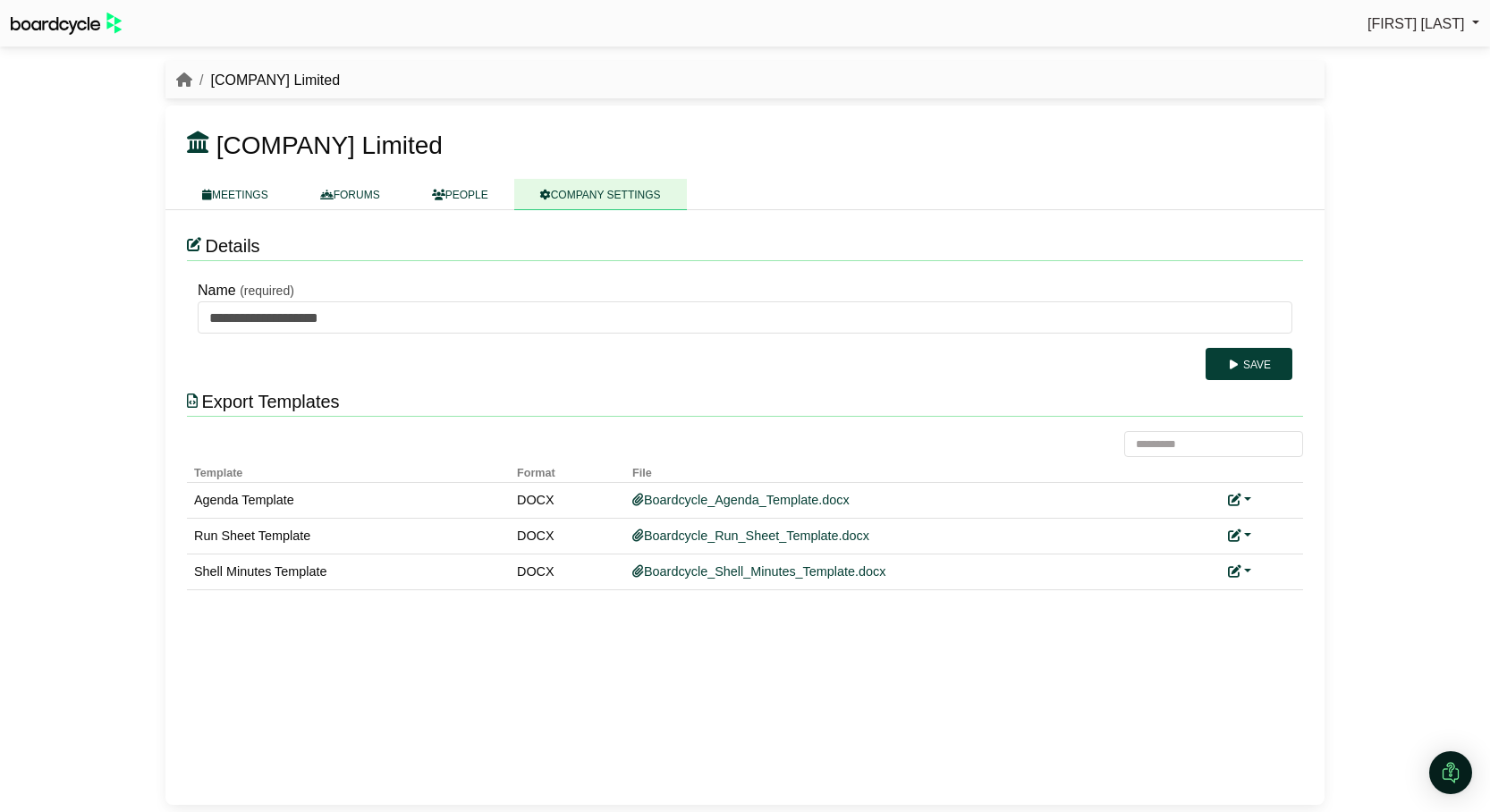 scroll, scrollTop: 0, scrollLeft: 0, axis: both 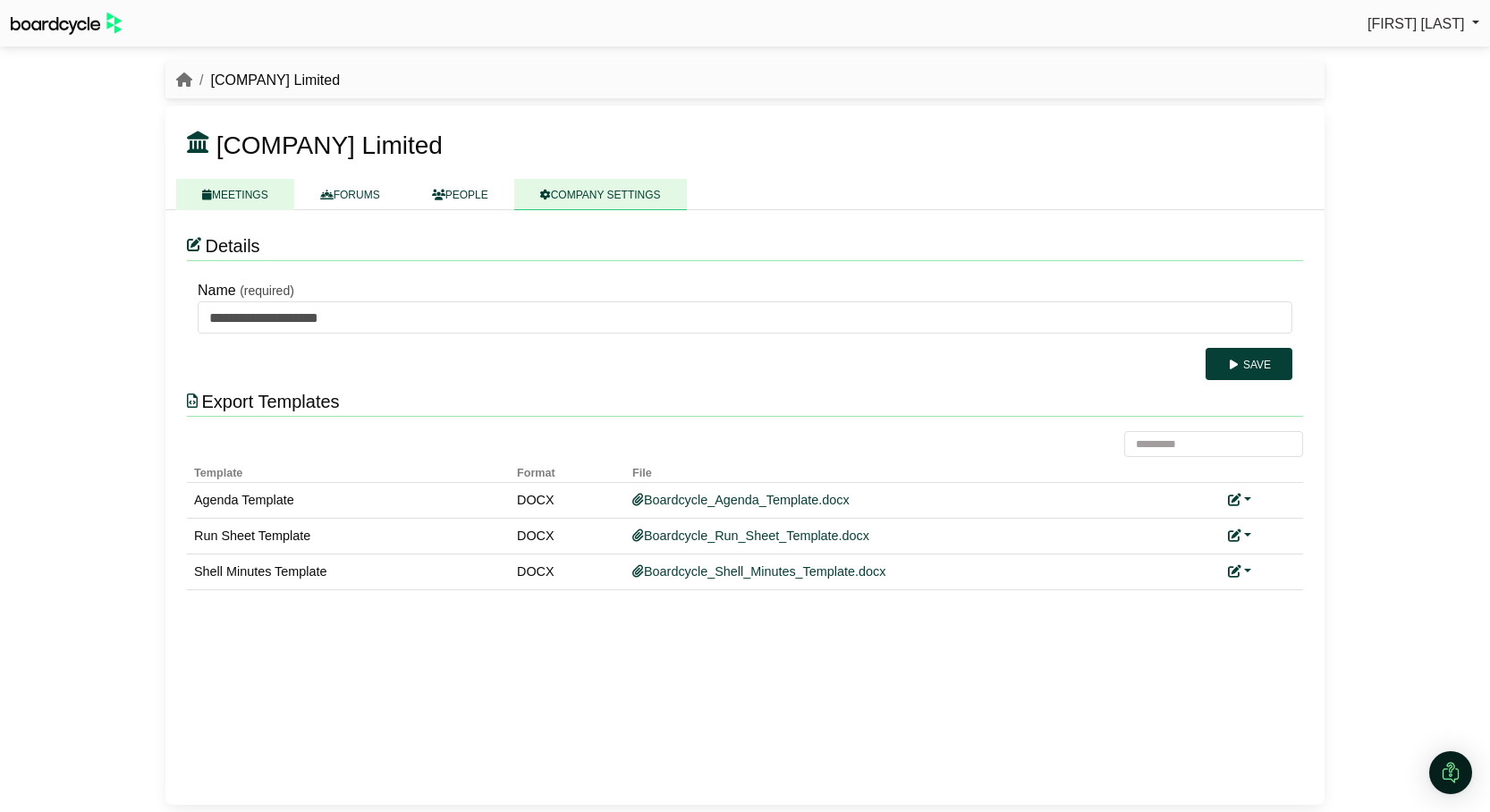 click on "MEETINGS" at bounding box center [235, 194] 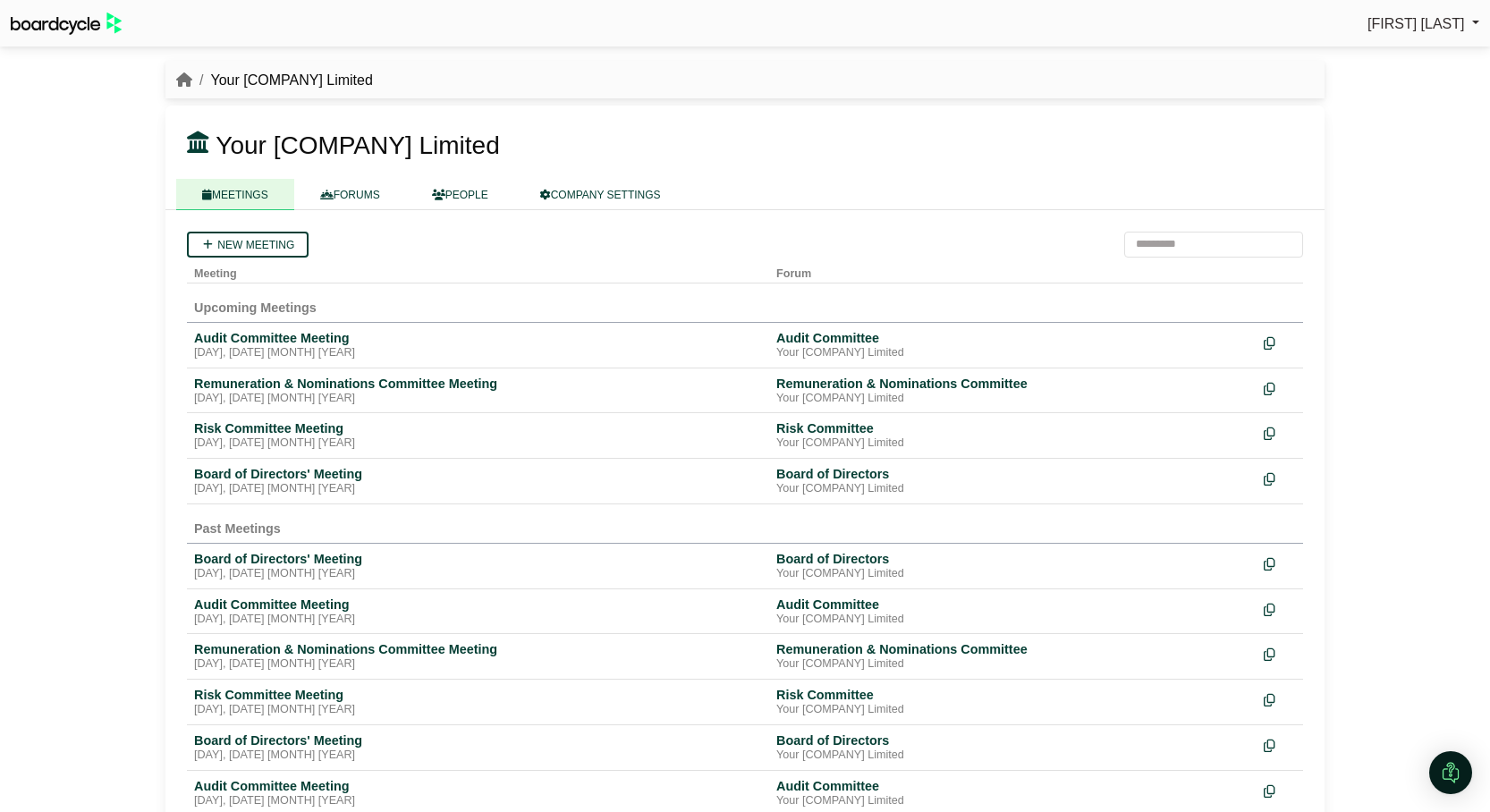 scroll, scrollTop: 0, scrollLeft: 0, axis: both 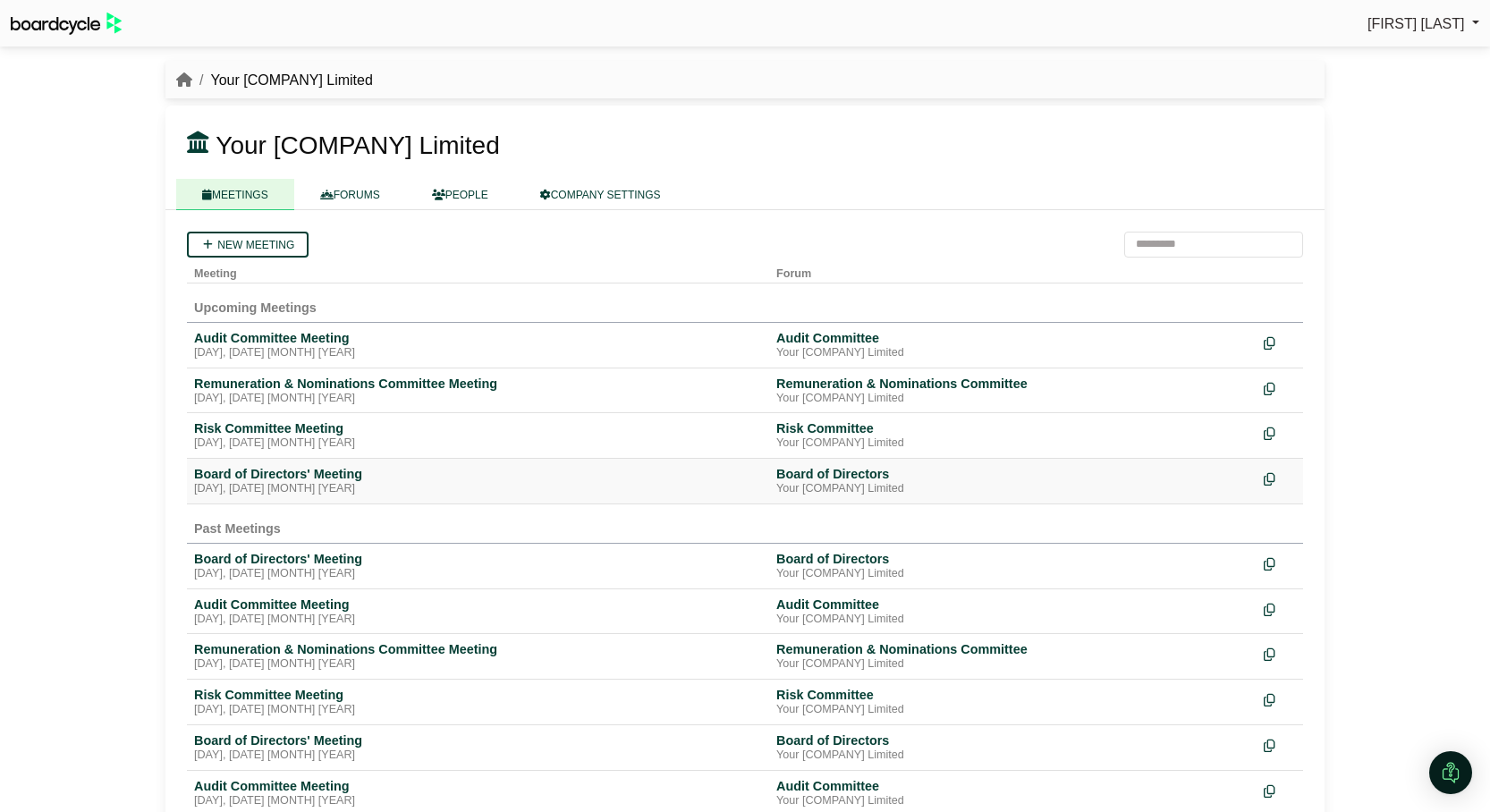 drag, startPoint x: 344, startPoint y: 480, endPoint x: 394, endPoint y: 478, distance: 50.04 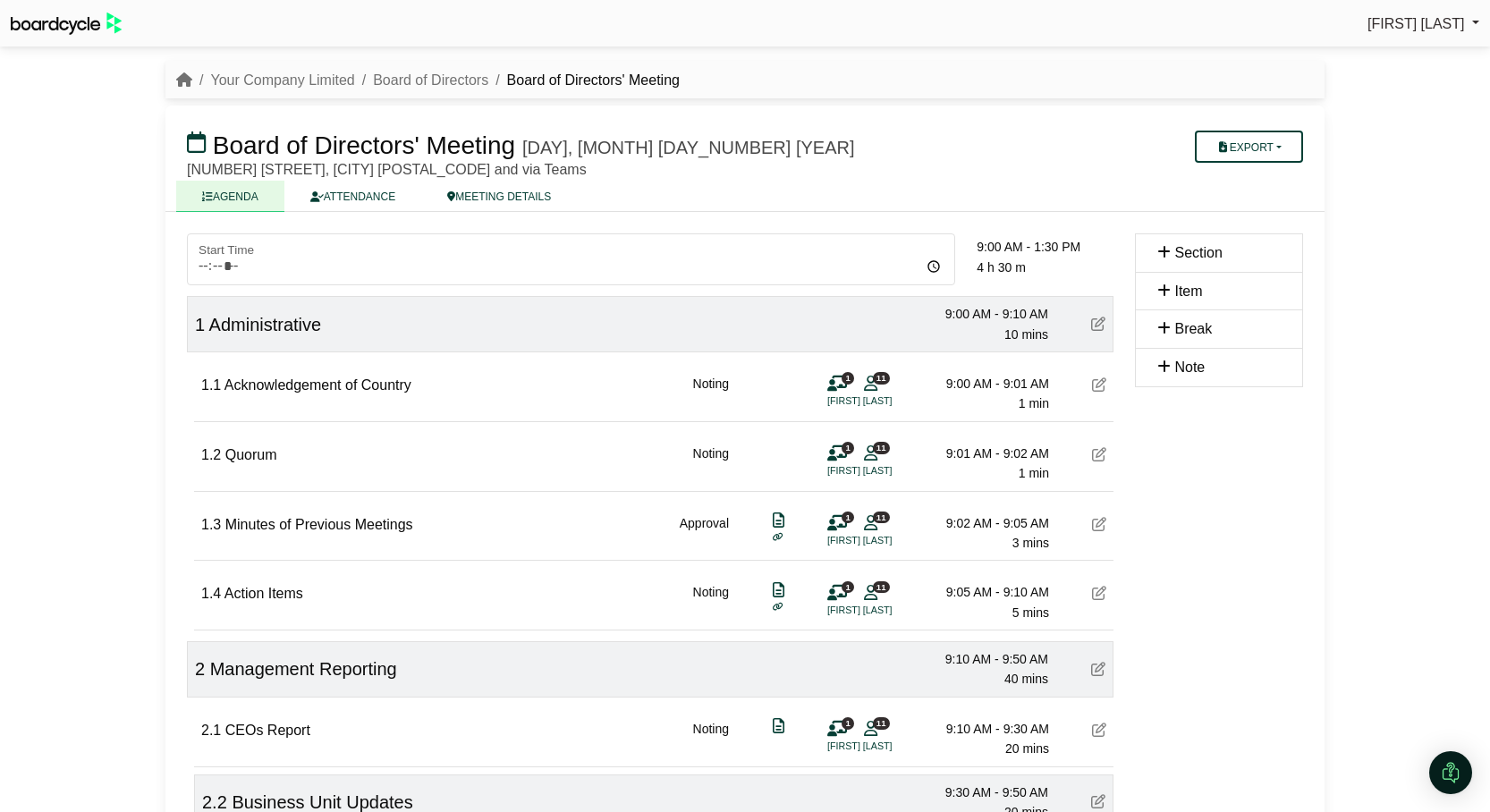 scroll, scrollTop: 0, scrollLeft: 0, axis: both 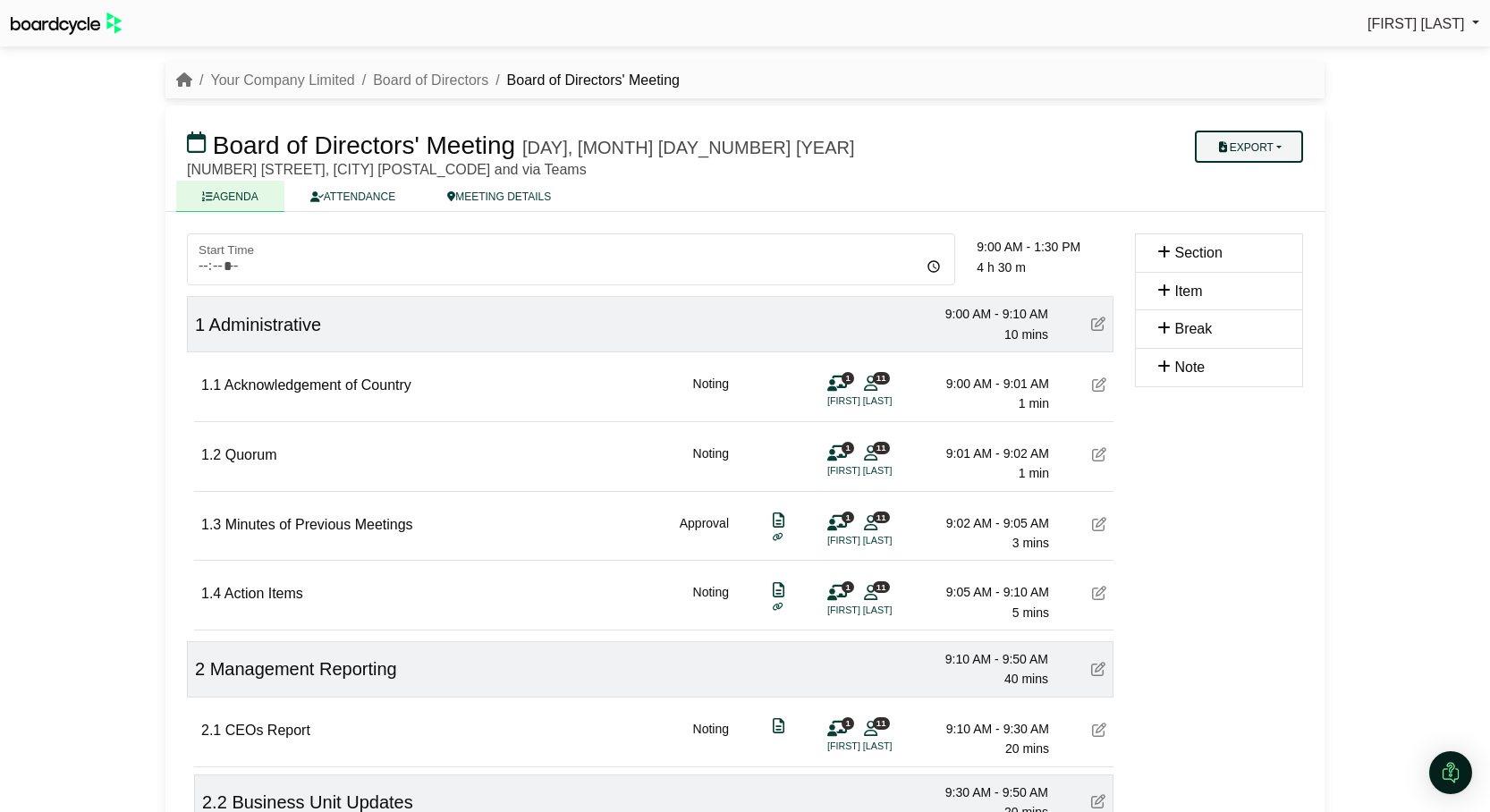click on "Export" at bounding box center (1249, 147) 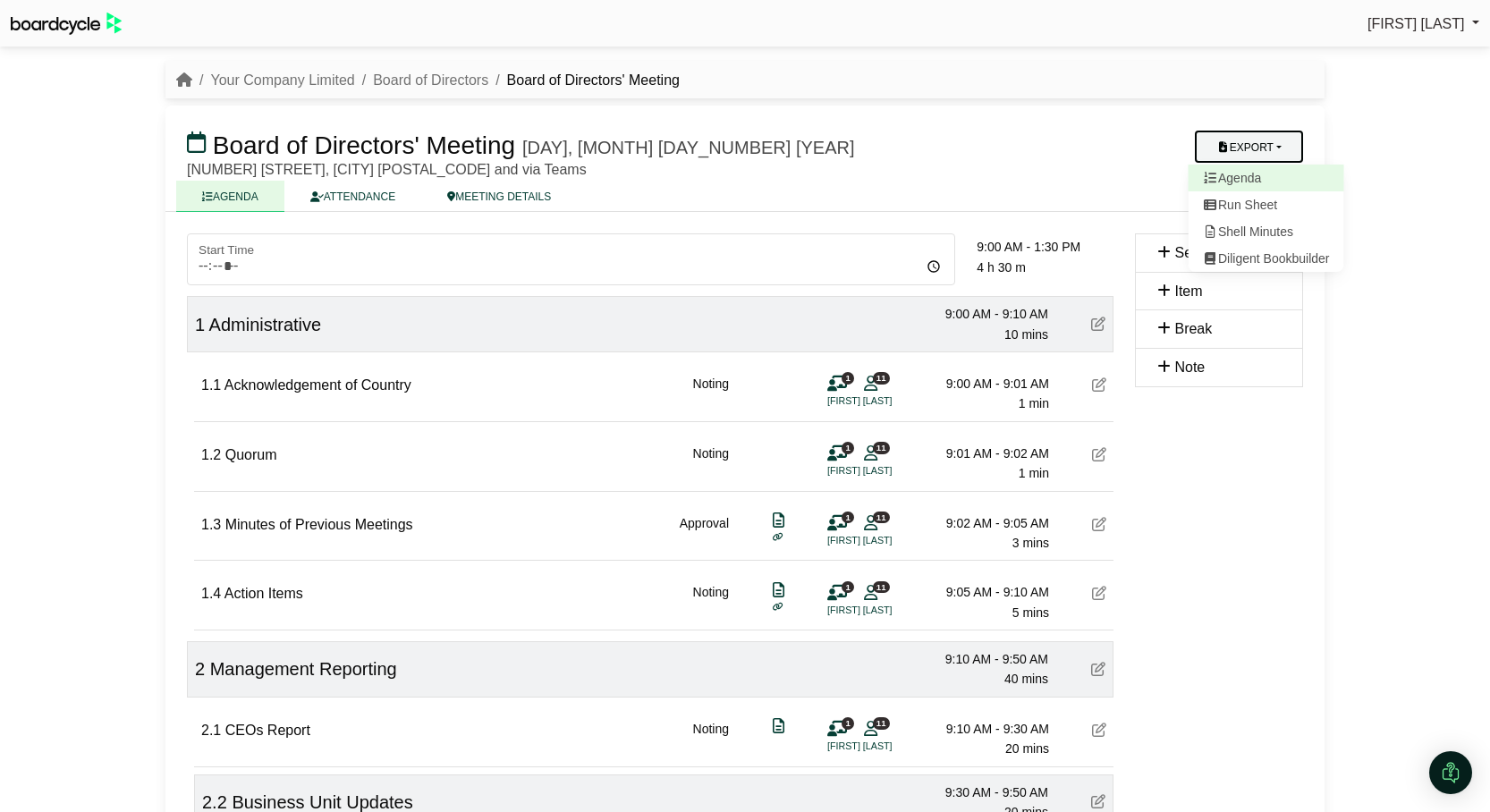 click on "Agenda" at bounding box center [1266, 178] 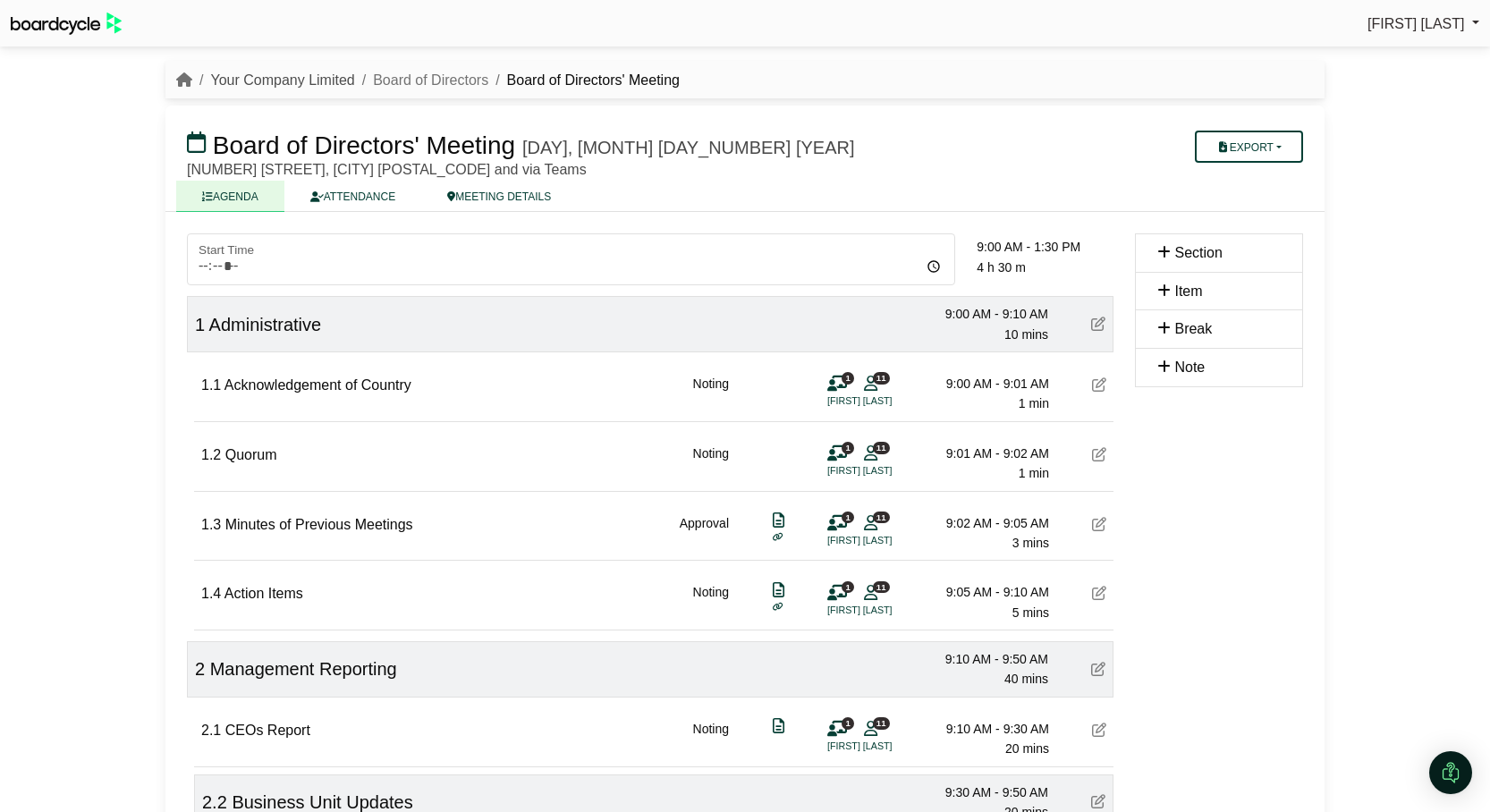 click on "[COMPANY] Limited" at bounding box center [282, 80] 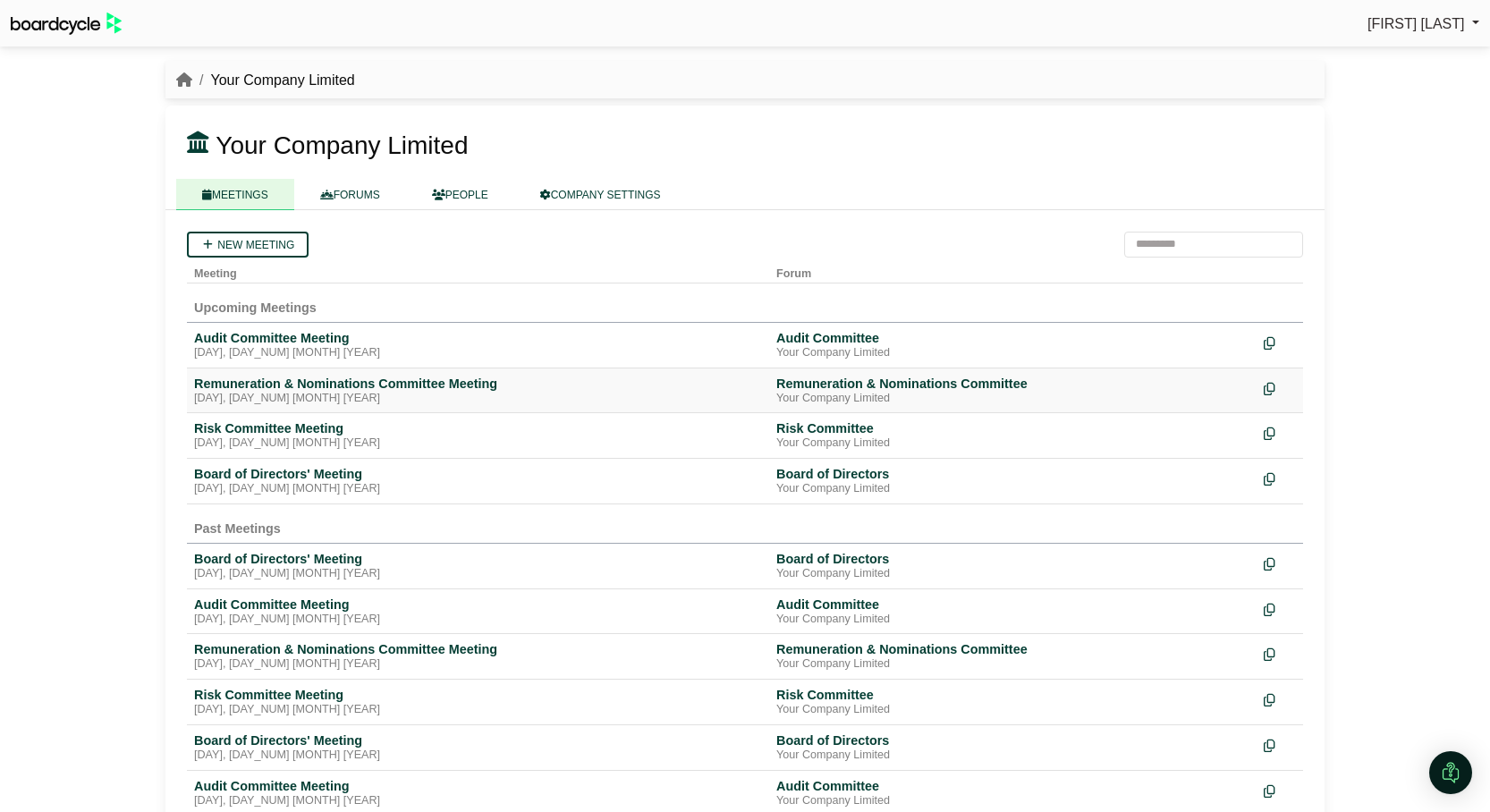 scroll, scrollTop: 0, scrollLeft: 0, axis: both 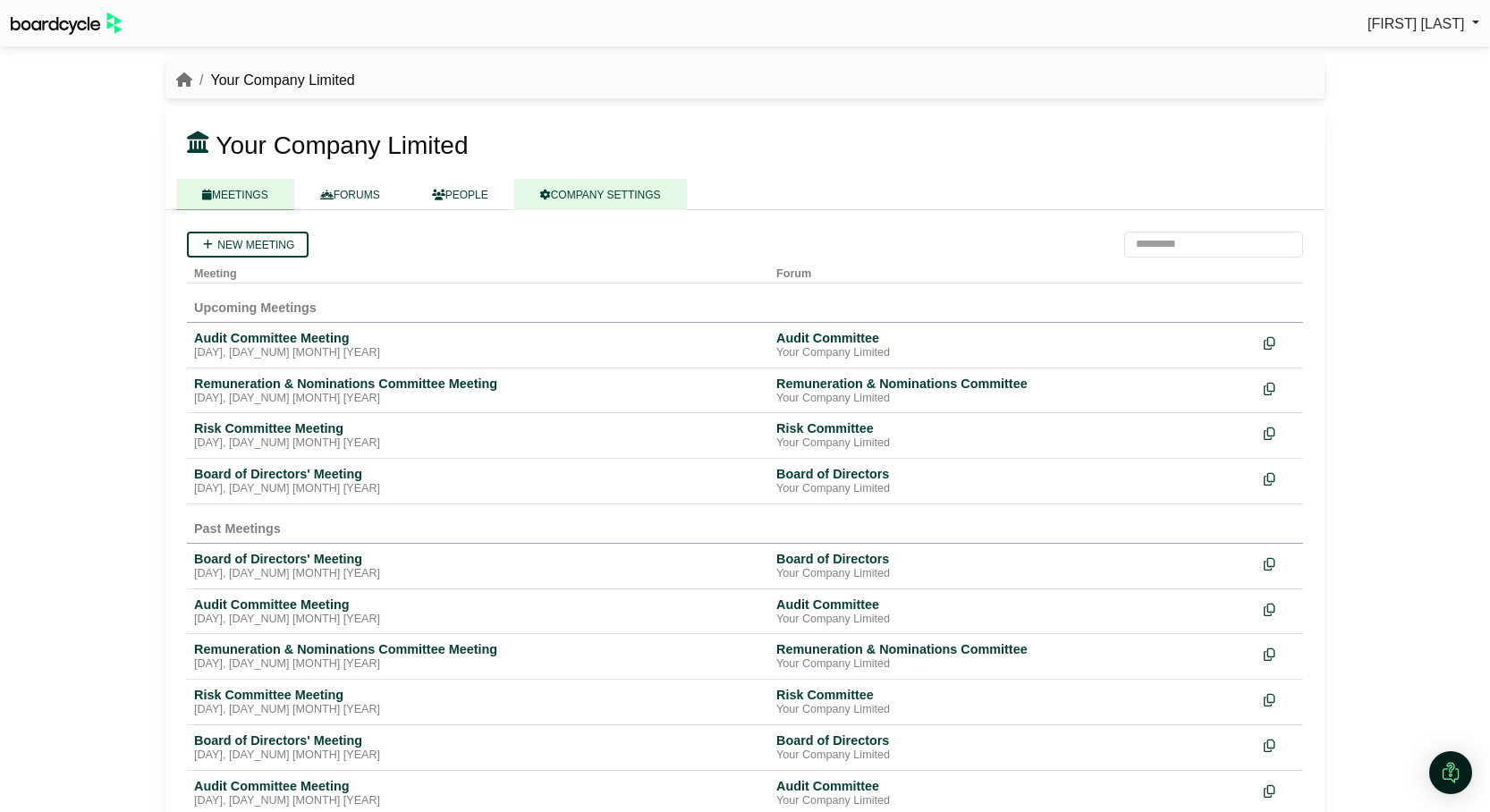click on "COMPANY SETTINGS" at bounding box center [600, 194] 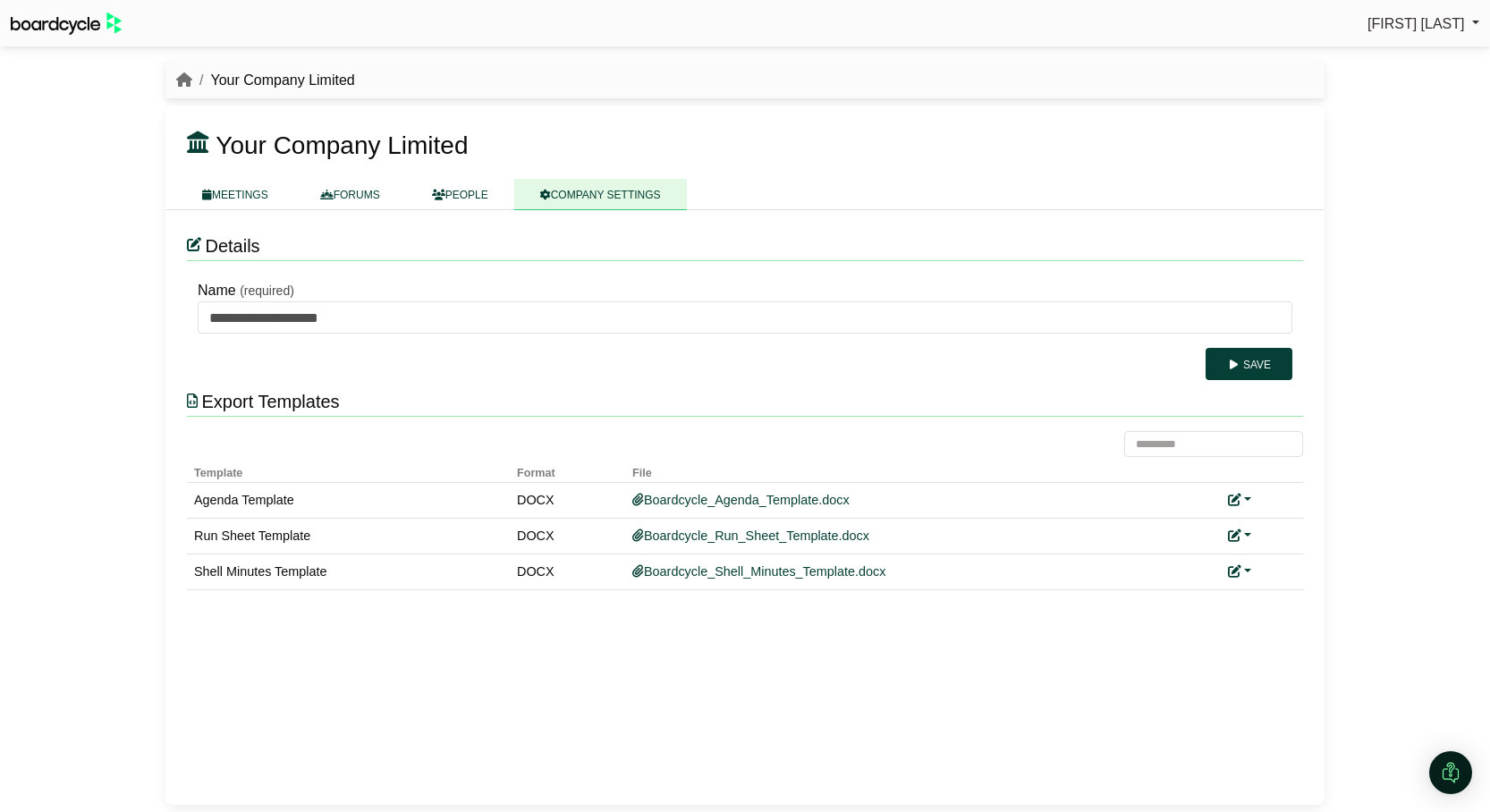 scroll, scrollTop: 0, scrollLeft: 0, axis: both 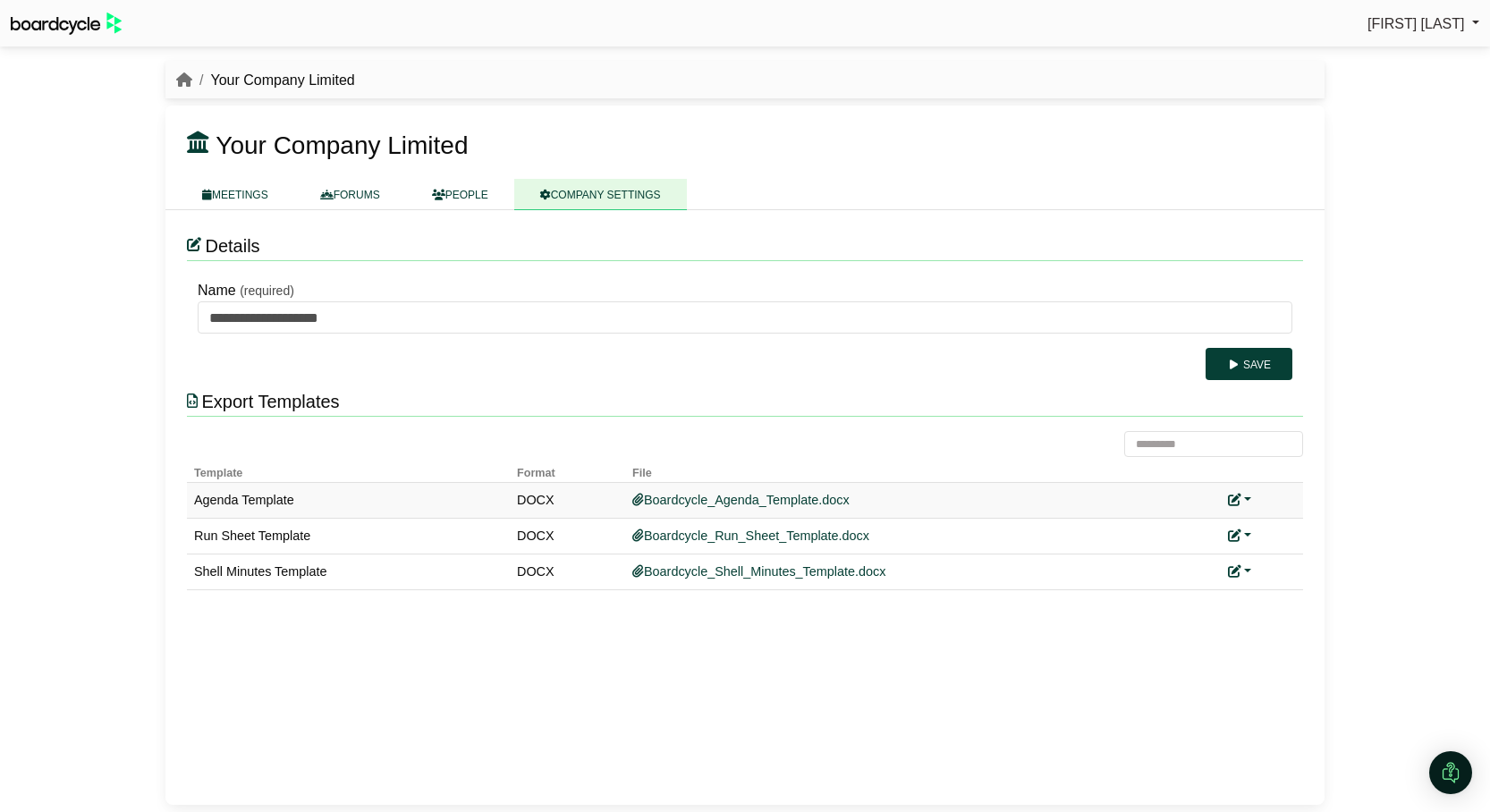 click at bounding box center [1240, 500] 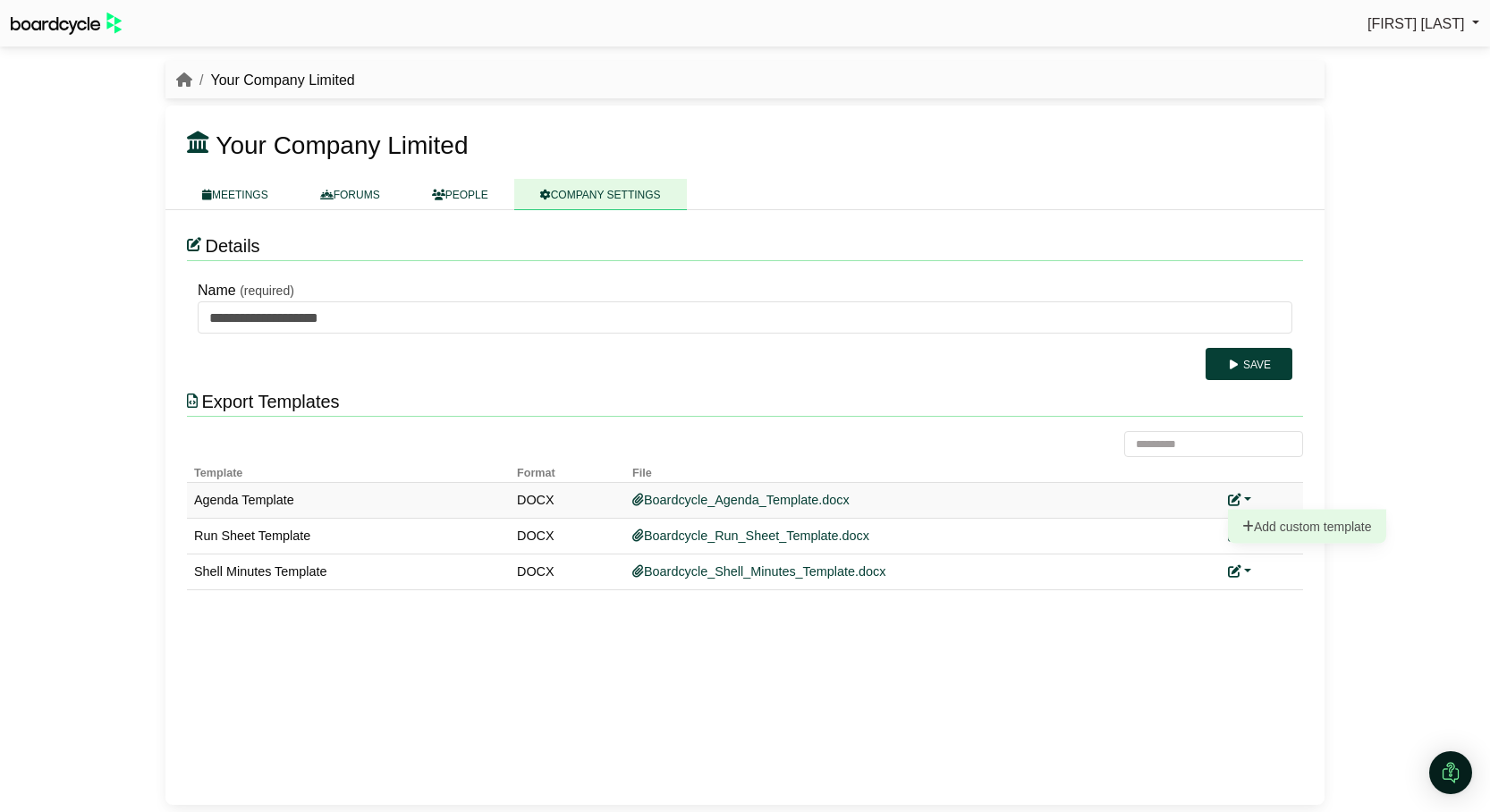 click on "Add custom template" at bounding box center (1307, 527) 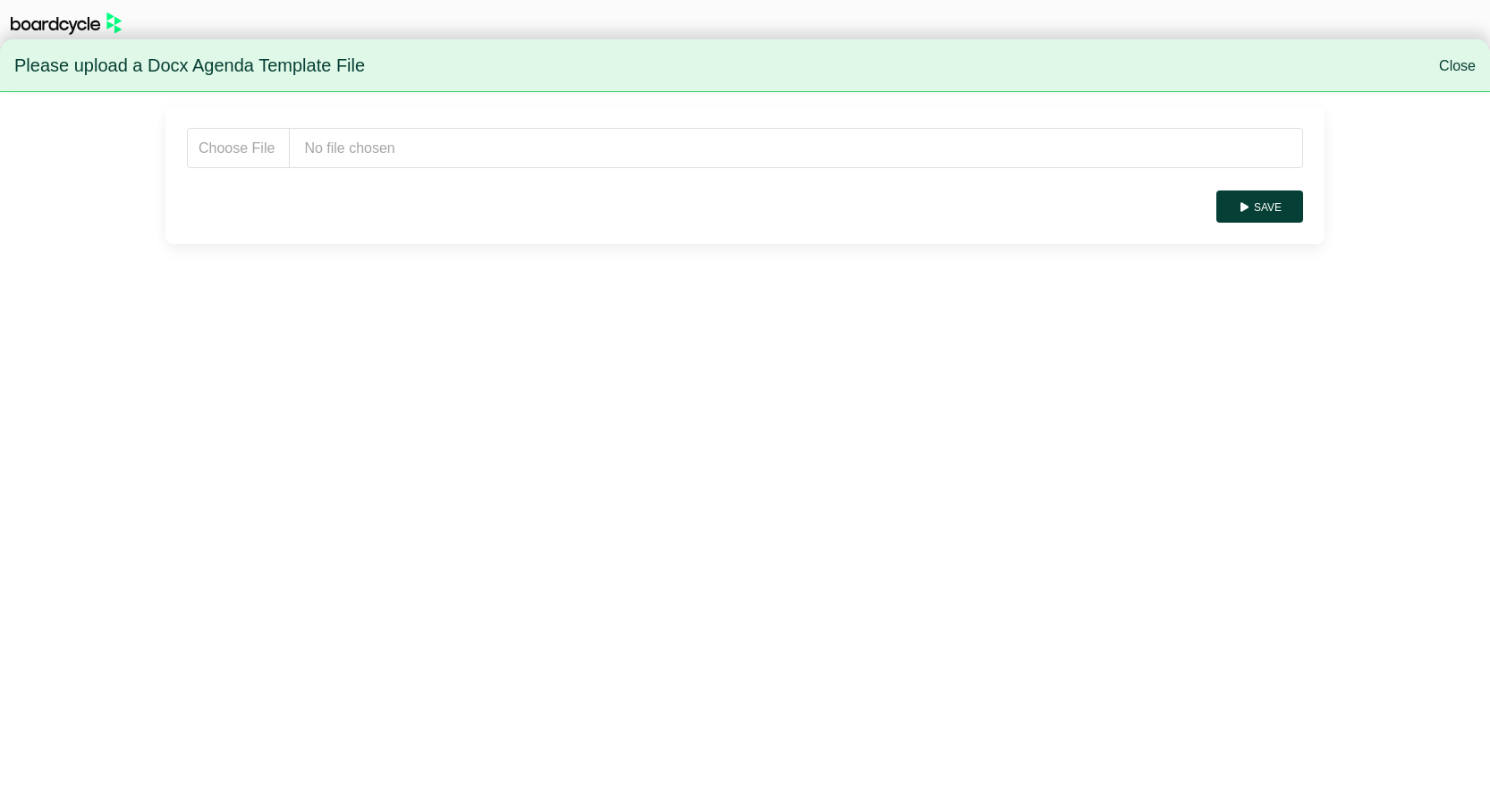 scroll, scrollTop: 0, scrollLeft: 0, axis: both 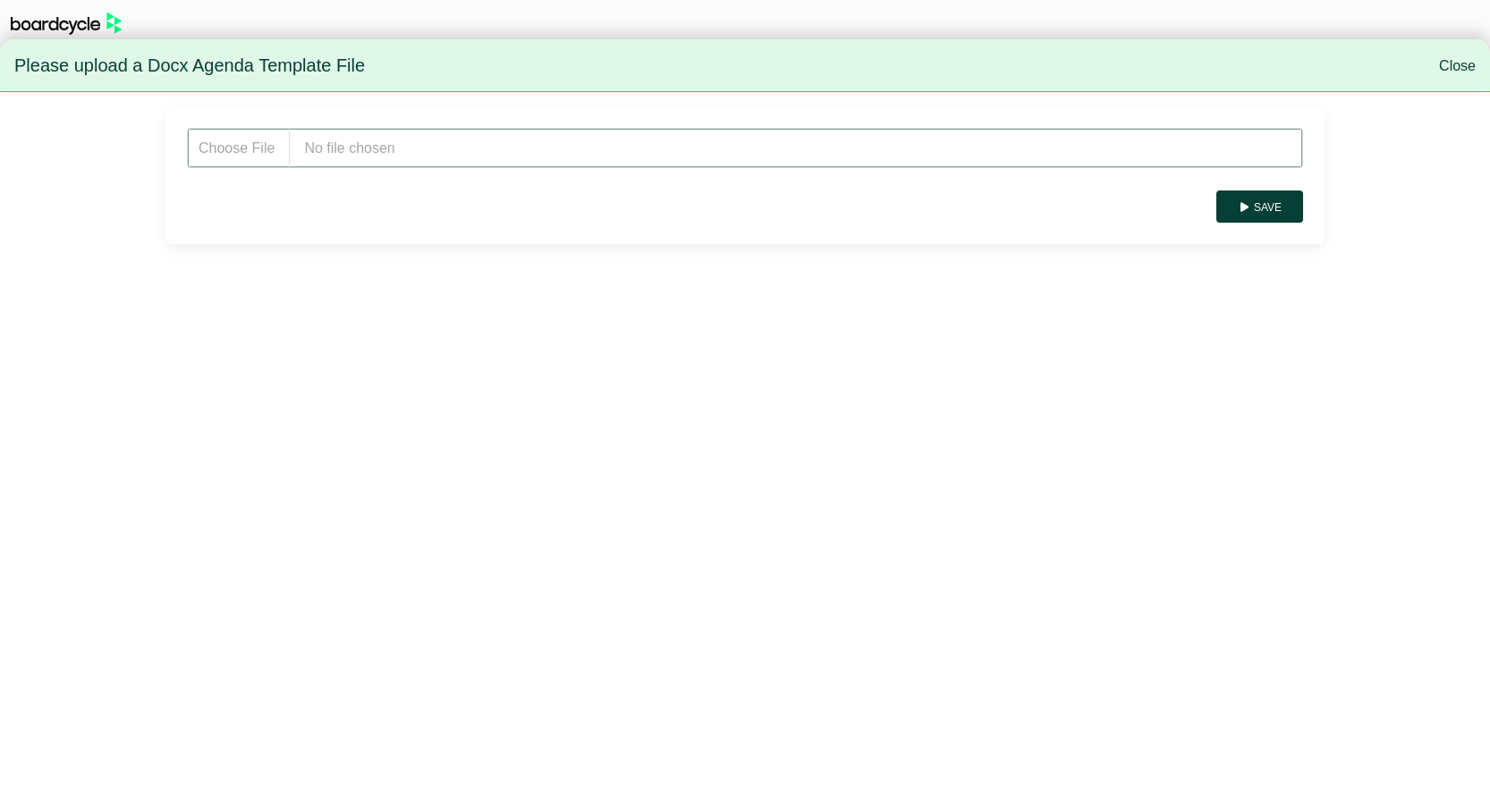 click at bounding box center [745, 148] 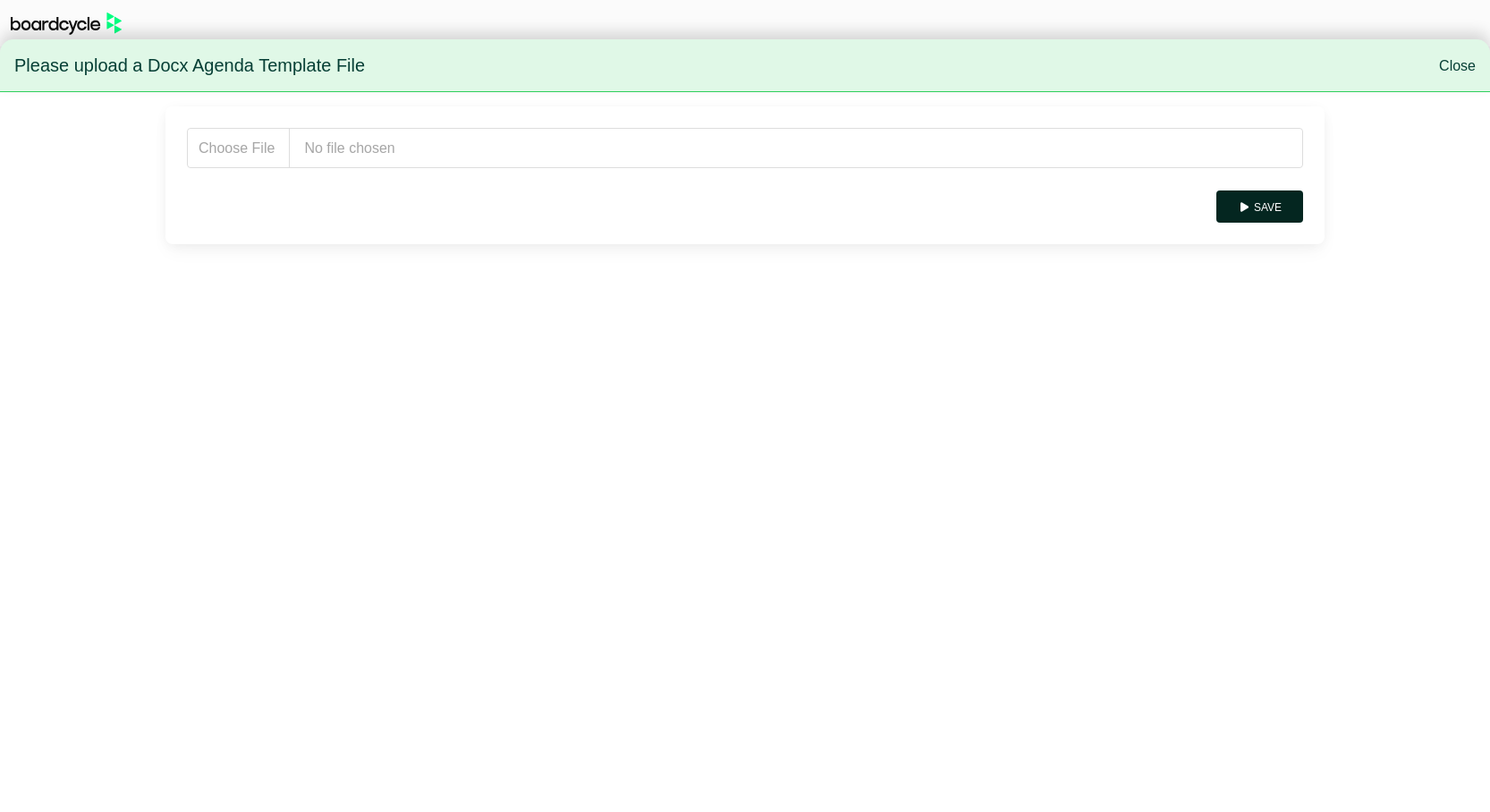 click at bounding box center [1244, 207] 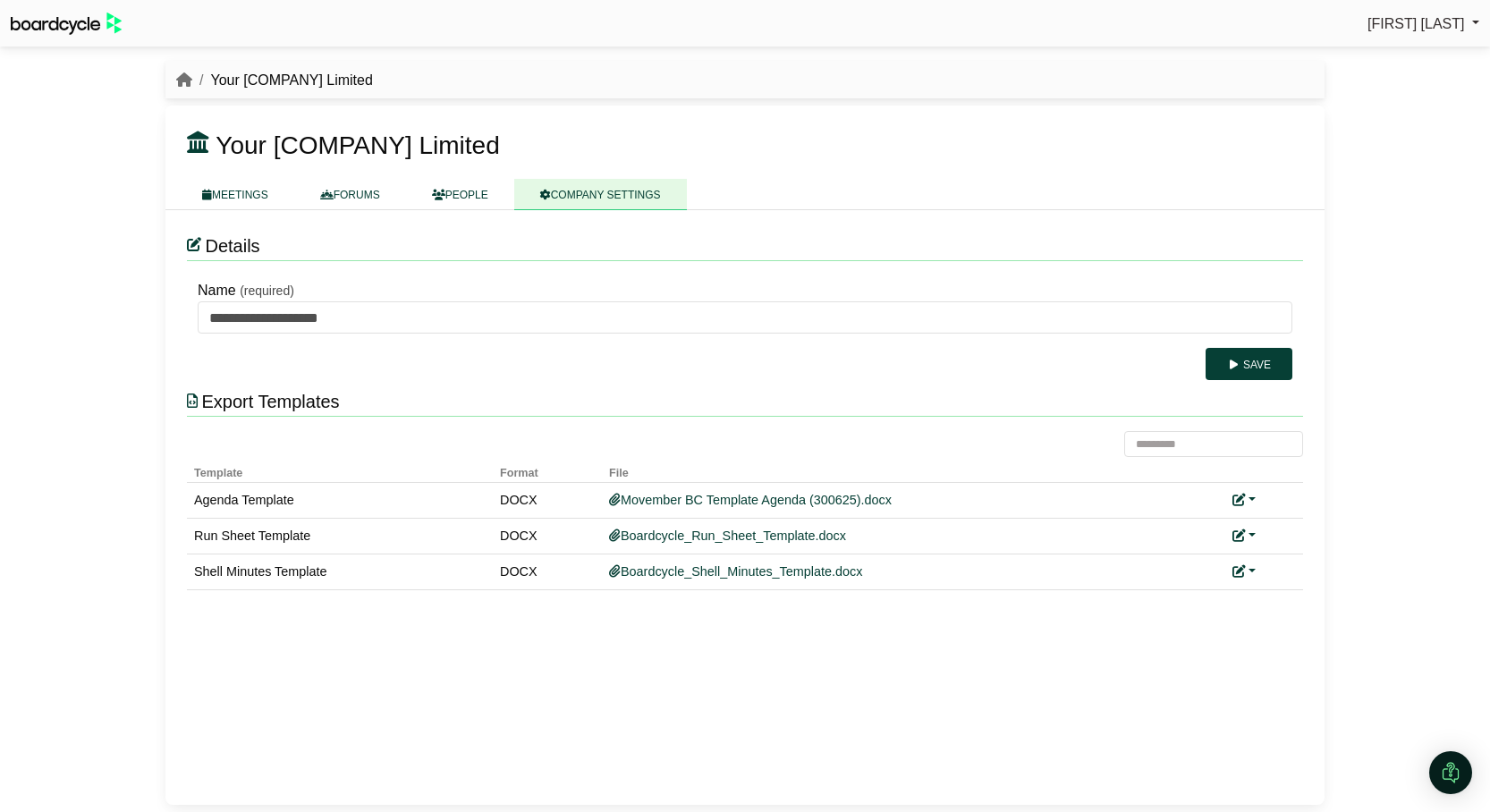 scroll, scrollTop: 0, scrollLeft: 0, axis: both 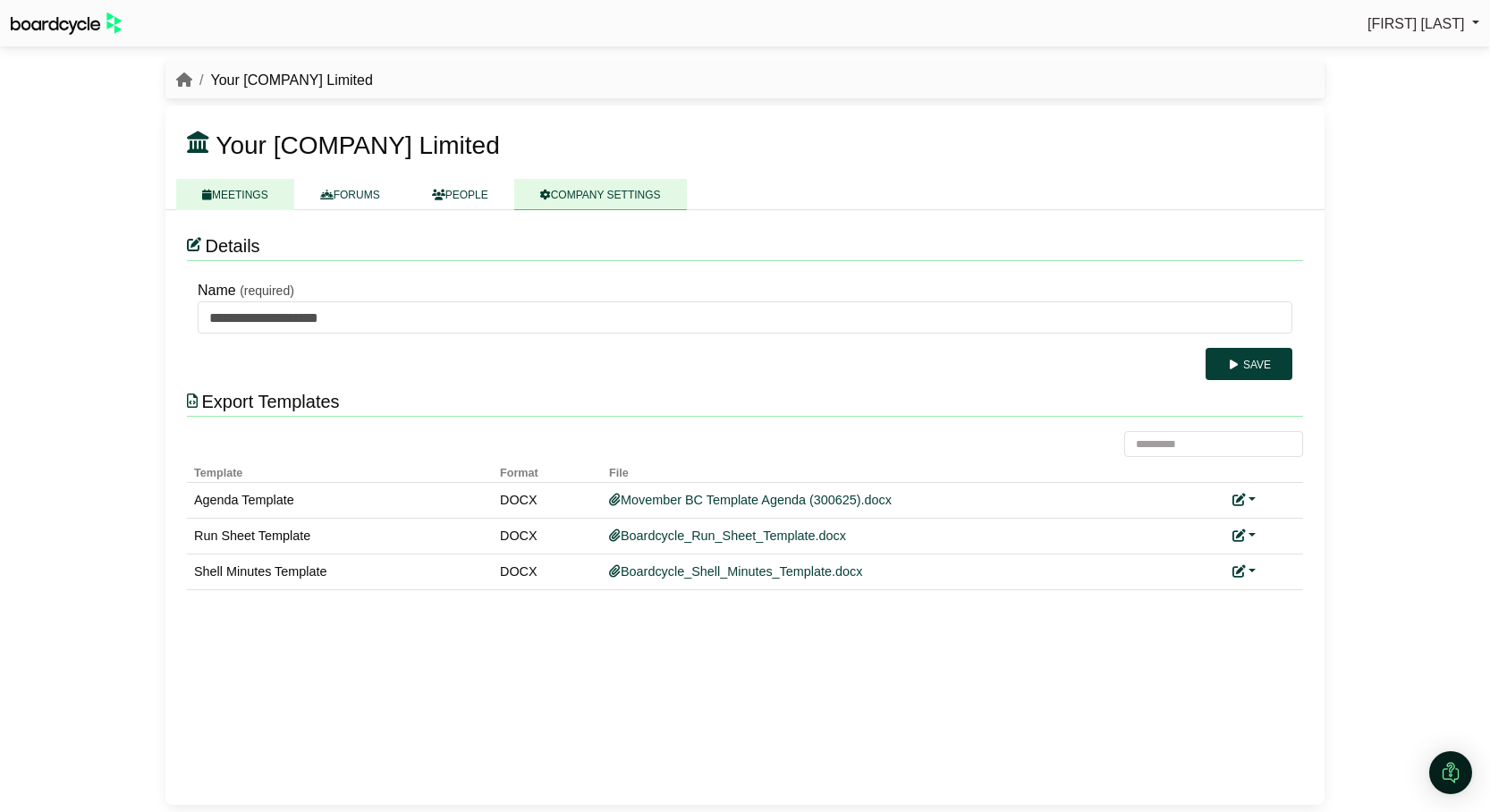 click on "MEETINGS" at bounding box center (235, 194) 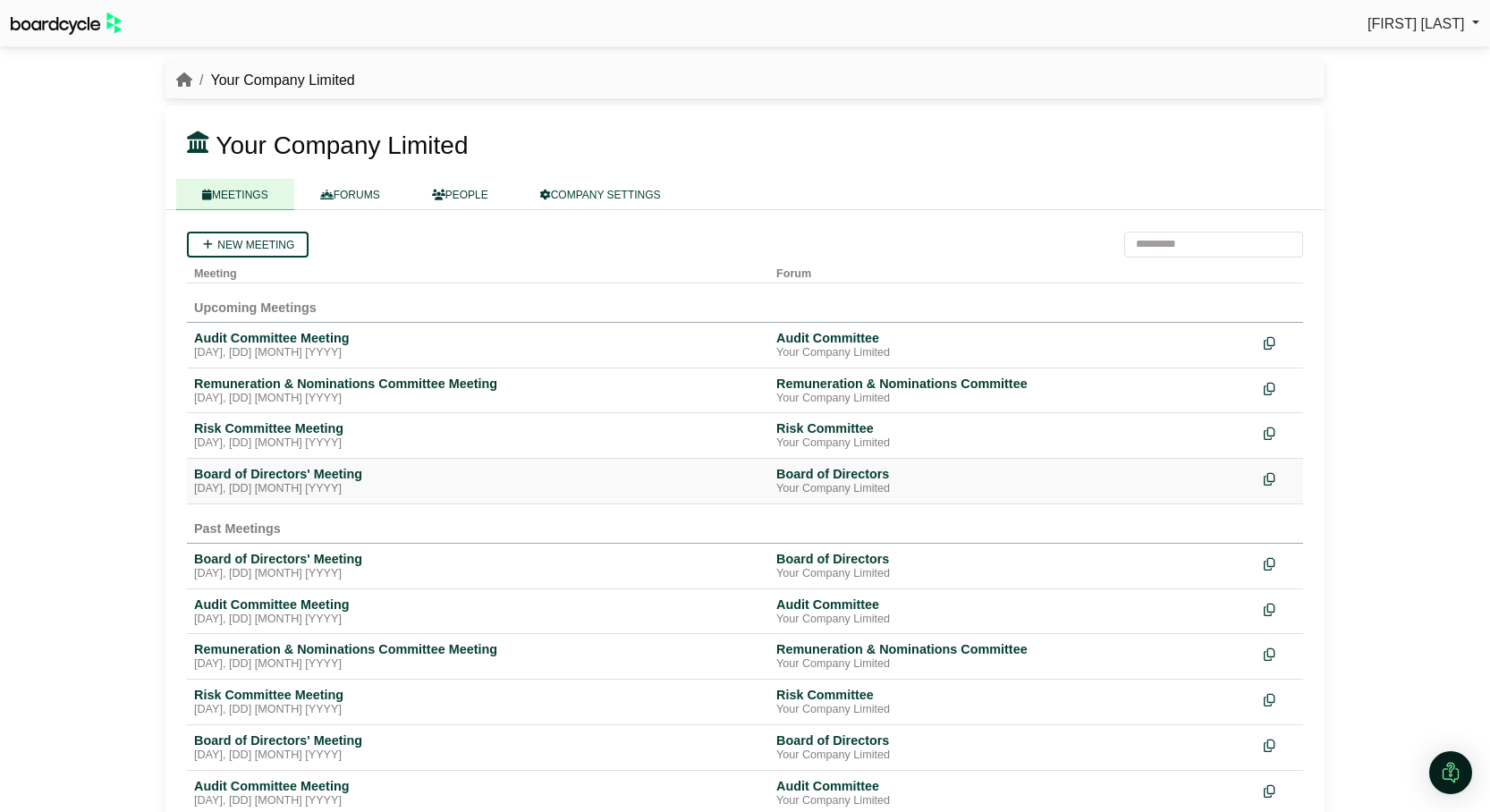 scroll, scrollTop: 0, scrollLeft: 0, axis: both 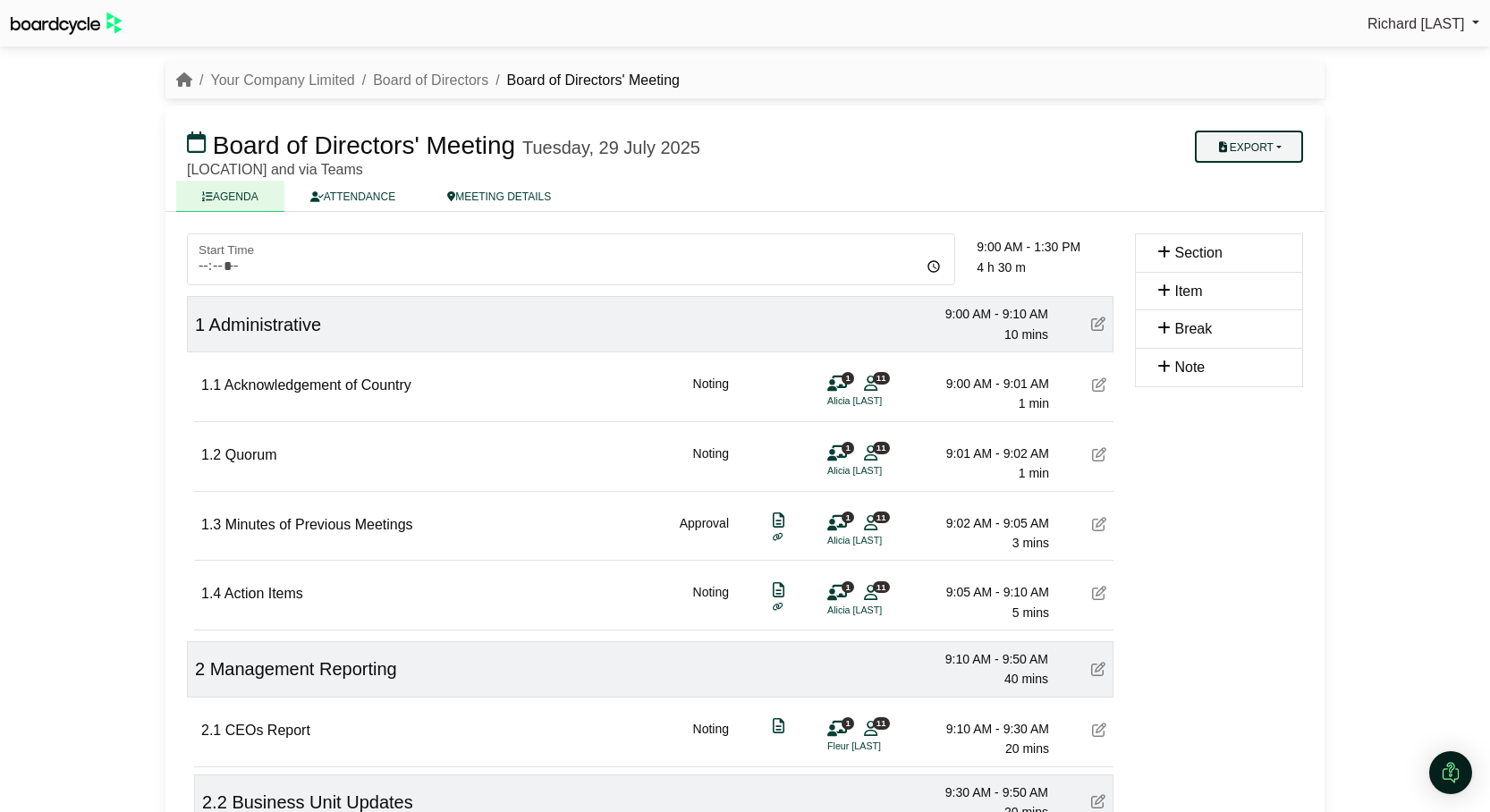 click on "Export" at bounding box center (1249, 147) 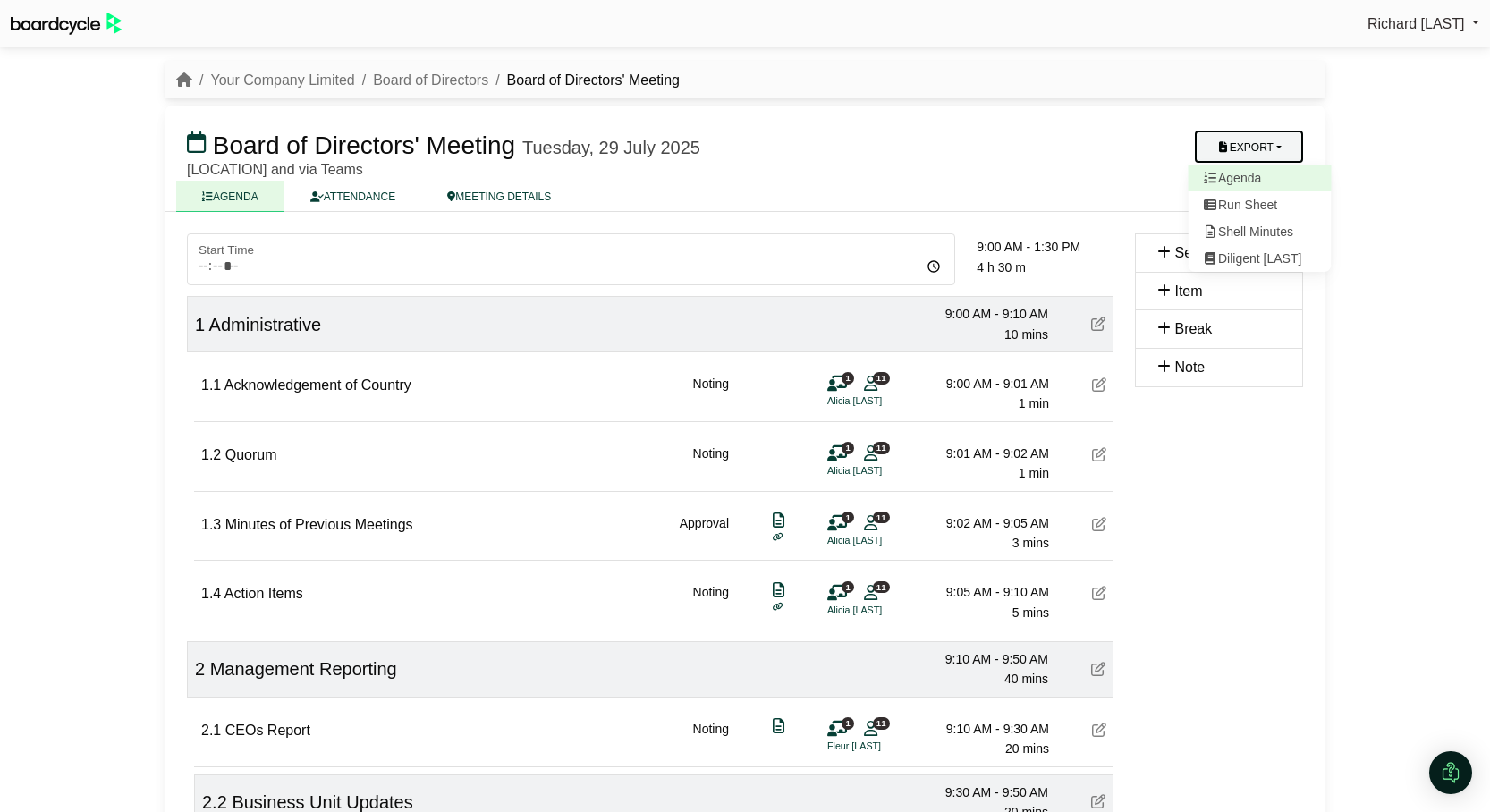 click on "Agenda" at bounding box center [1260, 178] 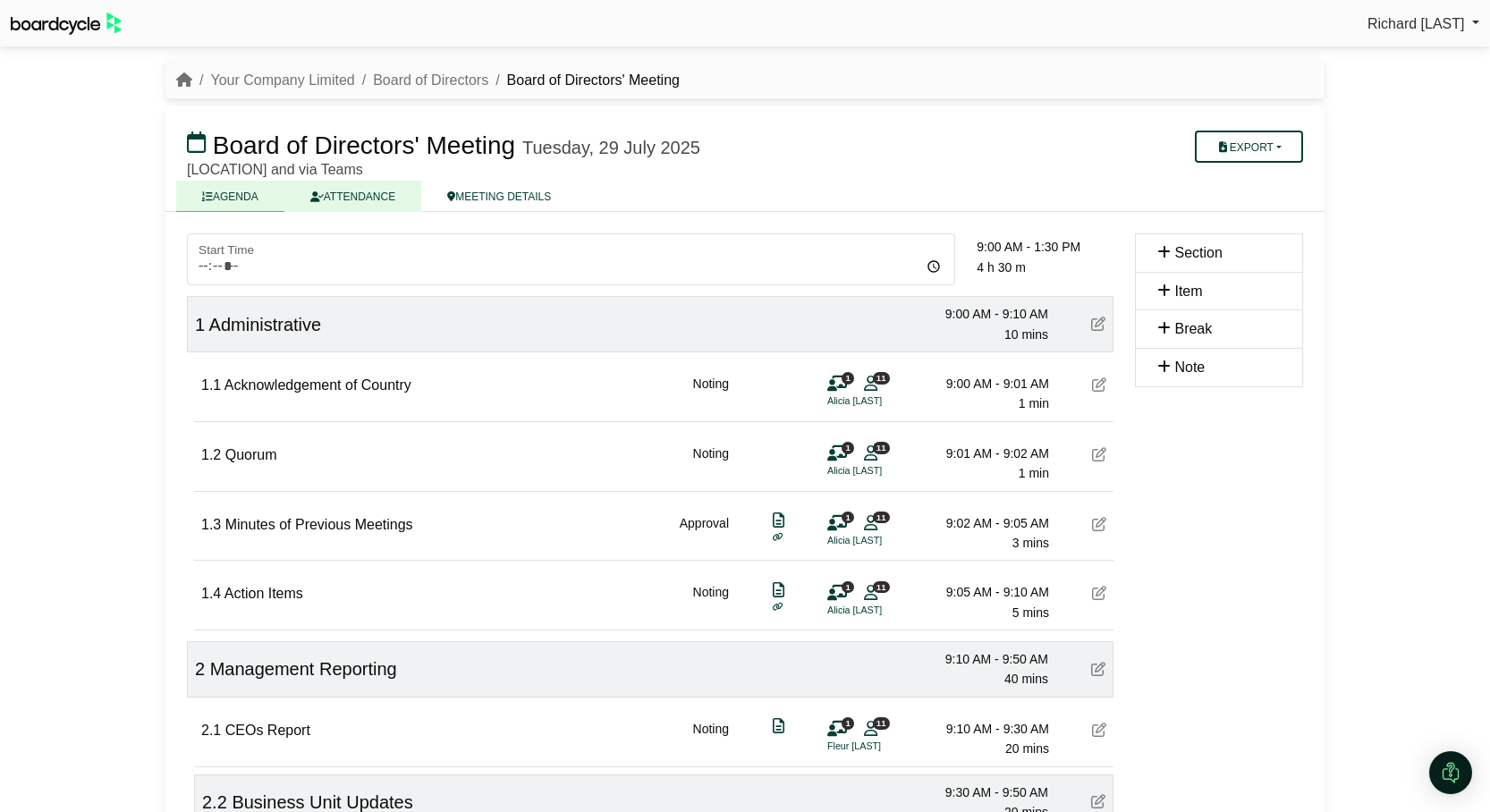click on "ATTENDANCE" at bounding box center [352, 196] 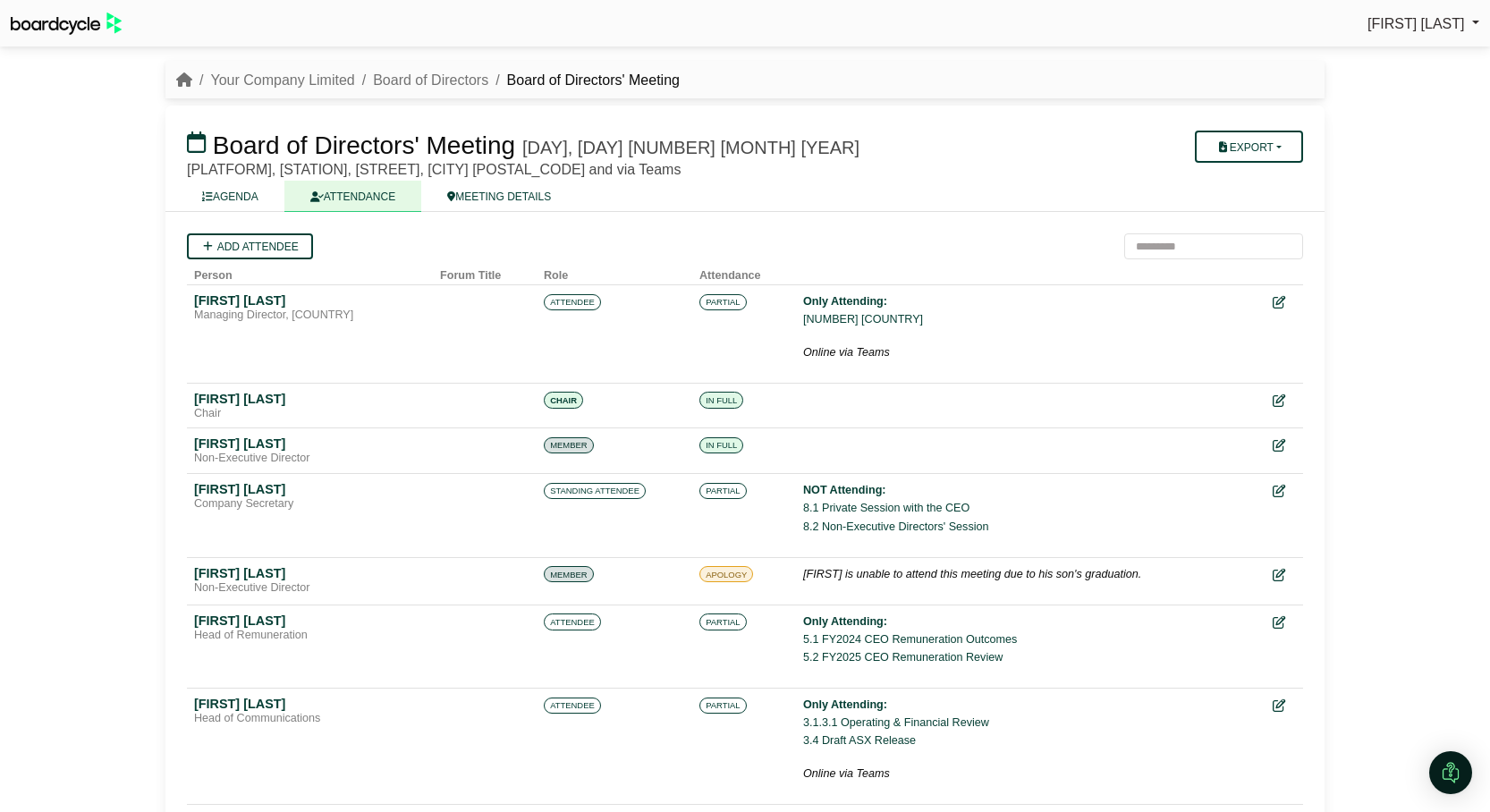 scroll, scrollTop: 0, scrollLeft: 0, axis: both 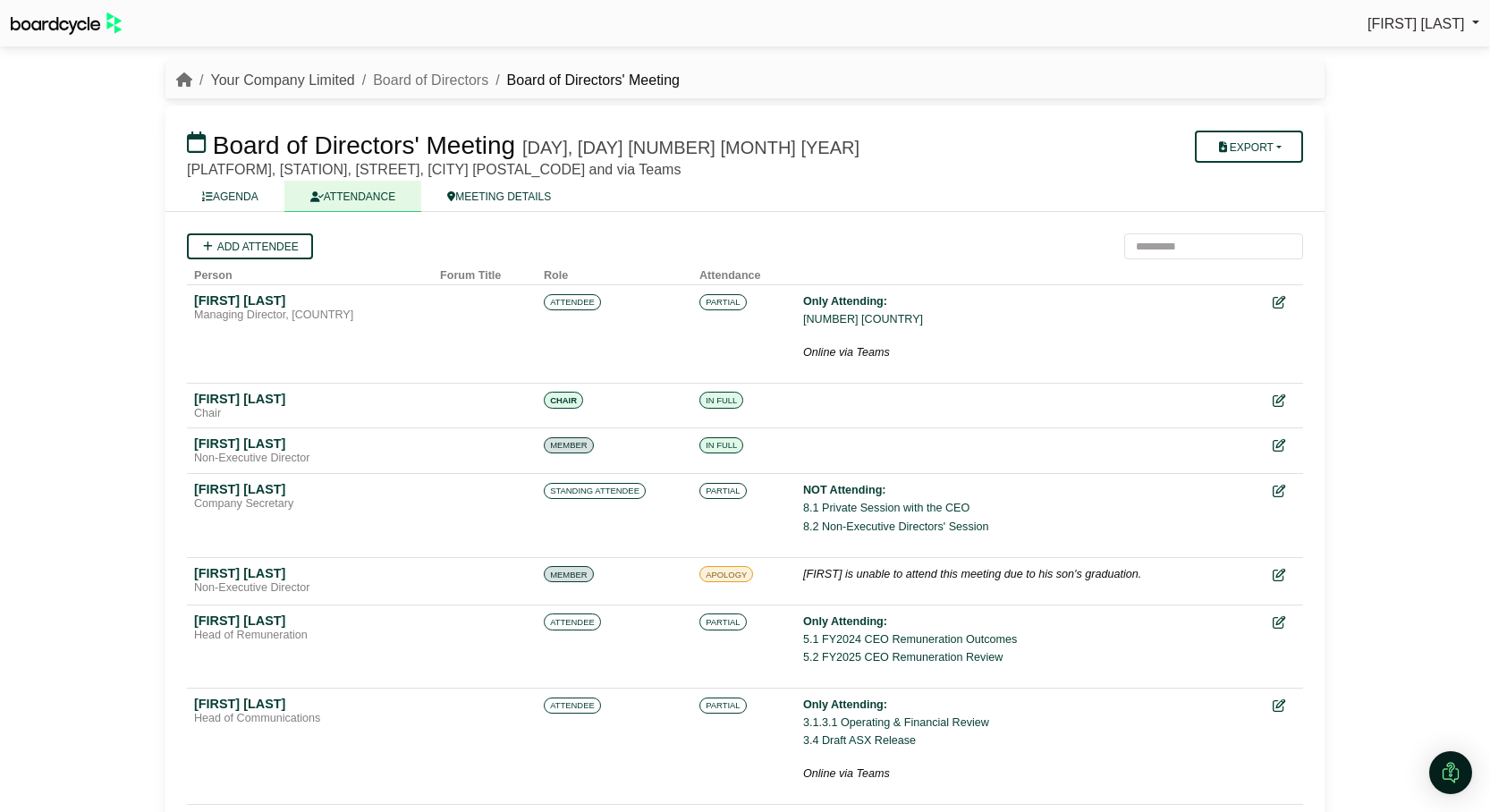 click on "[COMPANY] Limited" at bounding box center (282, 80) 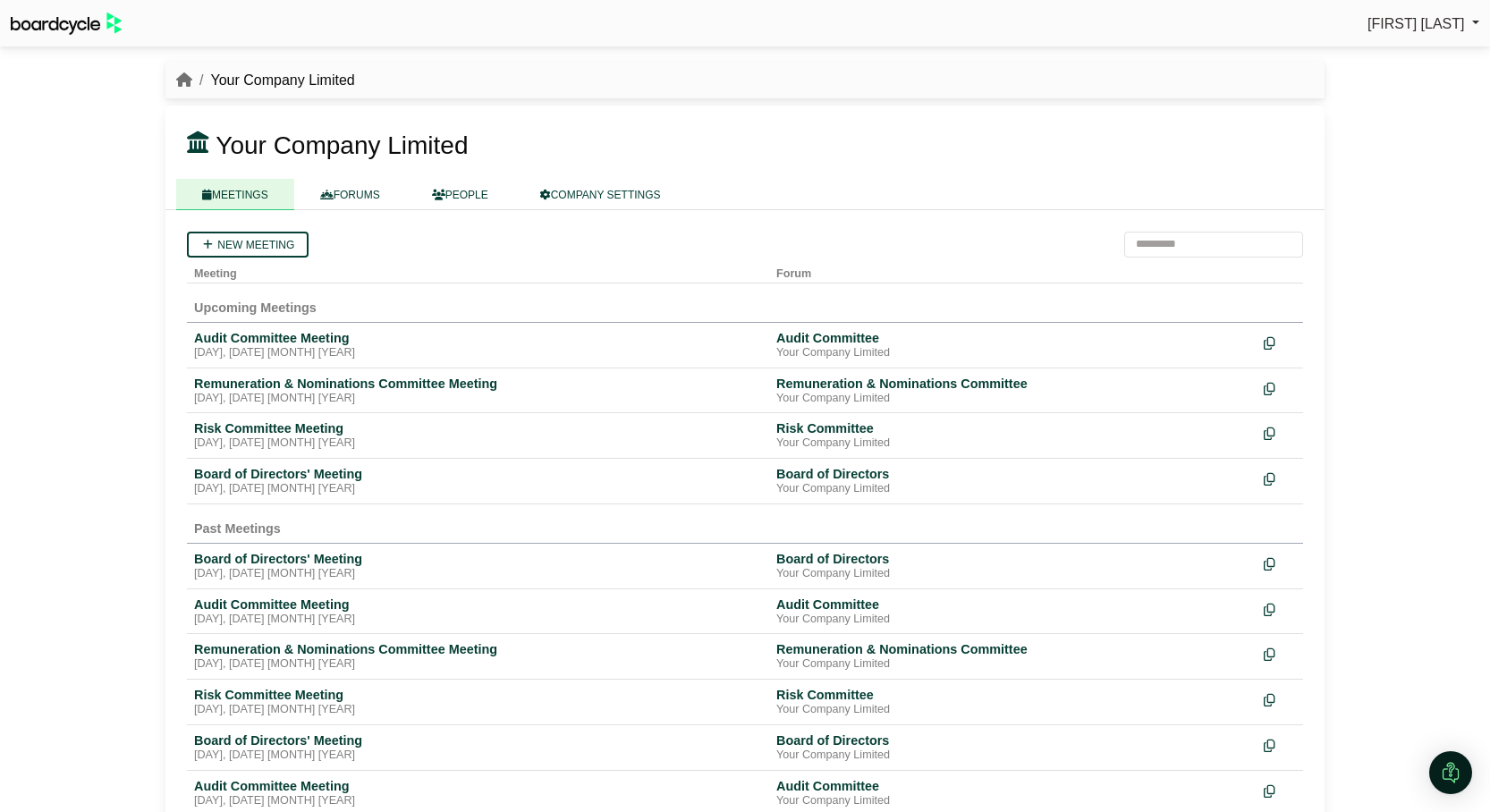 scroll, scrollTop: 0, scrollLeft: 0, axis: both 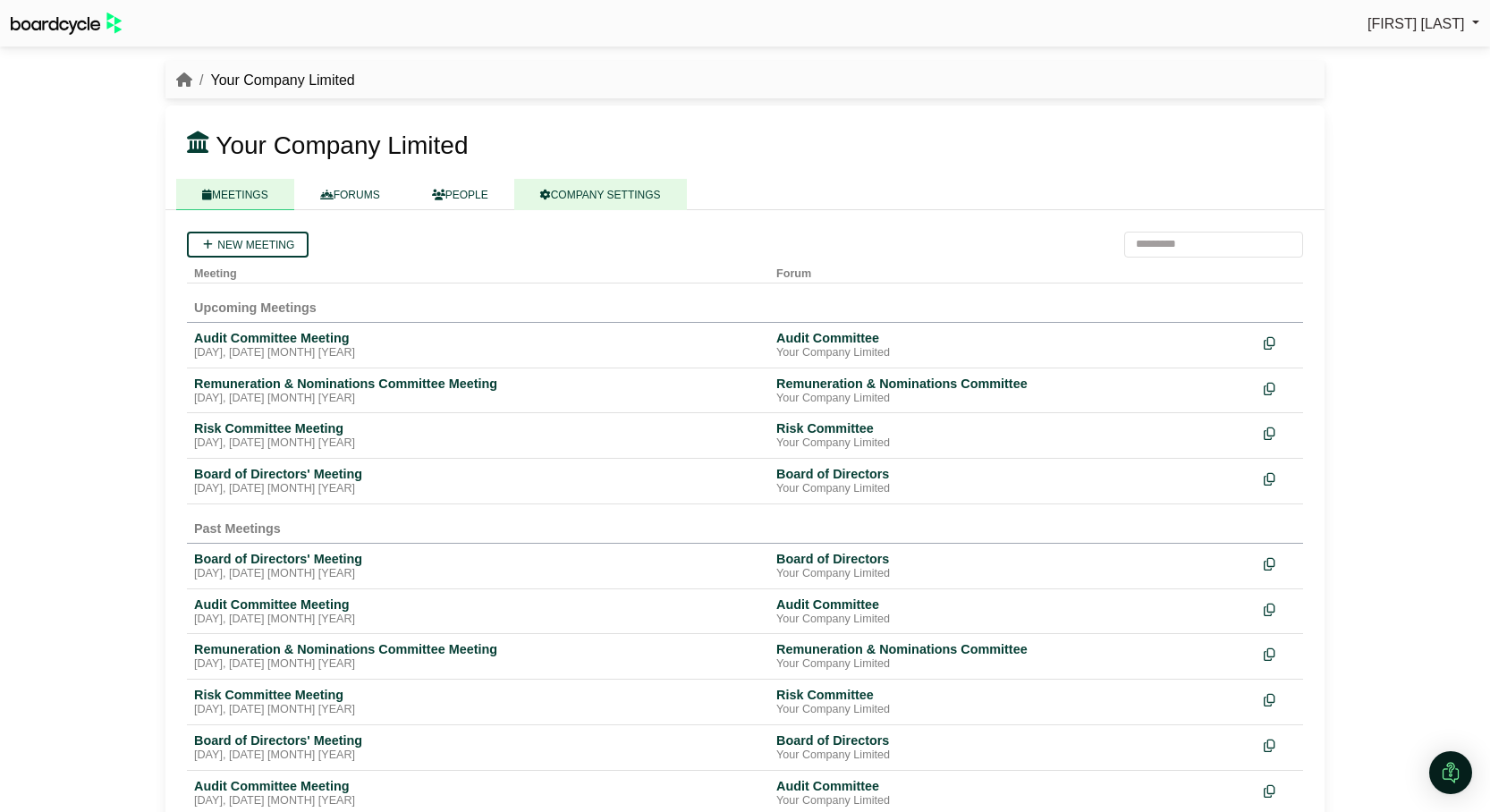click on "COMPANY SETTINGS" at bounding box center (600, 194) 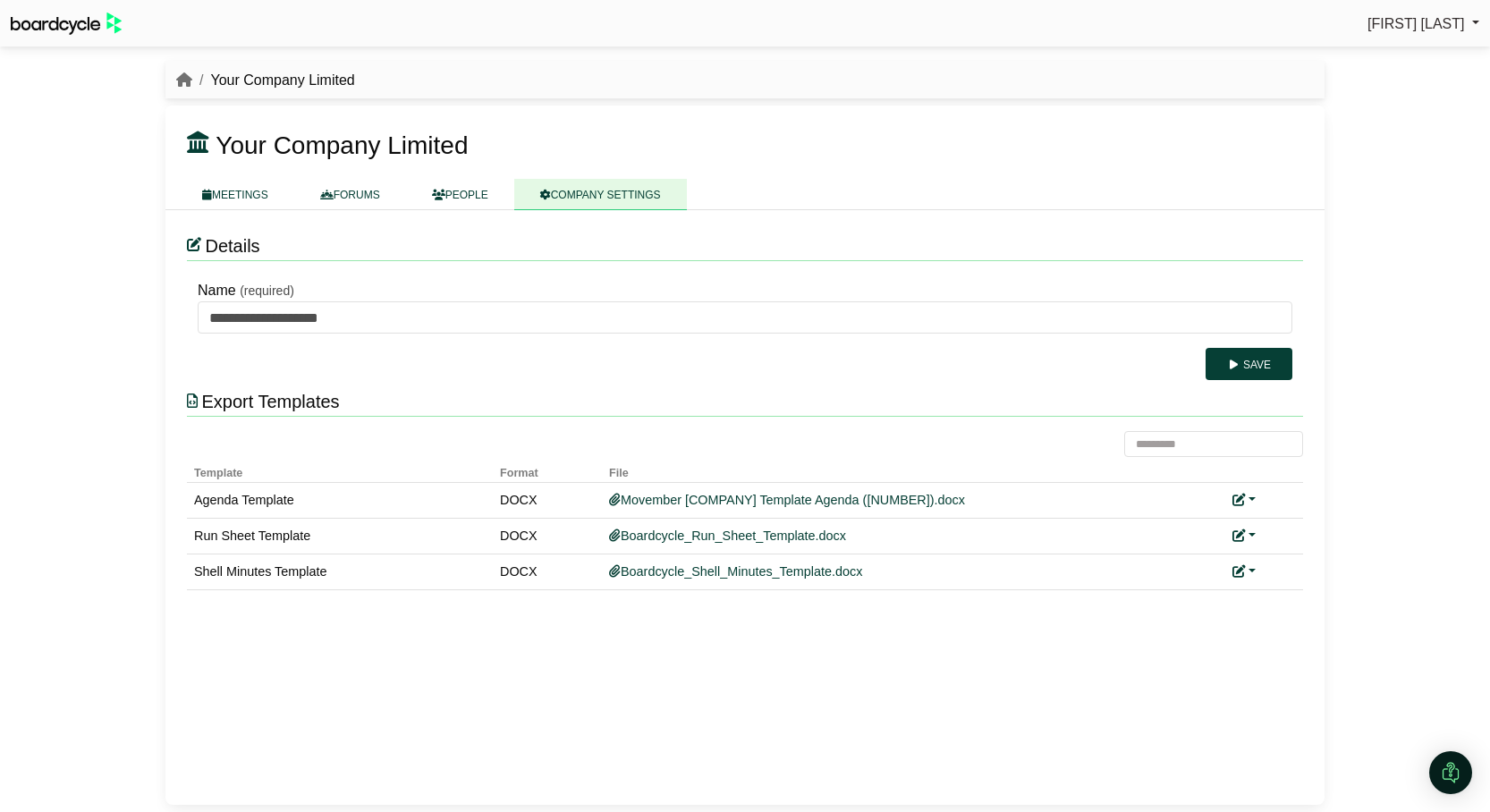 scroll, scrollTop: 0, scrollLeft: 0, axis: both 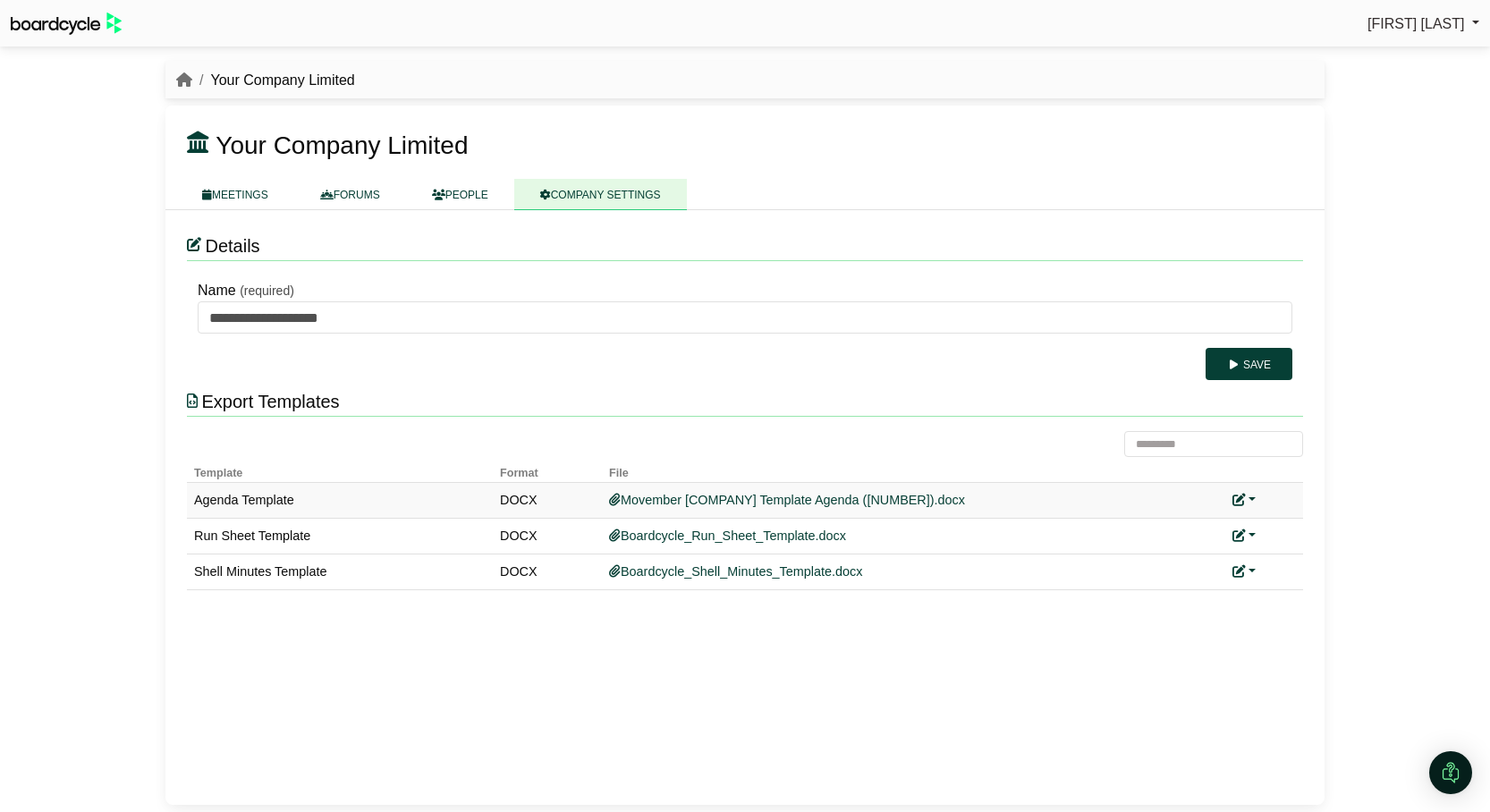 click at bounding box center (1244, 500) 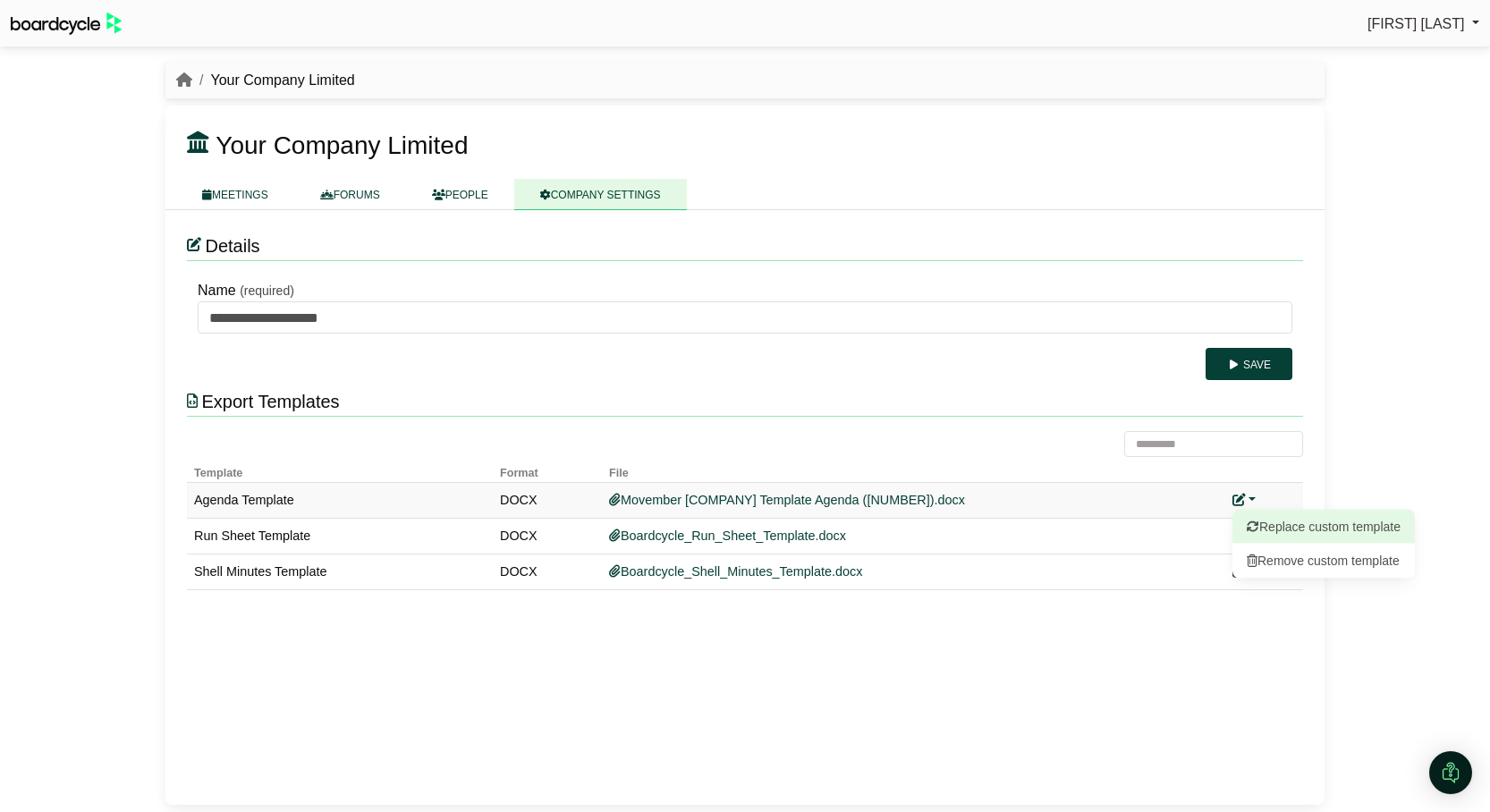 click on "Replace custom template" at bounding box center [1324, 527] 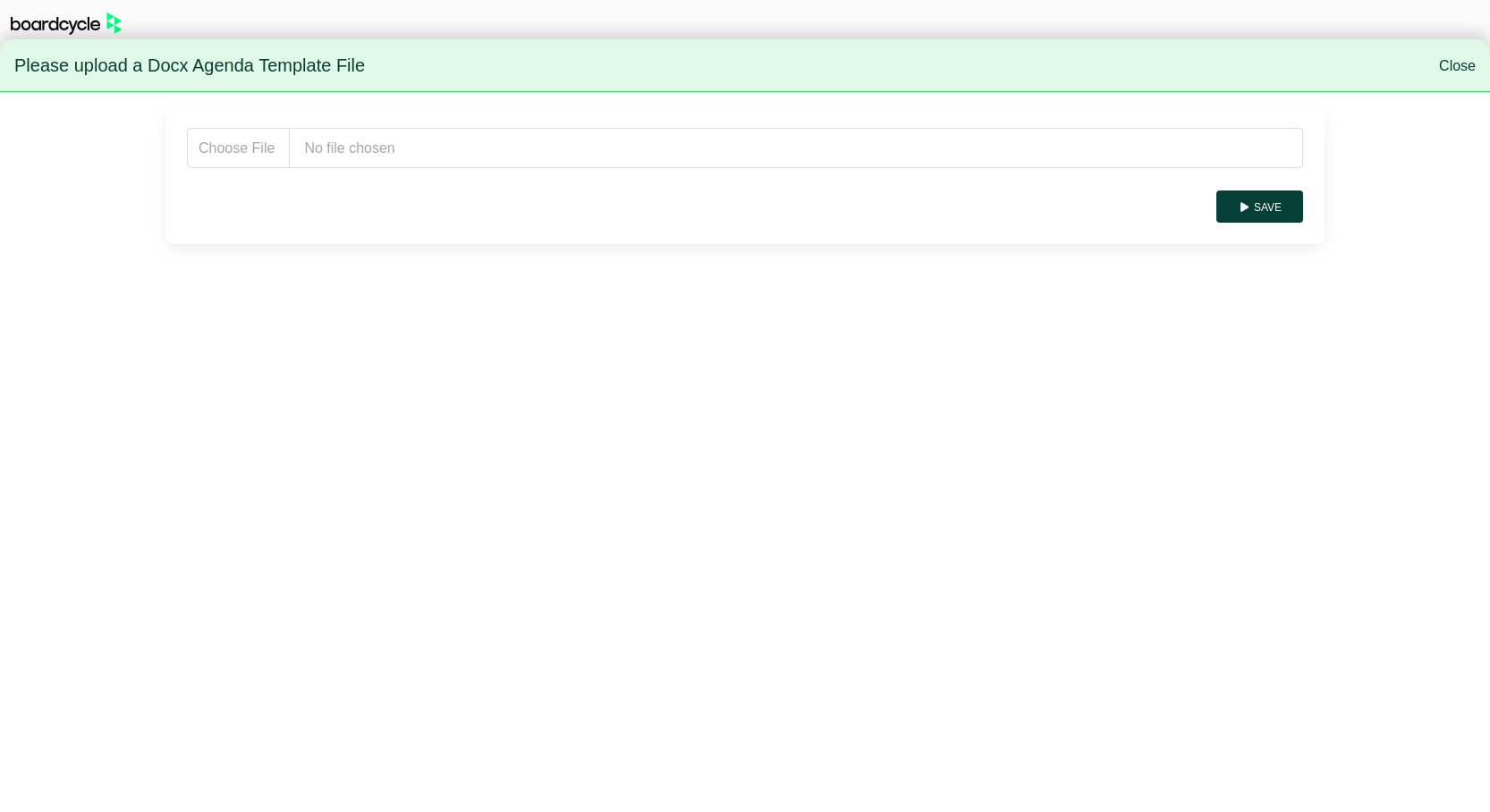 scroll, scrollTop: 0, scrollLeft: 0, axis: both 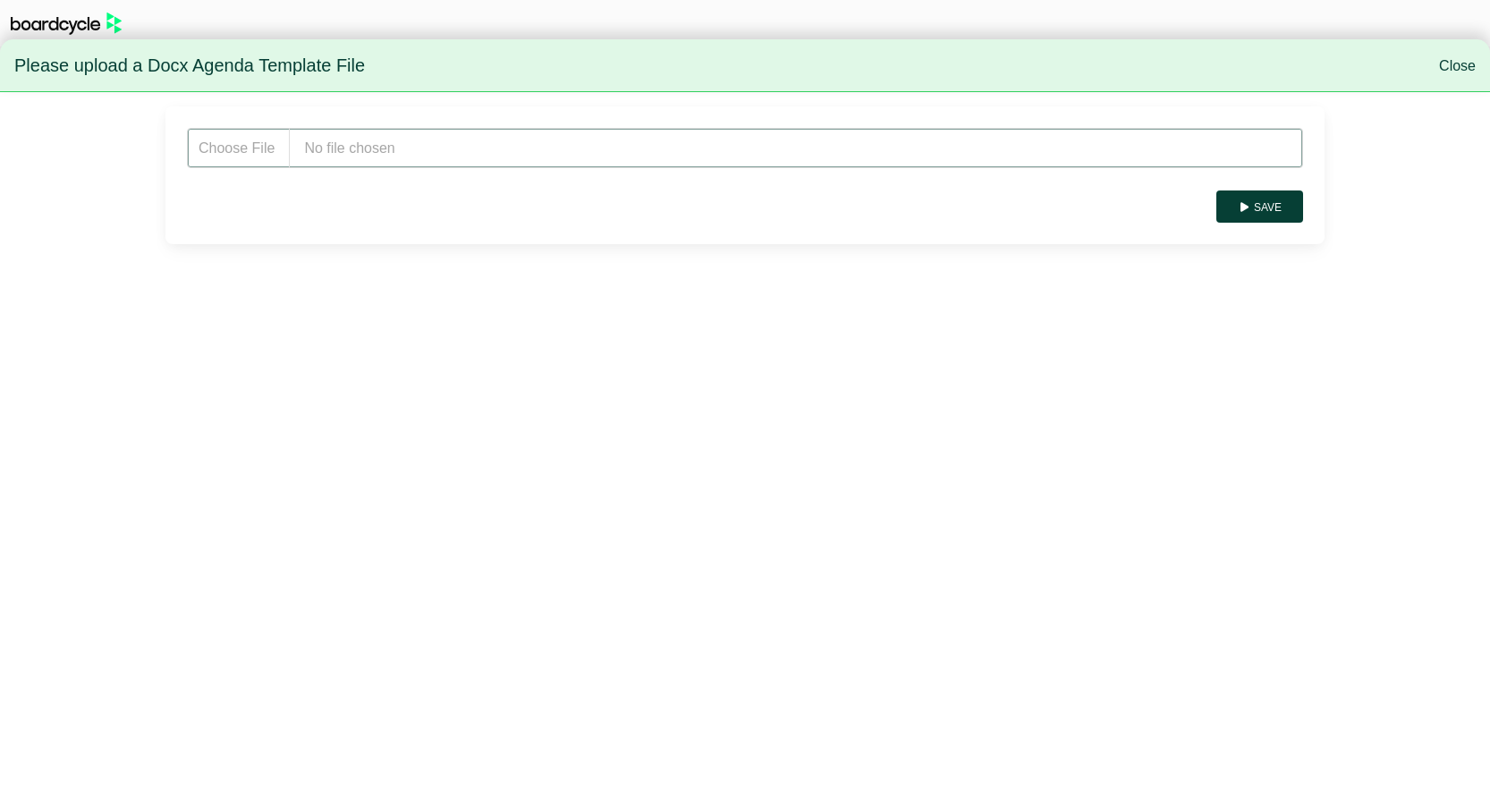 click at bounding box center [745, 148] 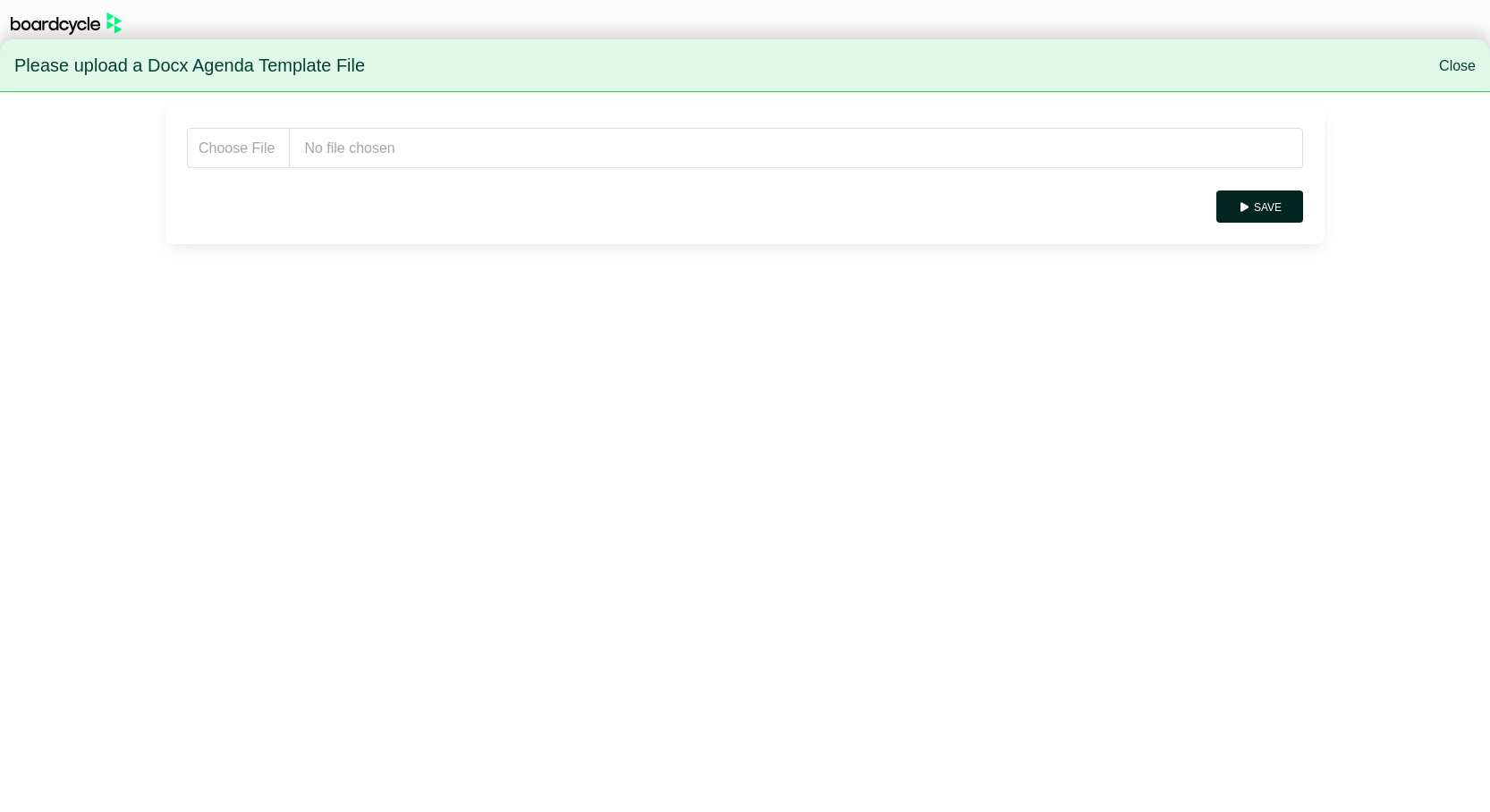 click on "Save" at bounding box center (1259, 207) 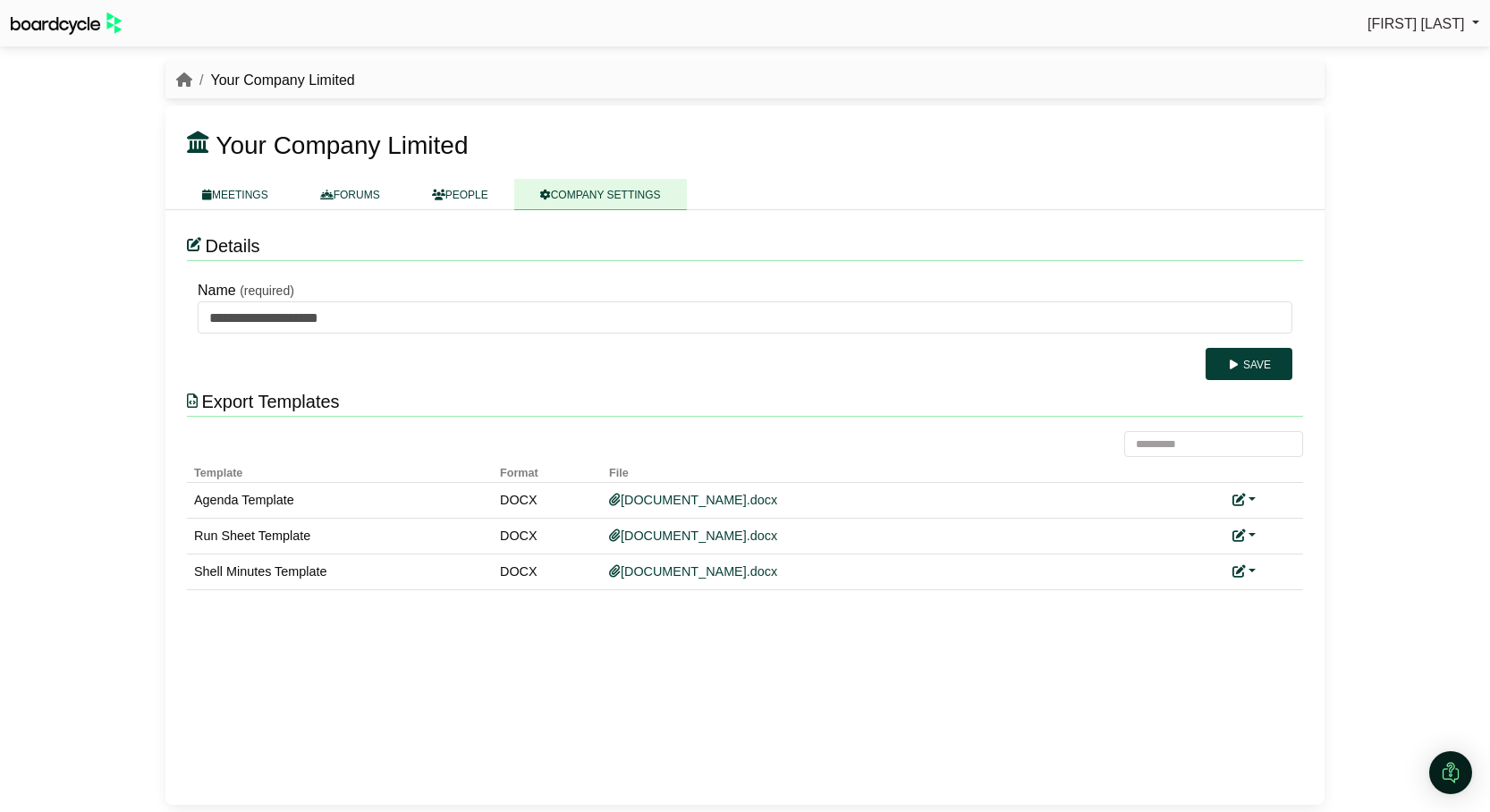 scroll, scrollTop: 0, scrollLeft: 0, axis: both 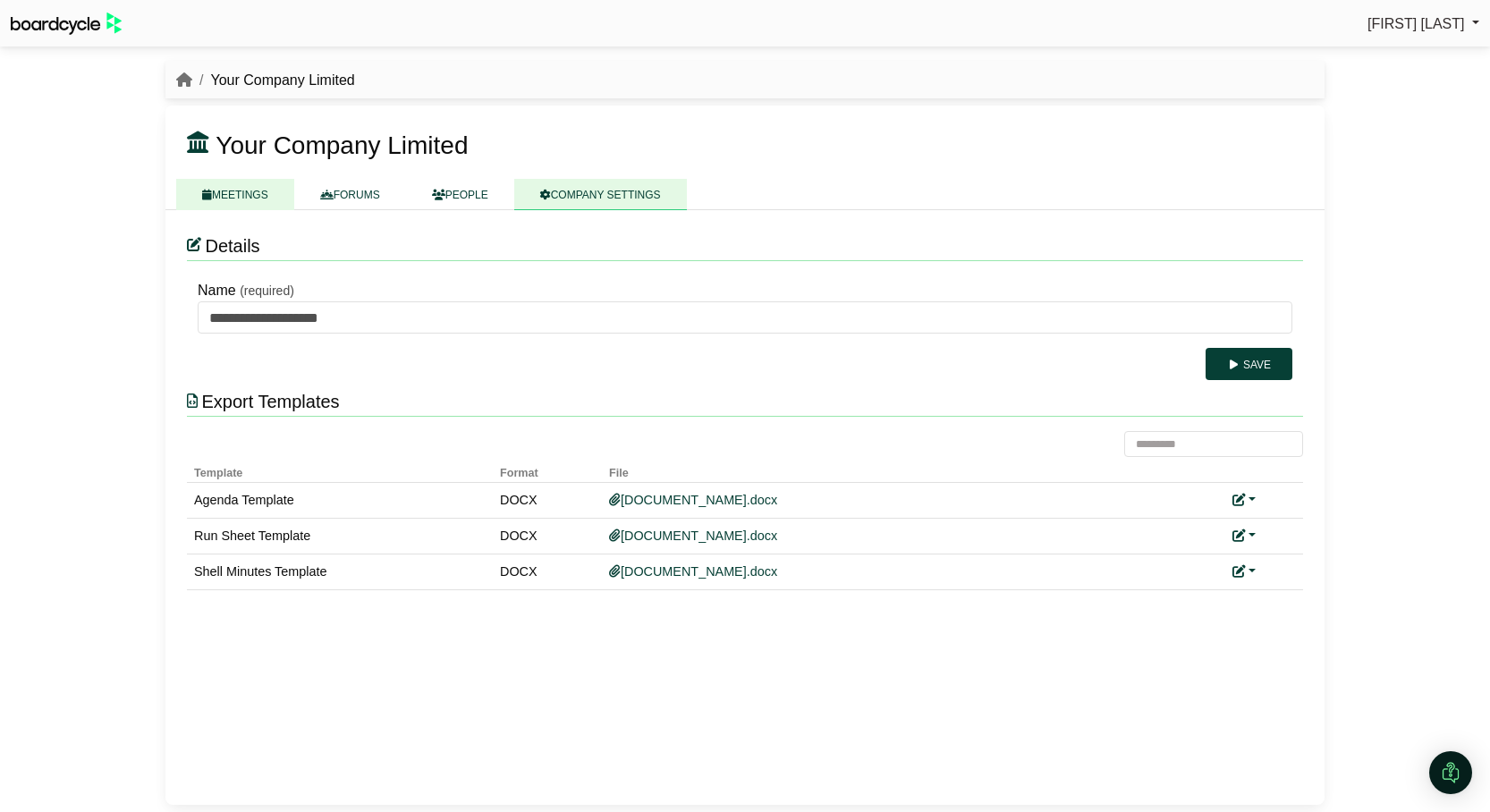 click on "MEETINGS" at bounding box center (235, 194) 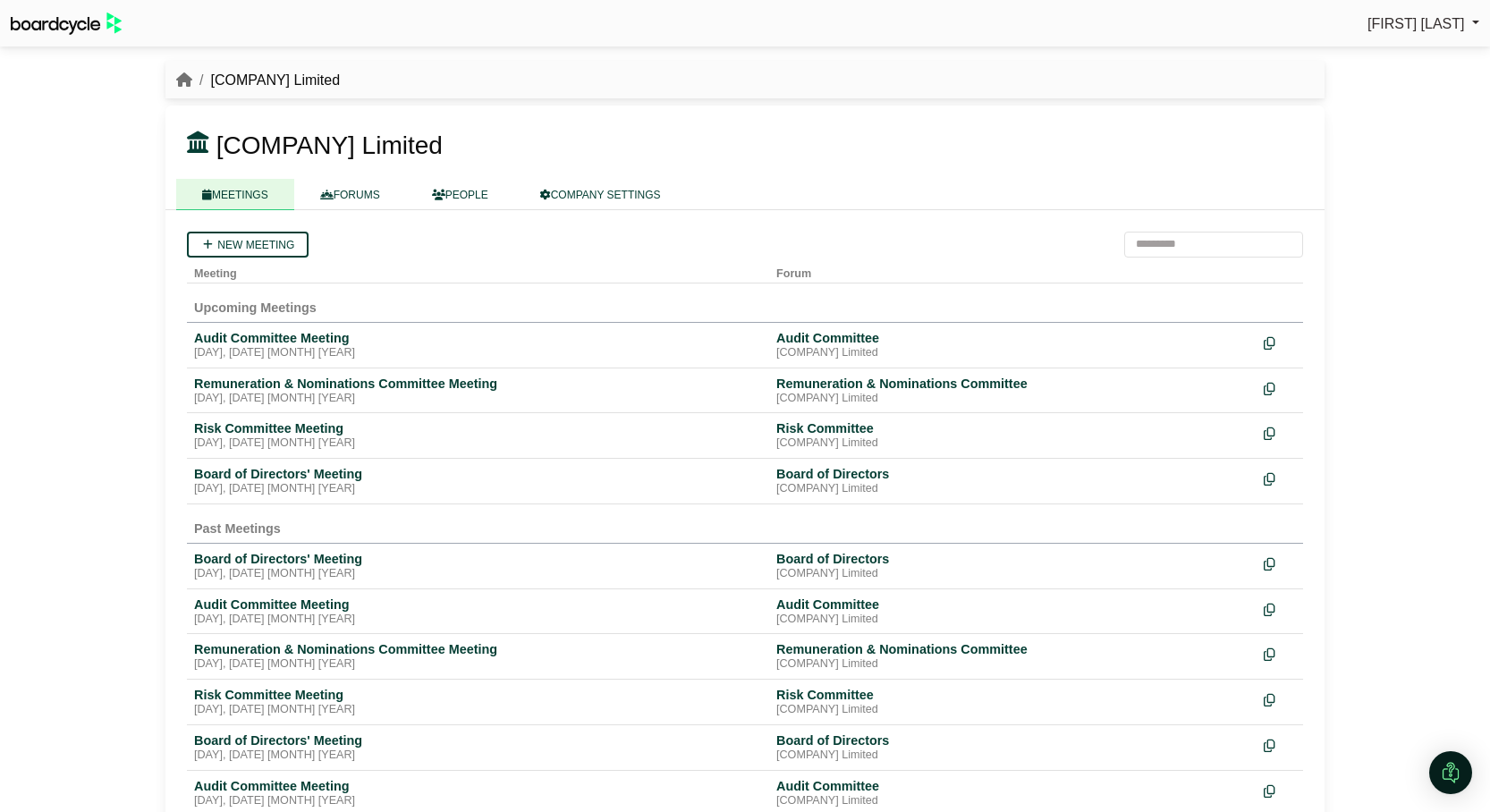 scroll, scrollTop: 0, scrollLeft: 0, axis: both 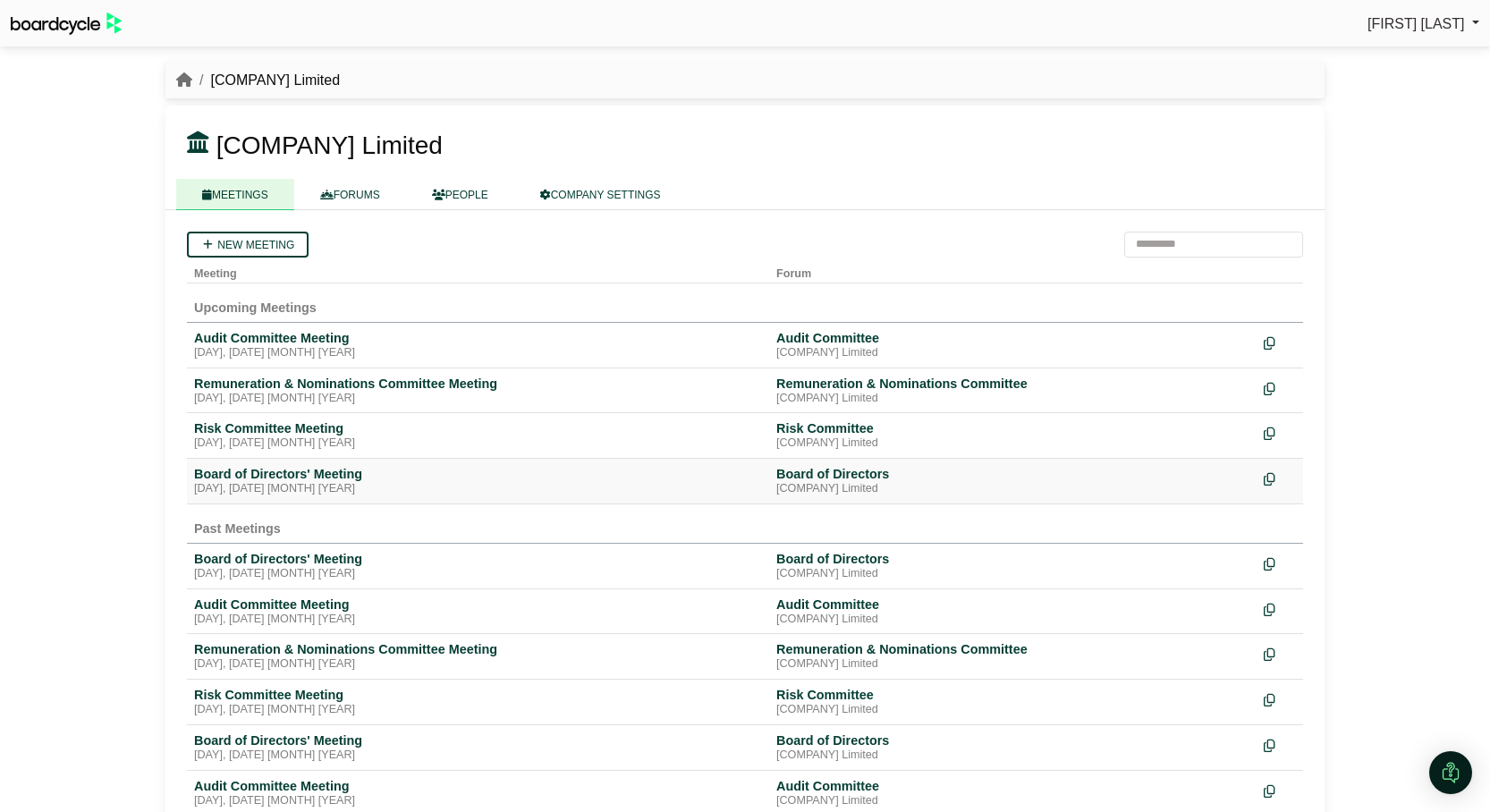 click on "Board of Directors' Meeting" at bounding box center (478, 474) 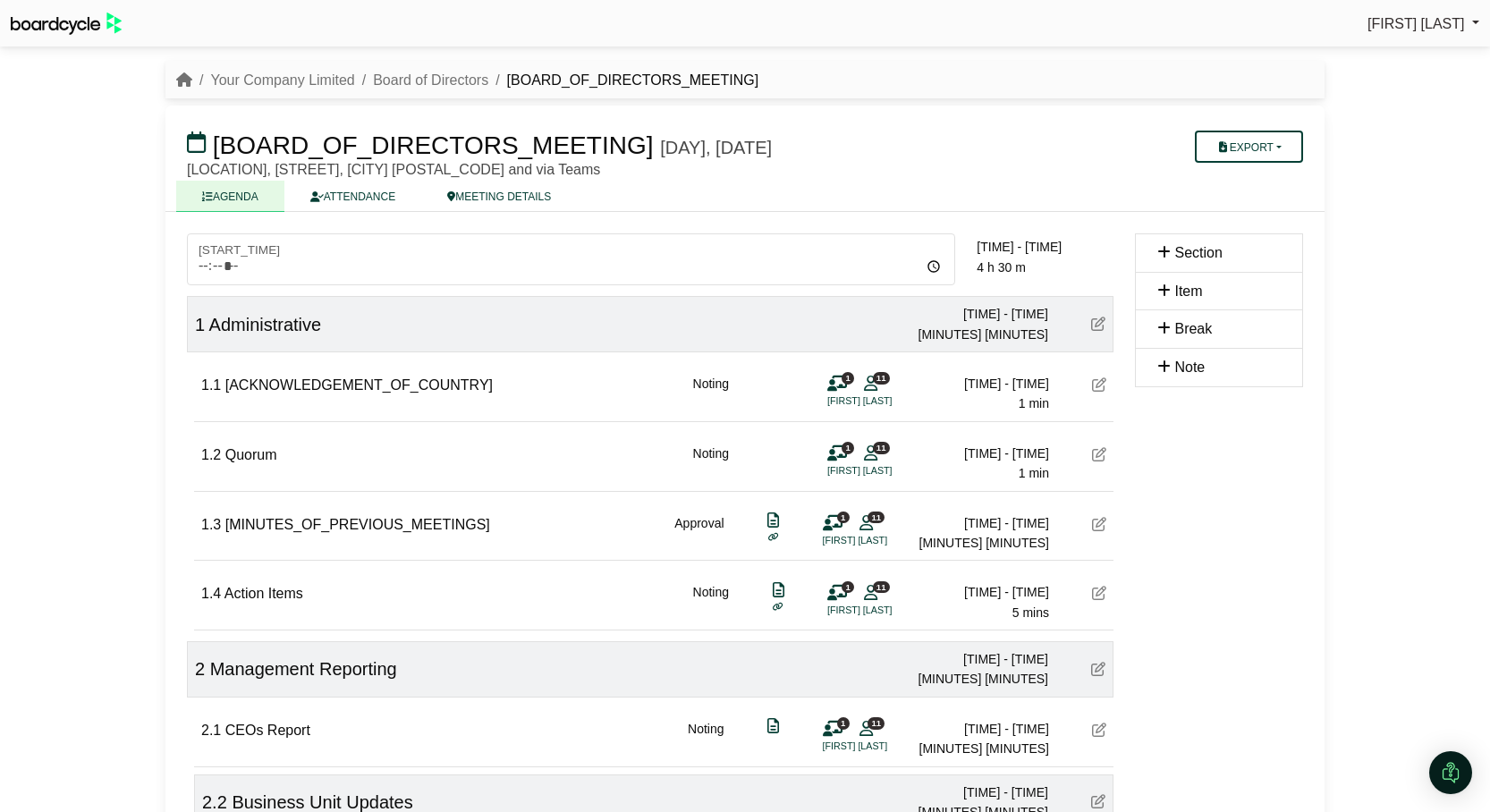 scroll, scrollTop: 0, scrollLeft: 0, axis: both 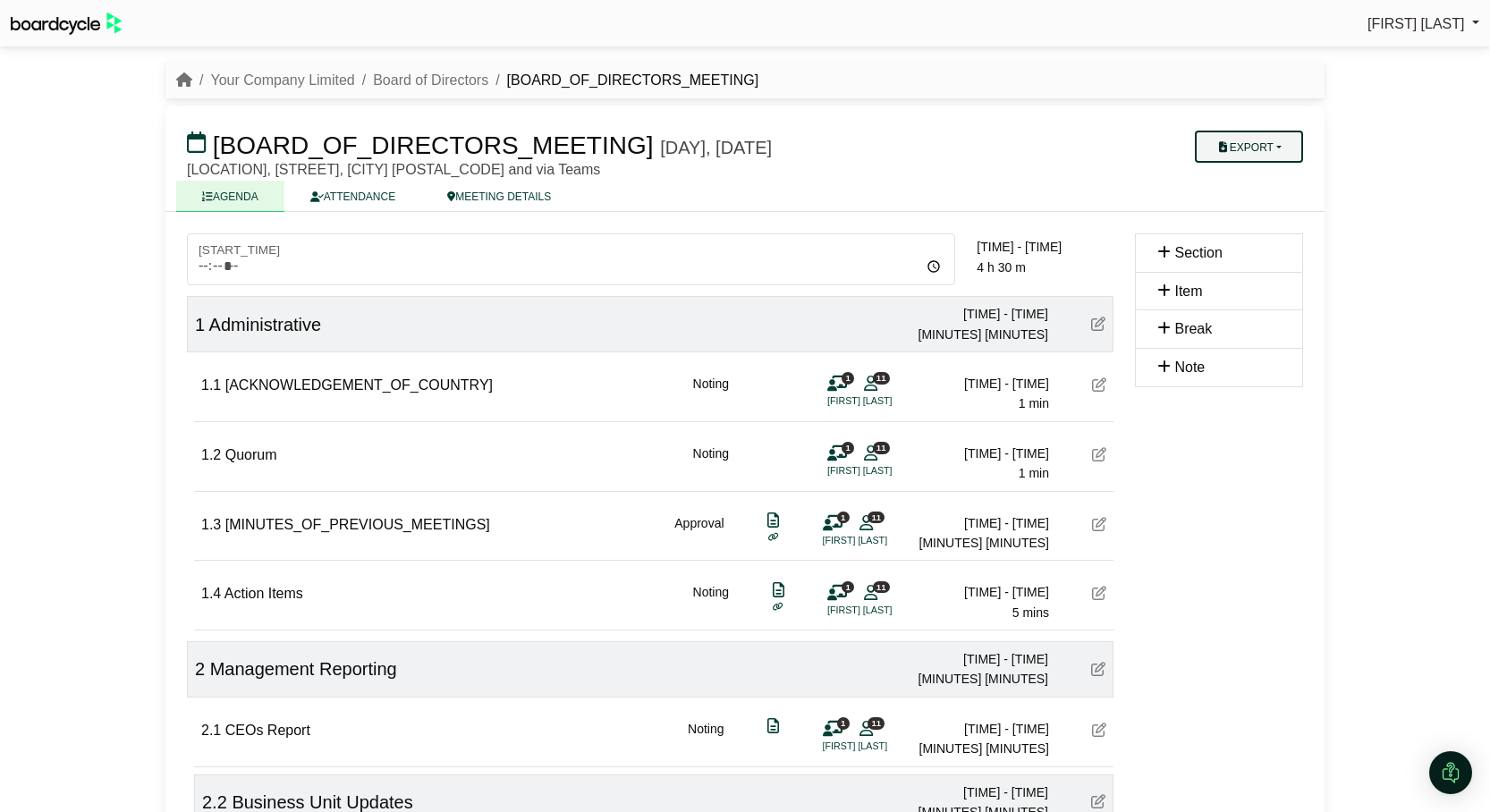 click on "Export" at bounding box center (1249, 147) 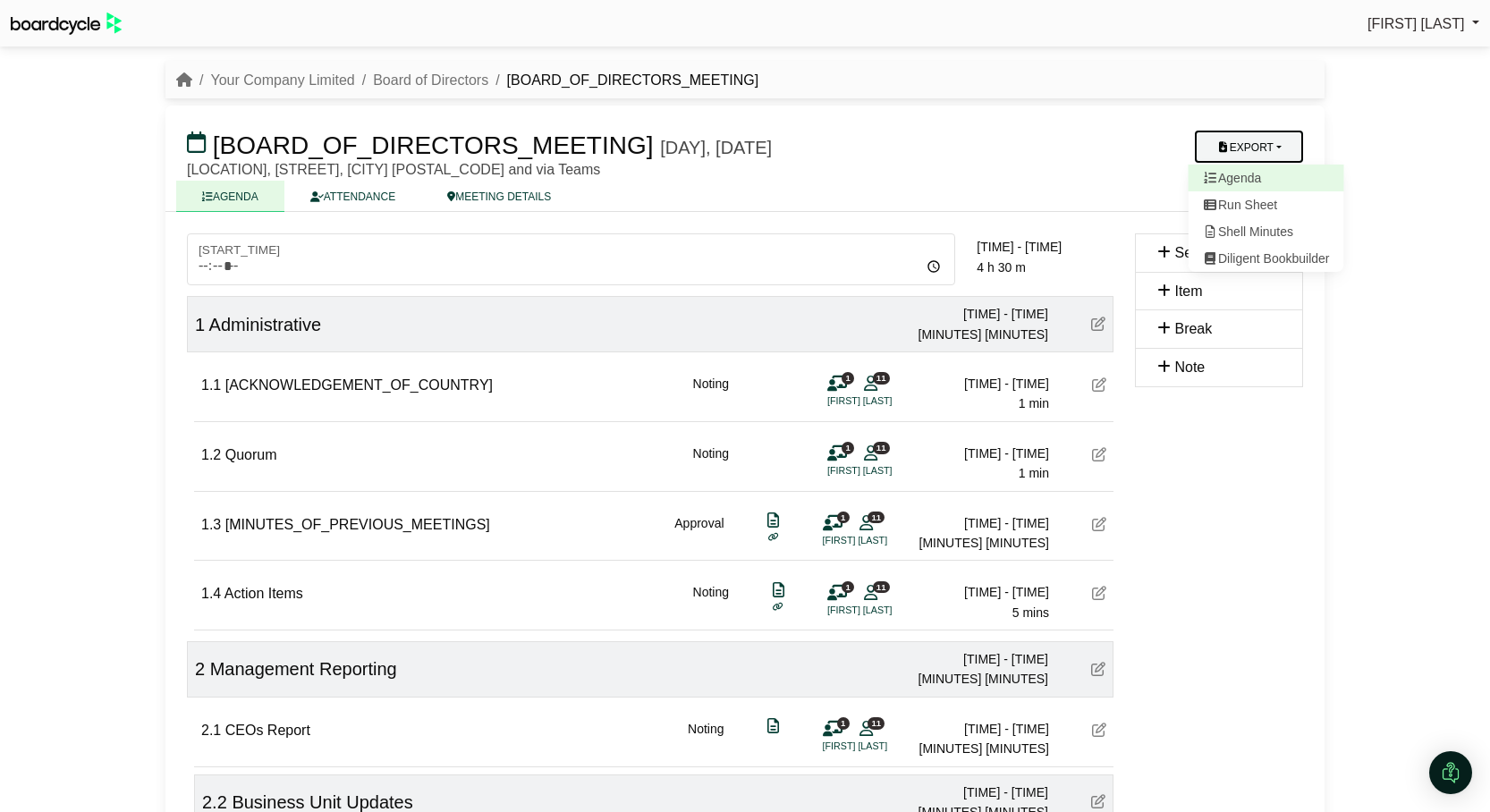 click on "Agenda" at bounding box center (1266, 178) 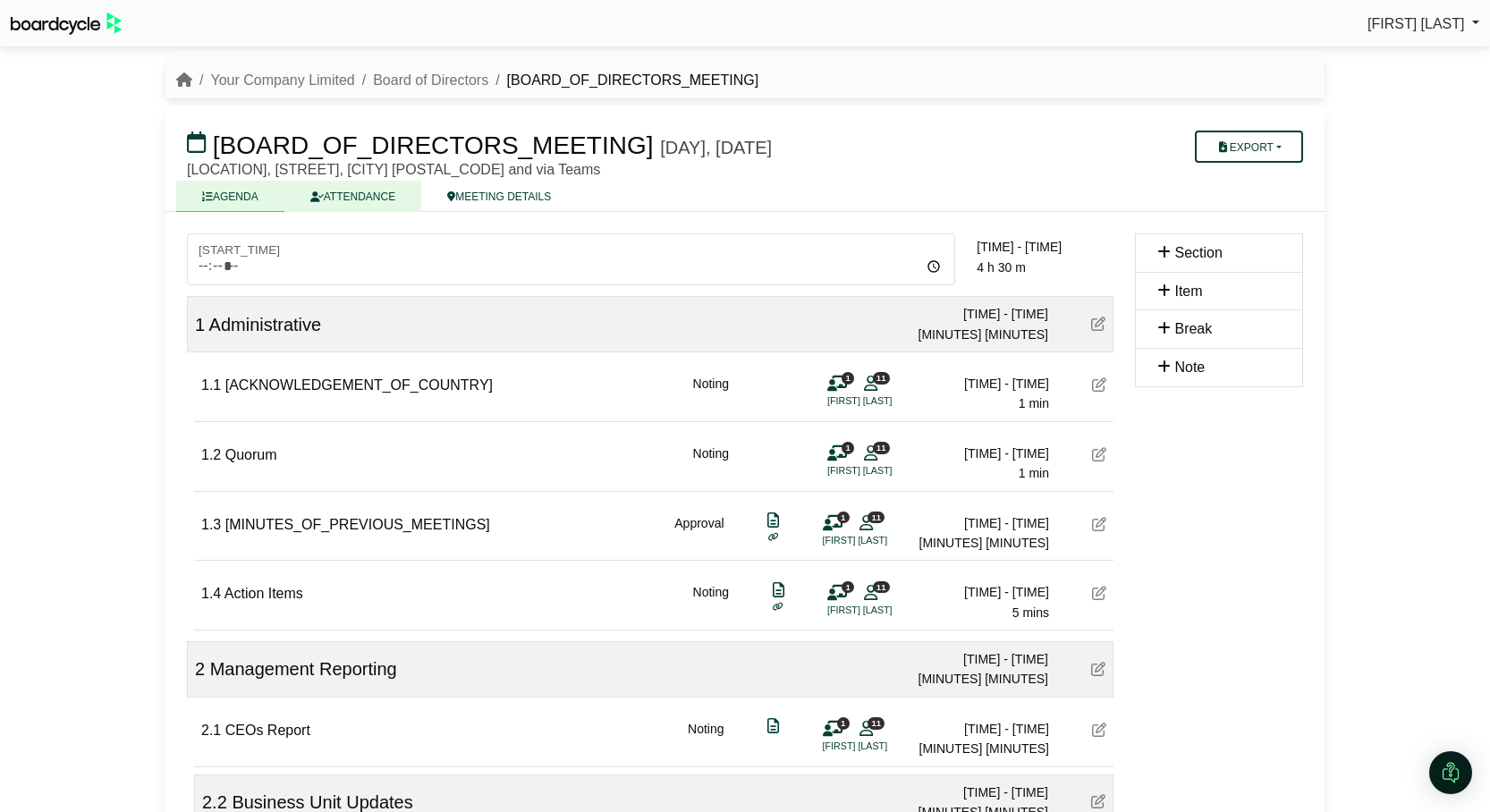 click on "ATTENDANCE" at bounding box center [352, 196] 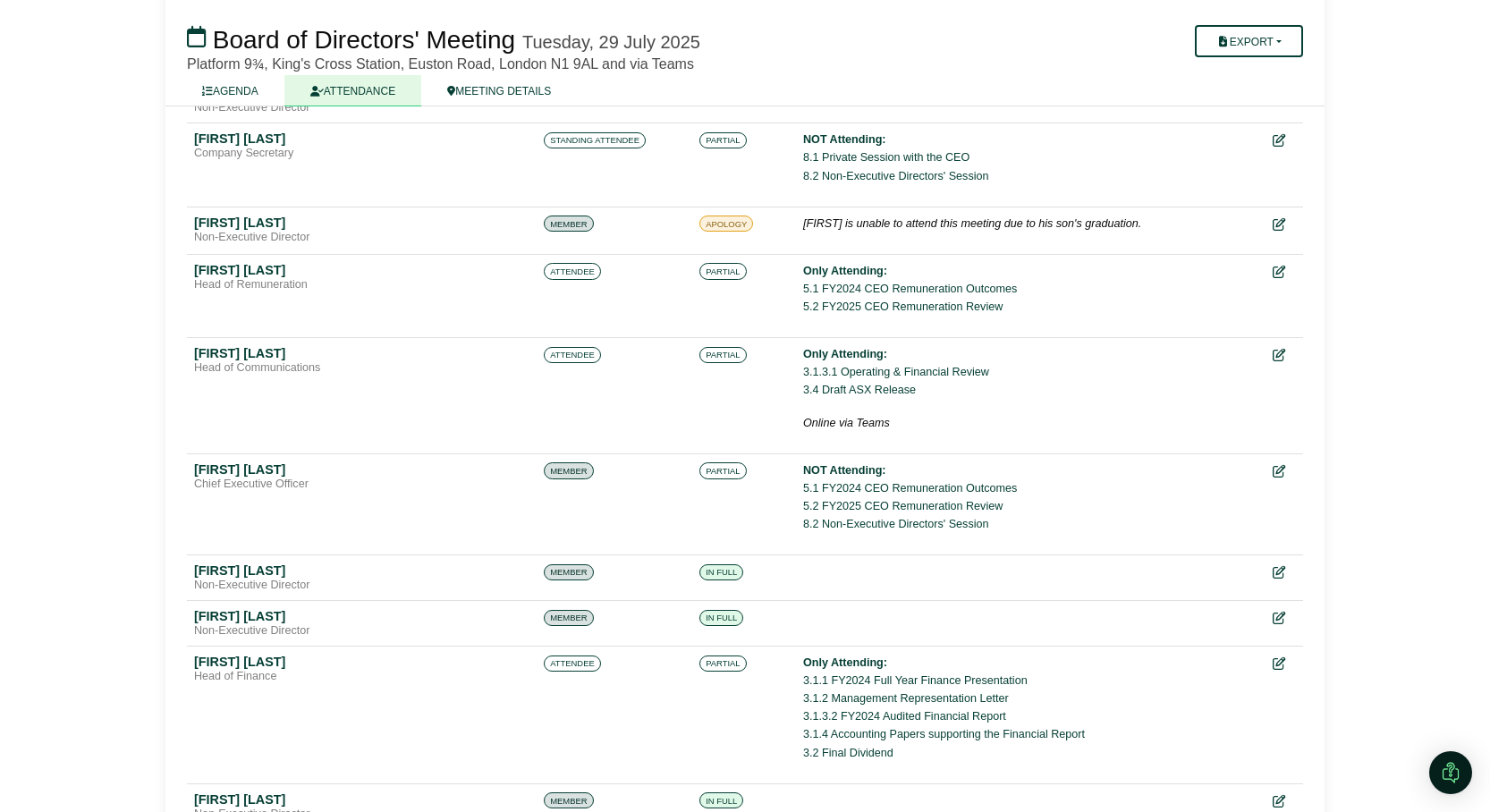 scroll, scrollTop: 0, scrollLeft: 0, axis: both 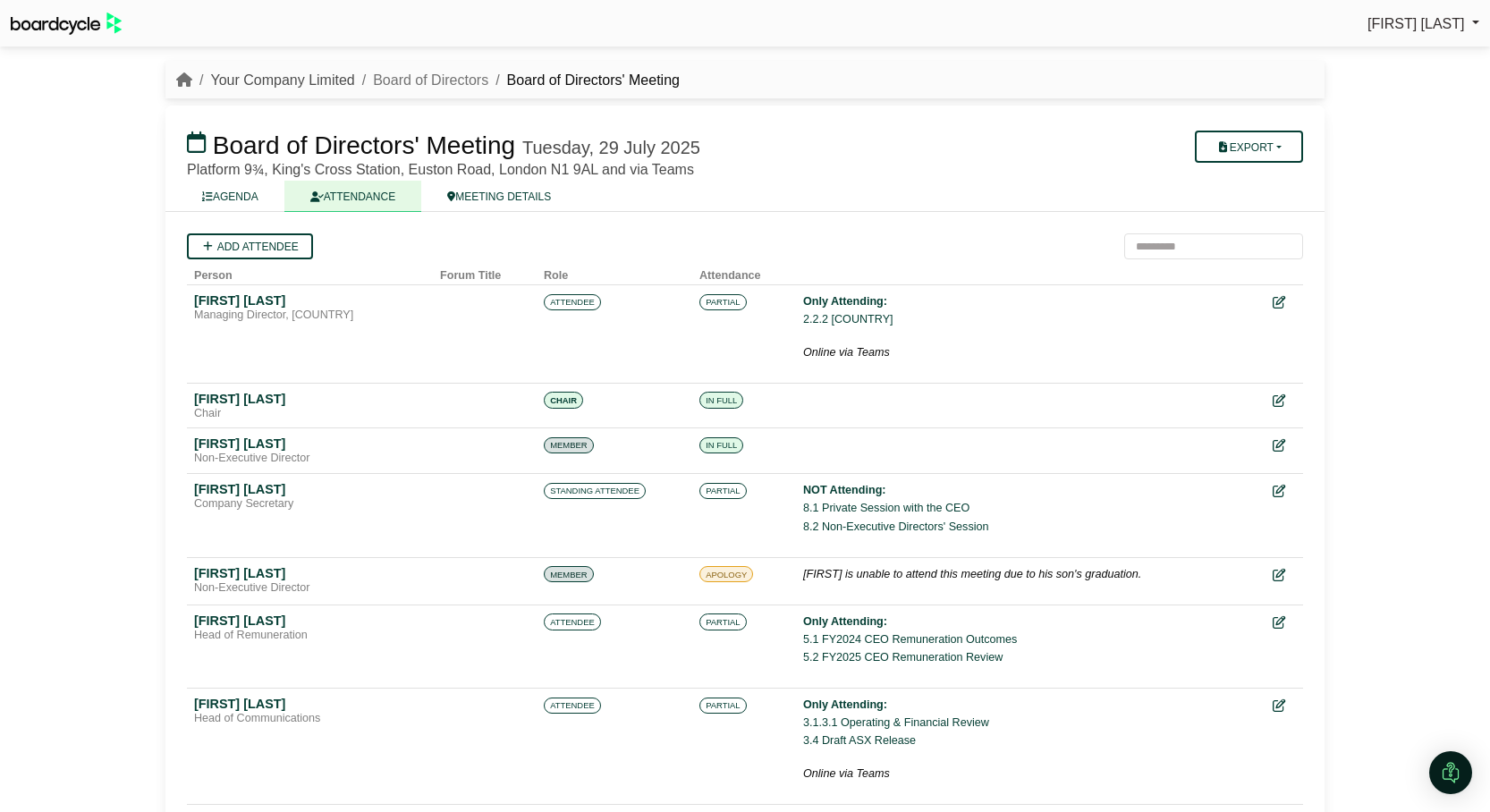 click on "Your Company Limited" at bounding box center [282, 80] 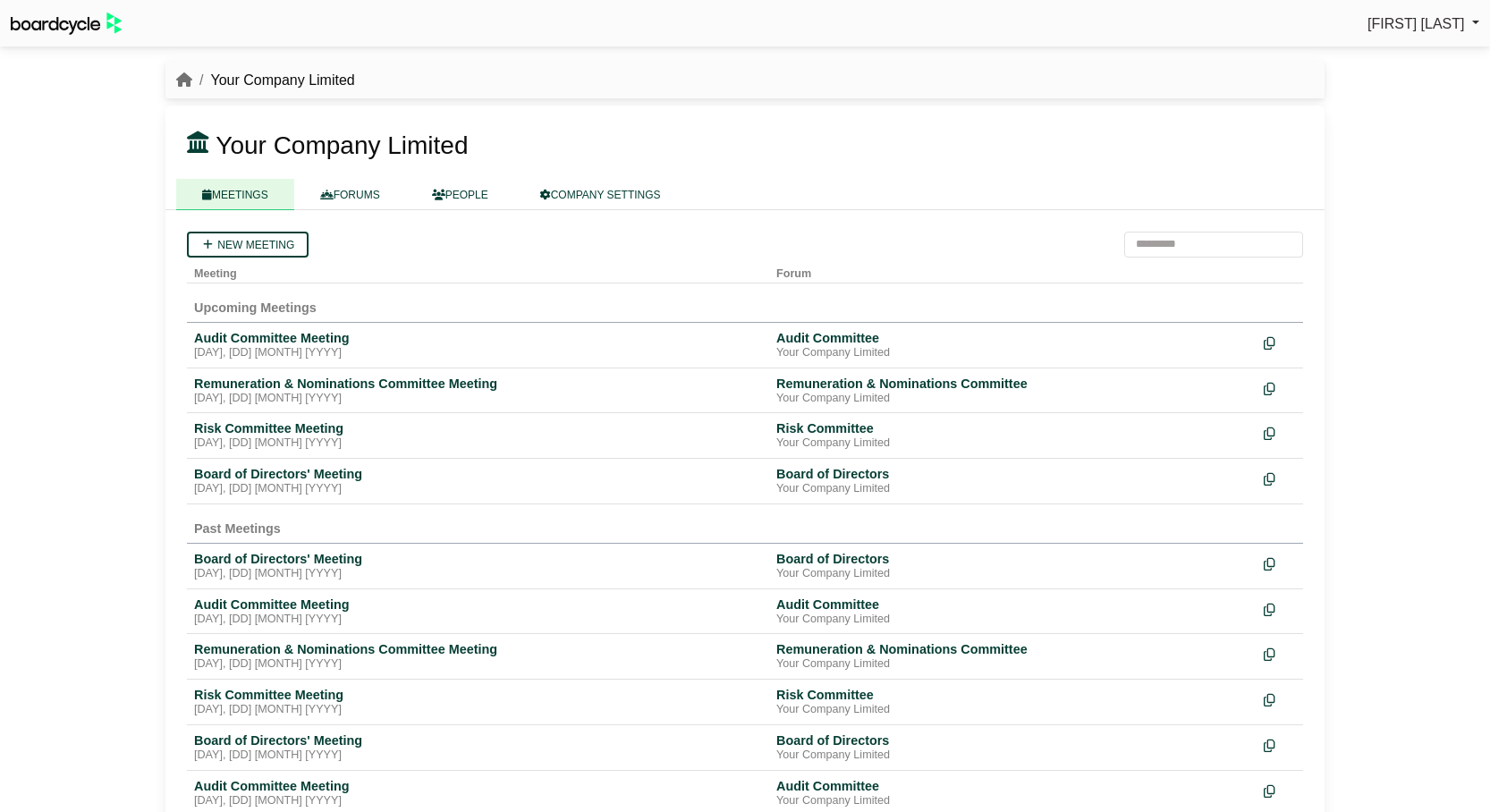 scroll, scrollTop: 0, scrollLeft: 0, axis: both 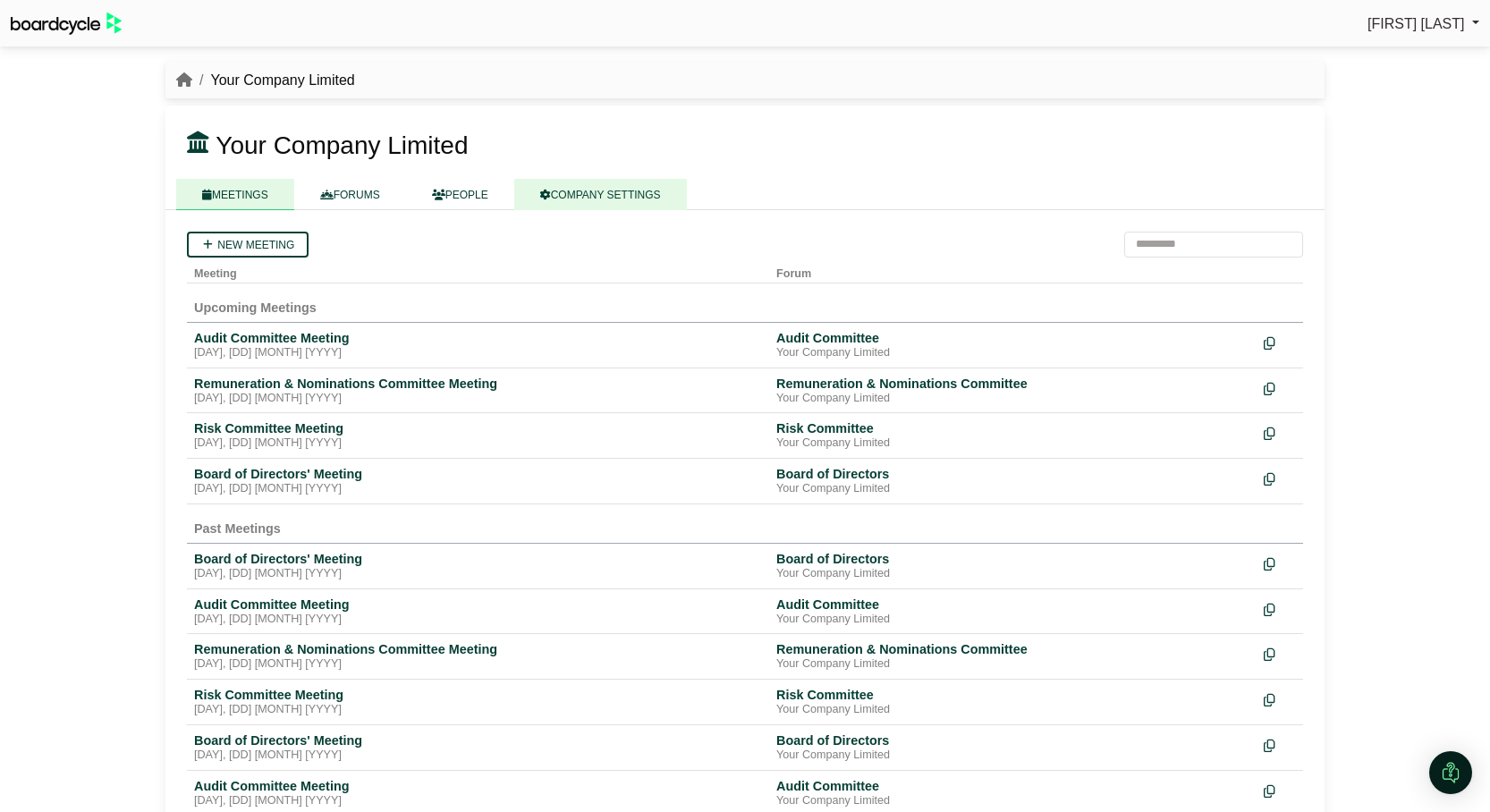 click on "COMPANY SETTINGS" at bounding box center [600, 194] 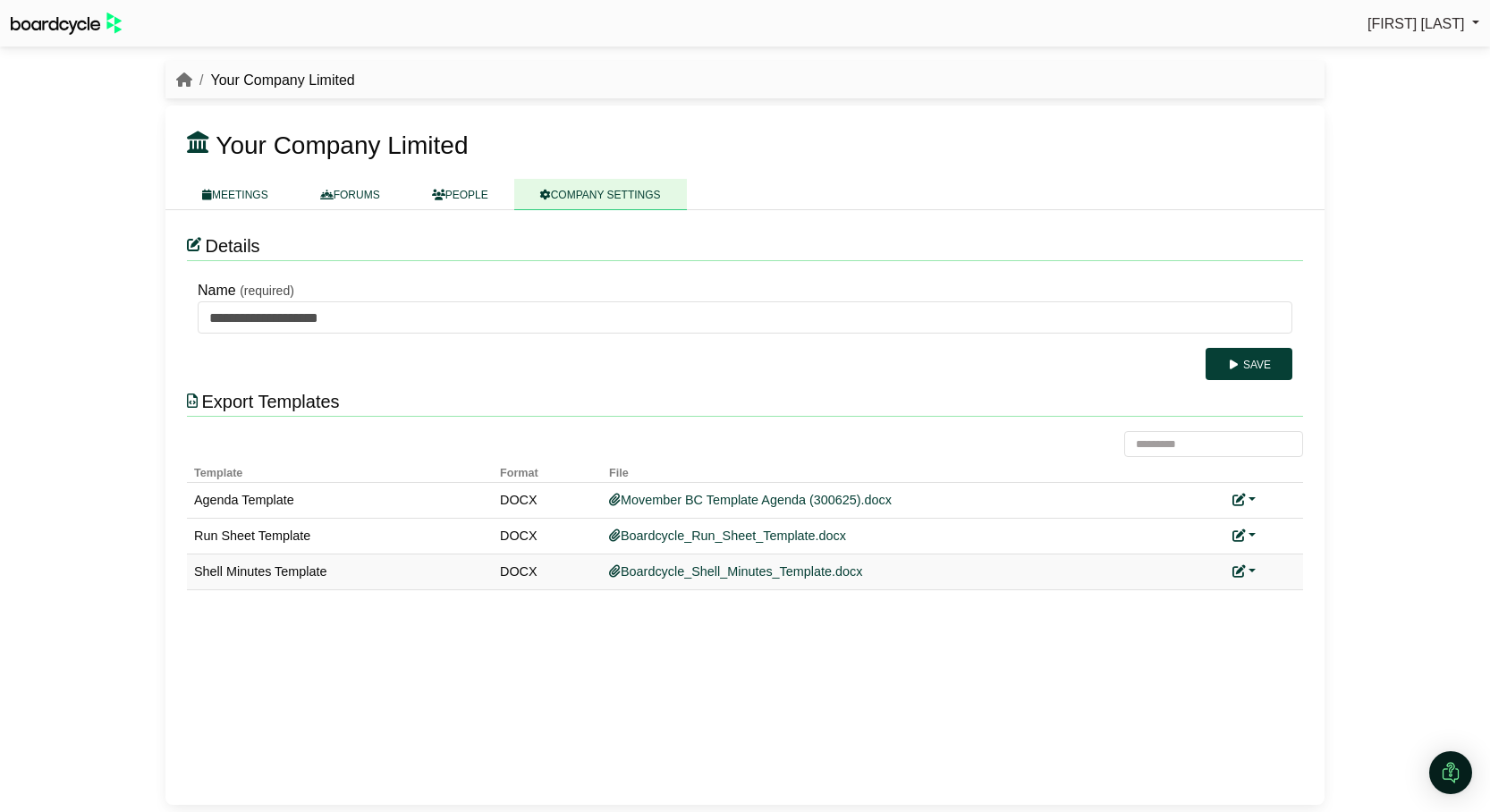 scroll, scrollTop: 0, scrollLeft: 0, axis: both 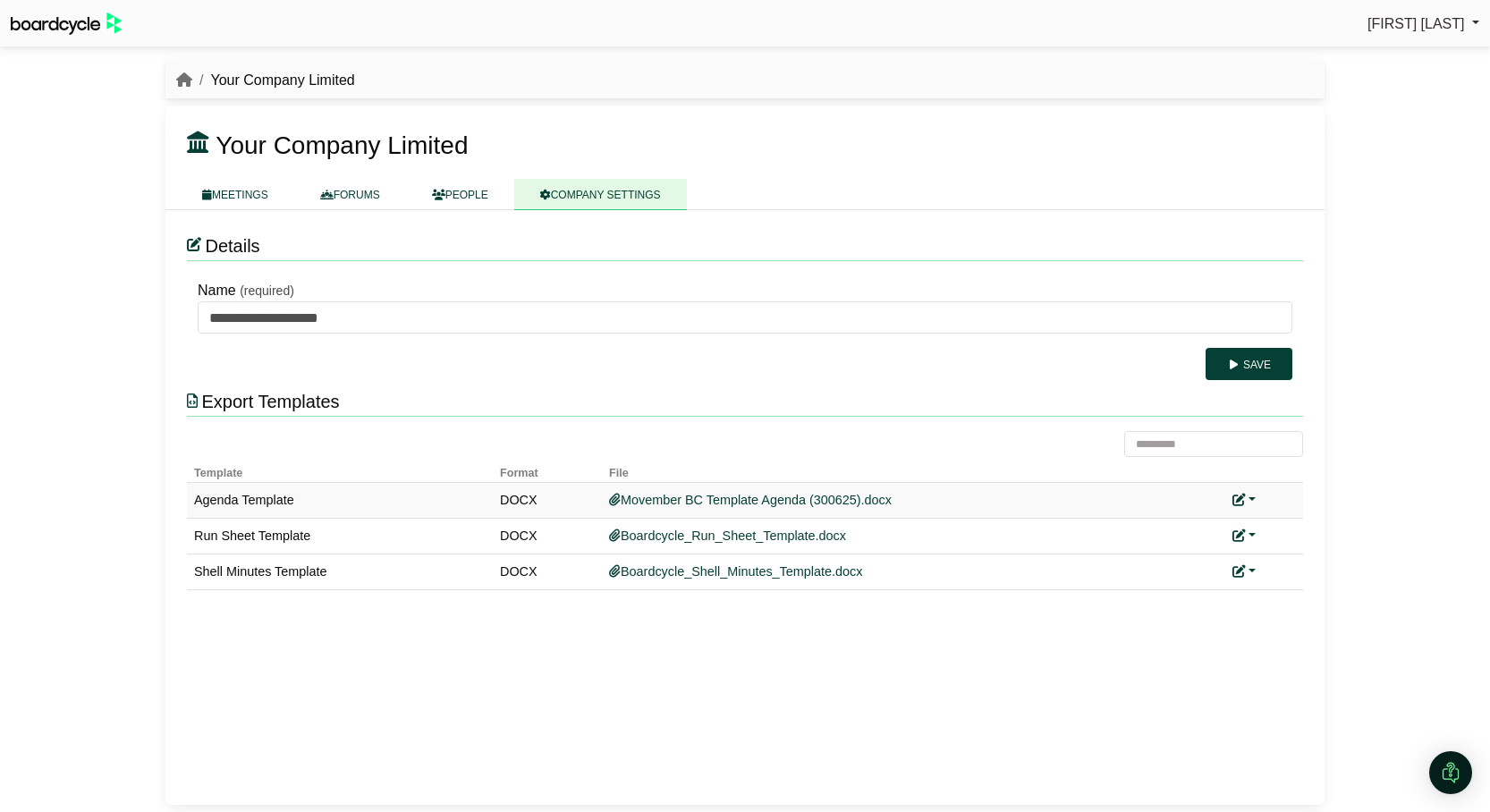 click at bounding box center [1244, 500] 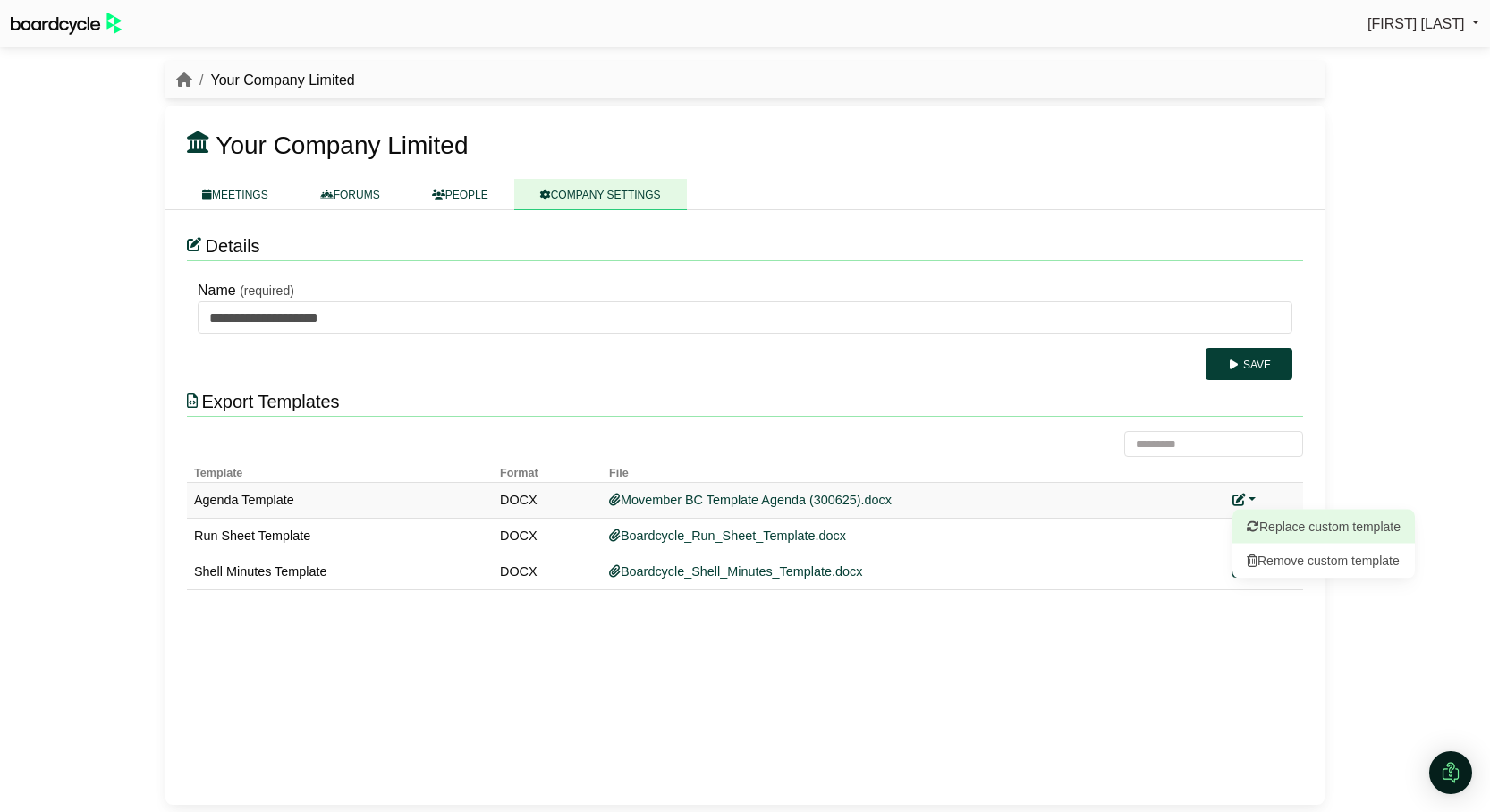 click on "Replace custom template" at bounding box center (1324, 527) 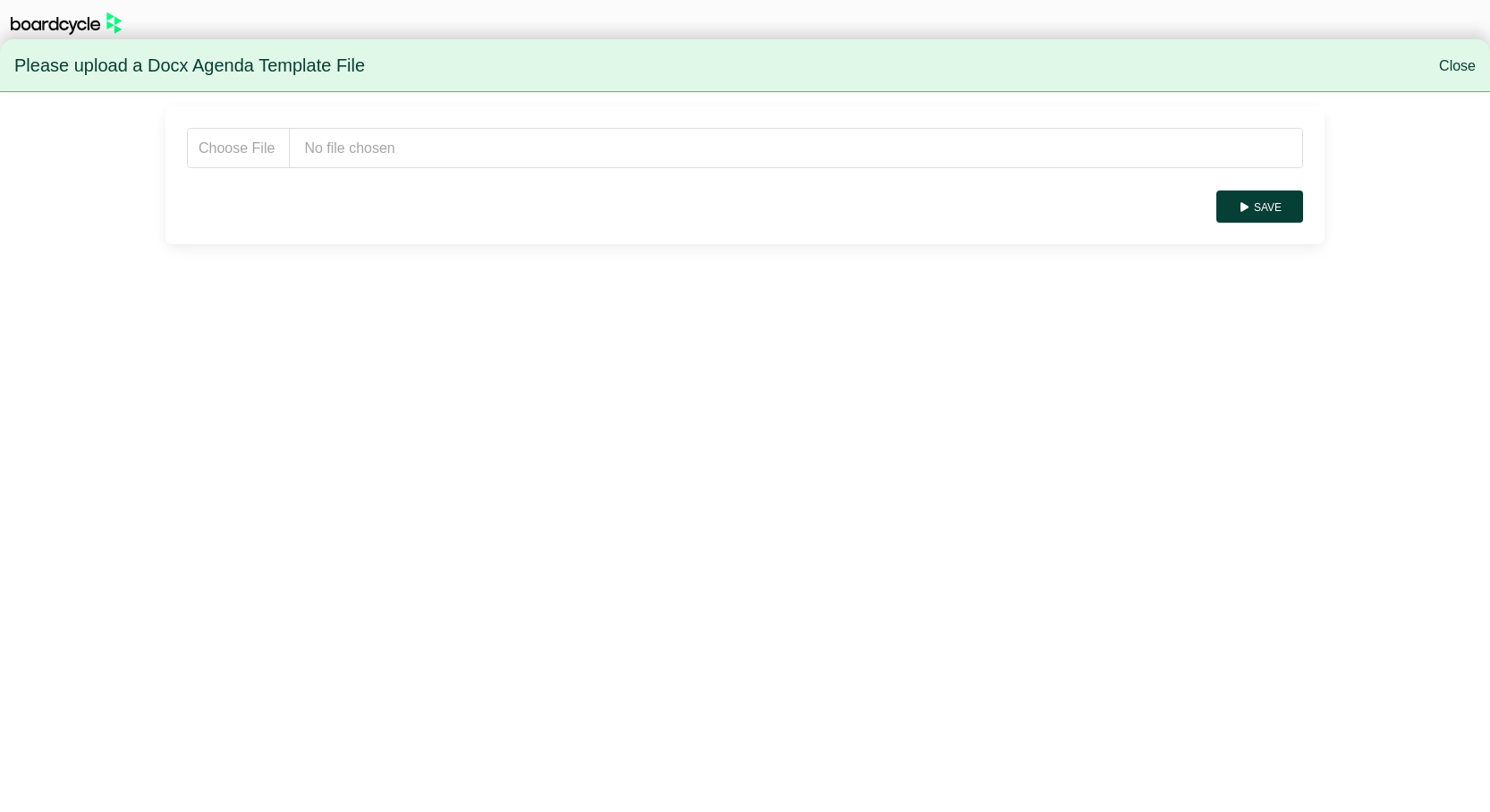scroll, scrollTop: 0, scrollLeft: 0, axis: both 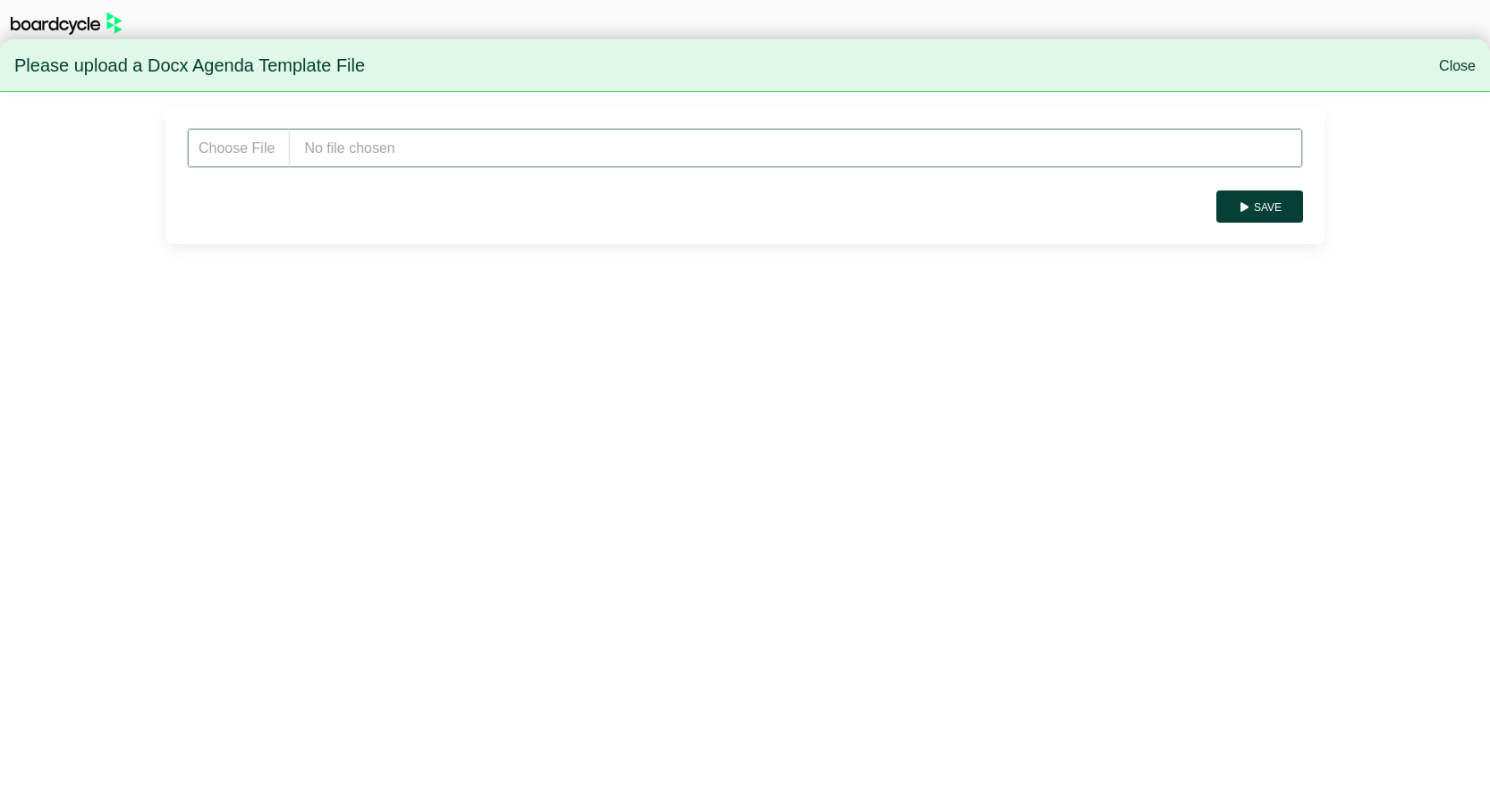 click at bounding box center (745, 148) 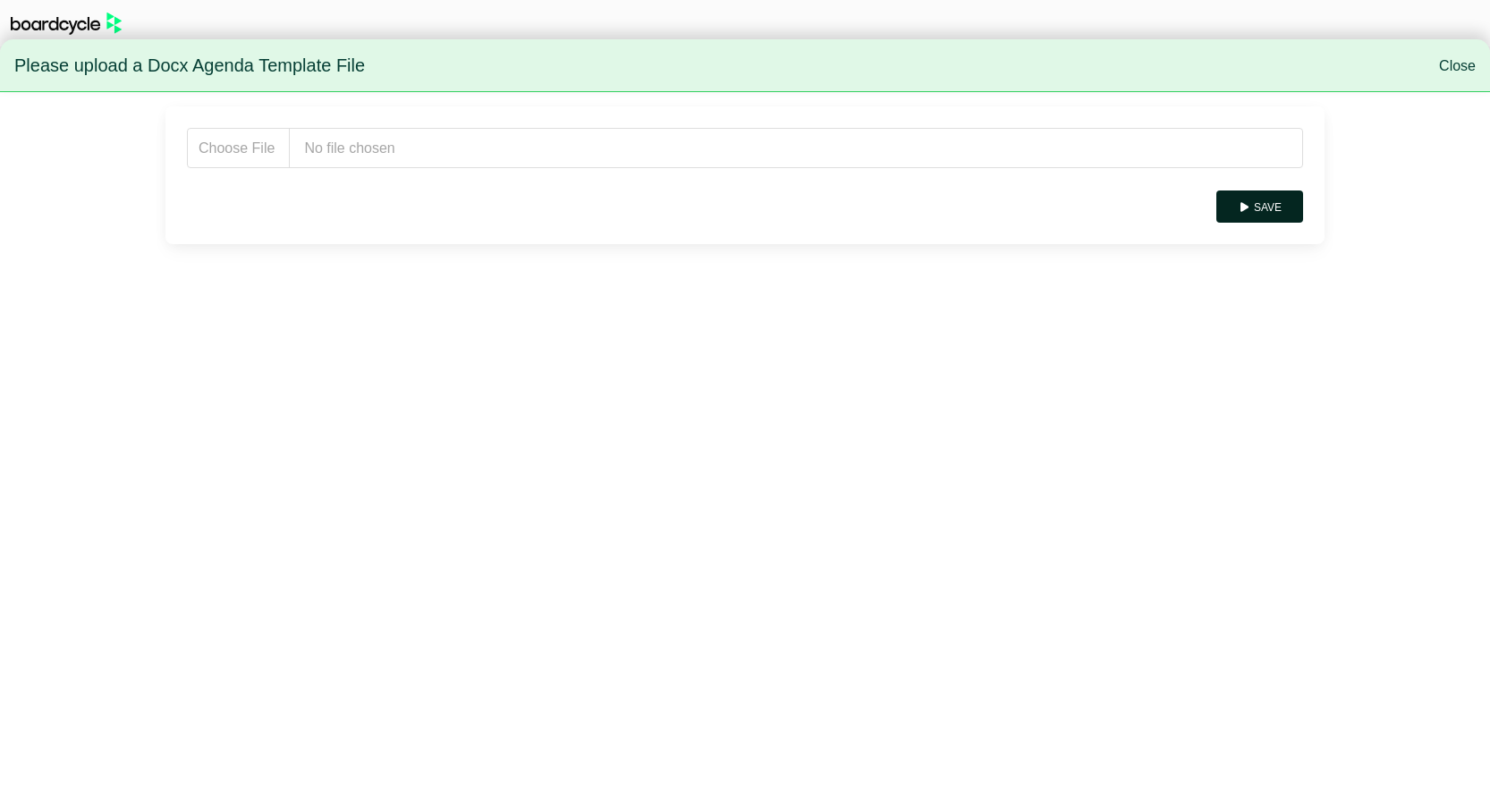 click on "Save" at bounding box center [1259, 207] 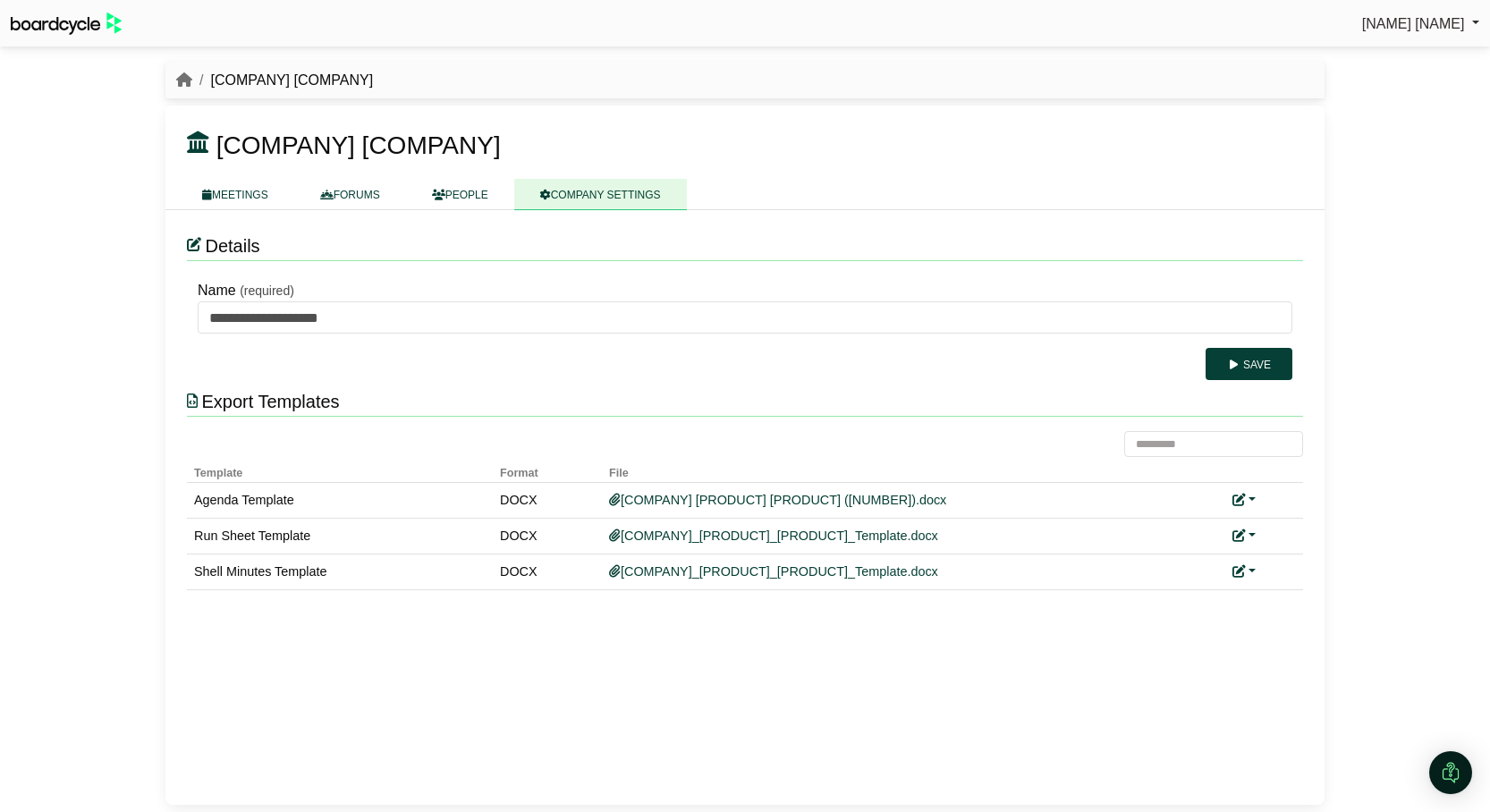 scroll, scrollTop: 0, scrollLeft: 0, axis: both 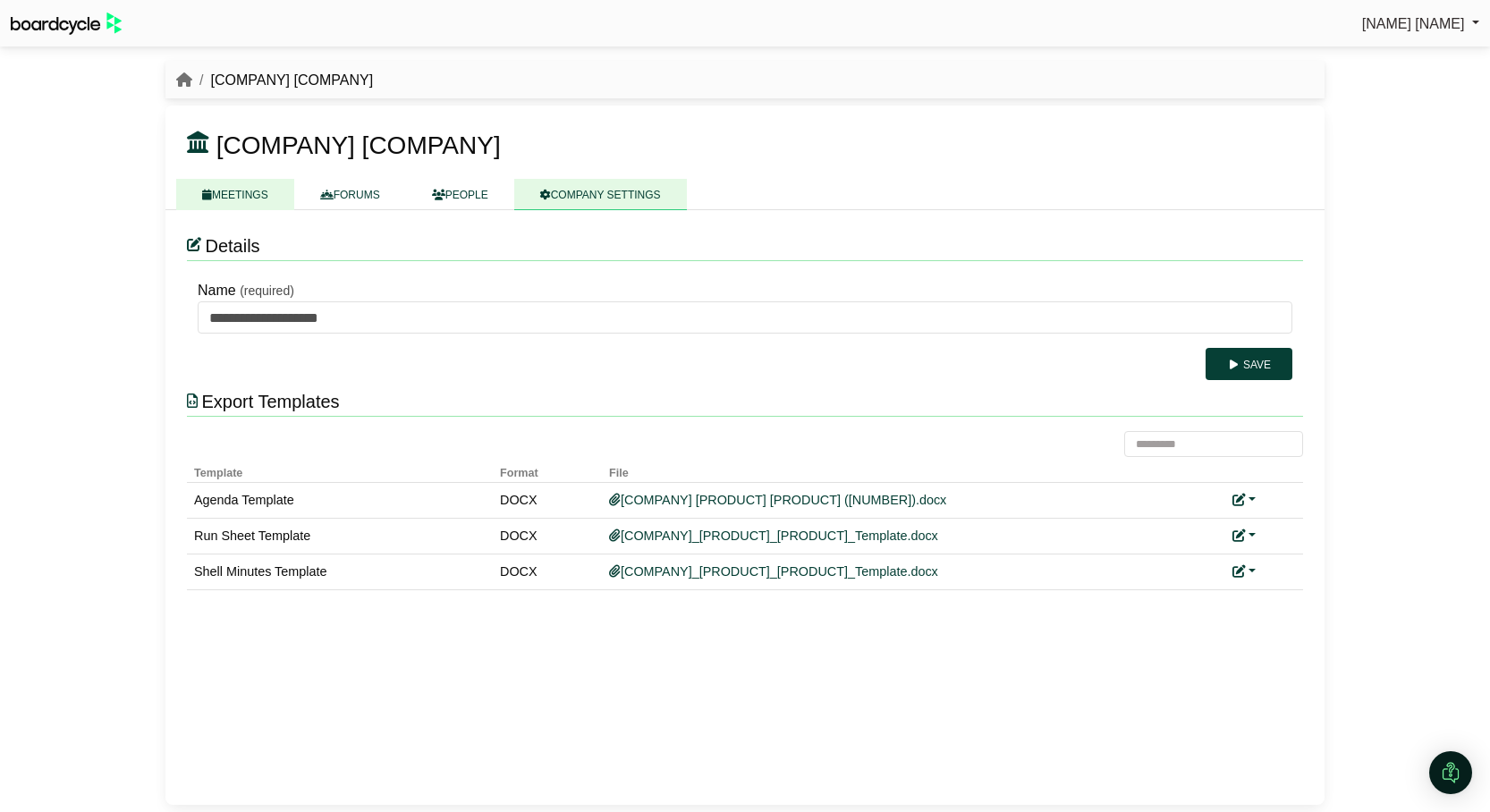 click on "MEETINGS" at bounding box center [235, 194] 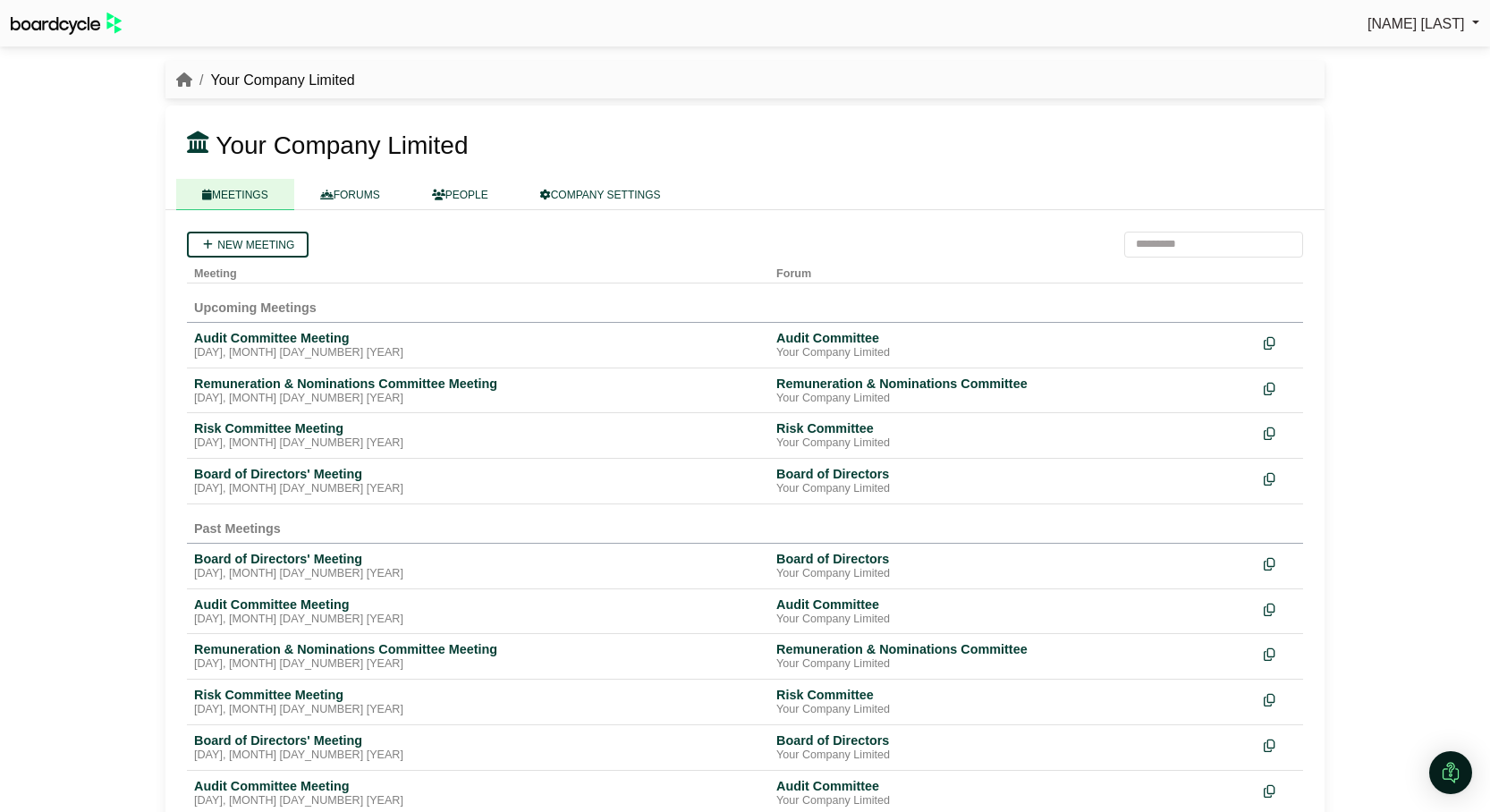 scroll, scrollTop: 0, scrollLeft: 0, axis: both 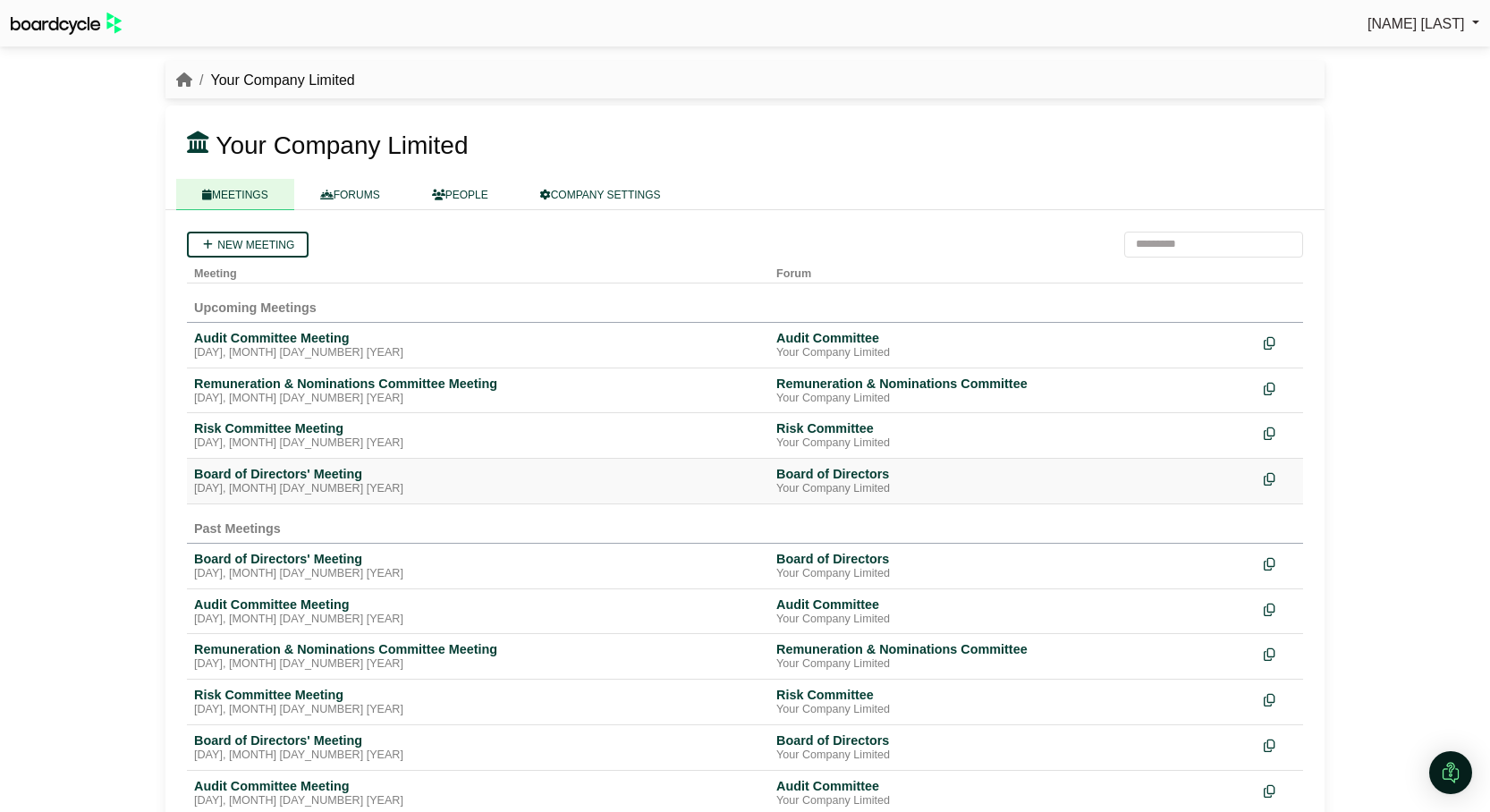 click on "[DAY], [DATE]" at bounding box center [478, 489] 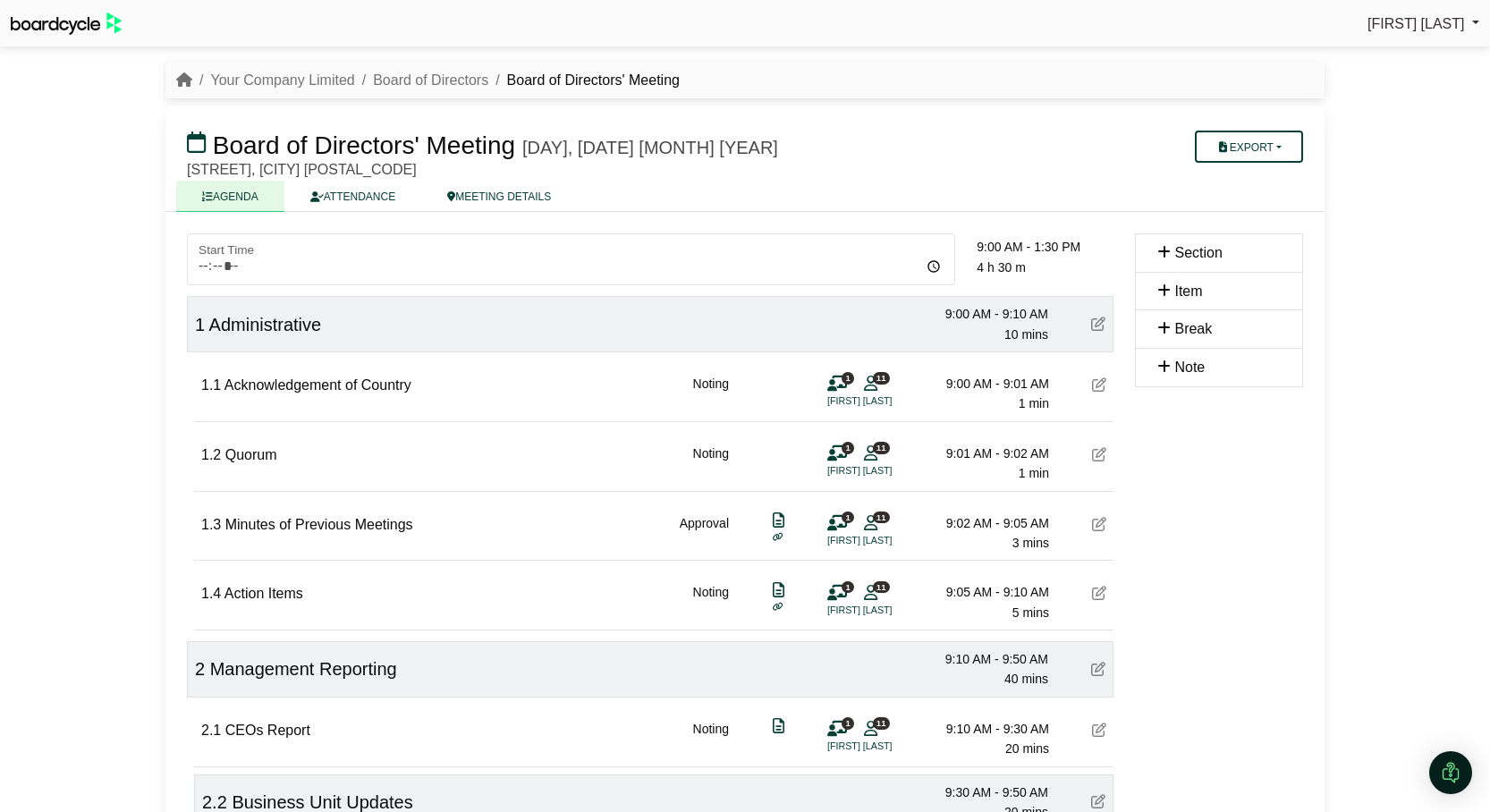 scroll, scrollTop: 0, scrollLeft: 0, axis: both 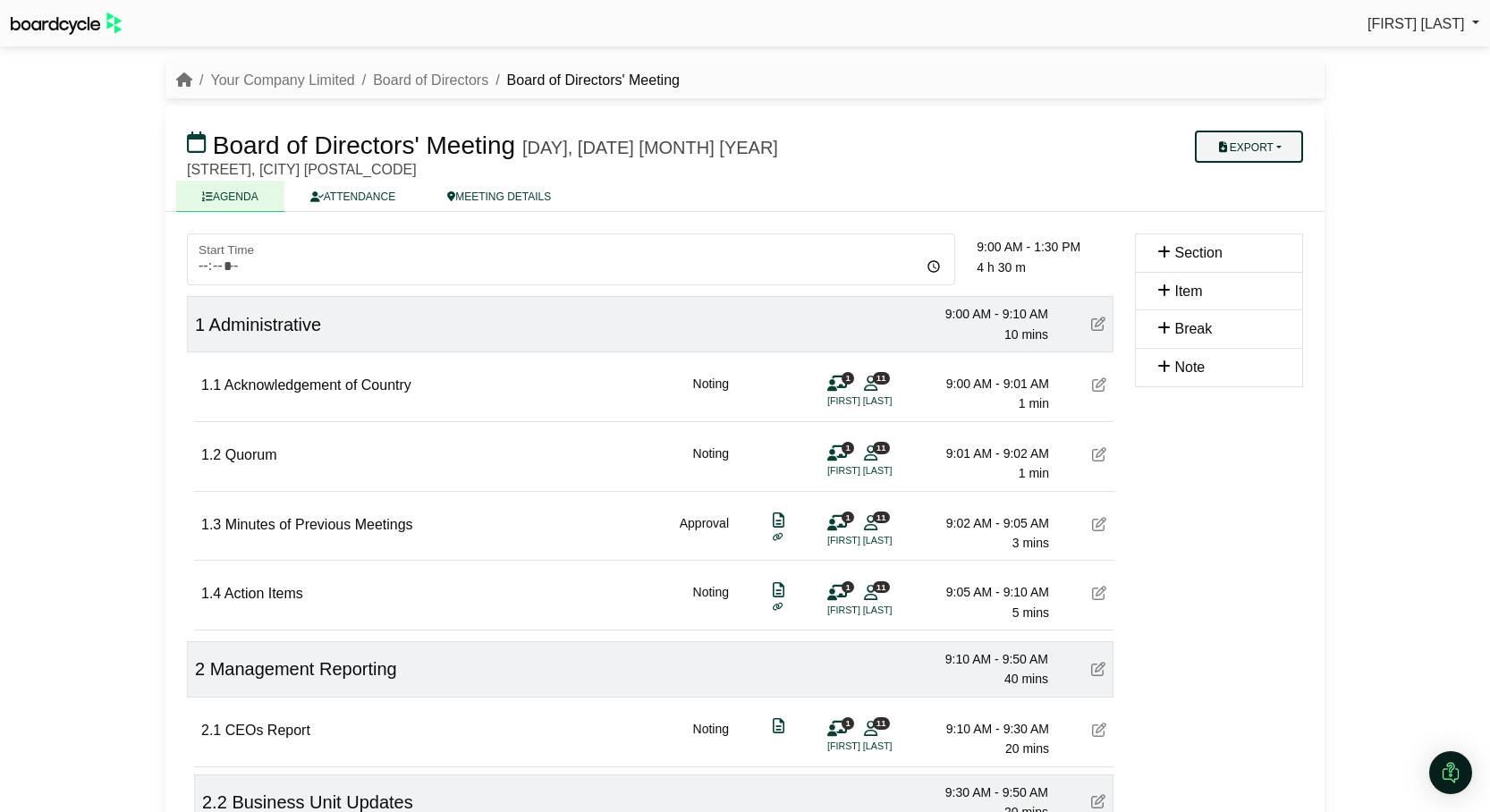 click on "Export" at bounding box center [1249, 147] 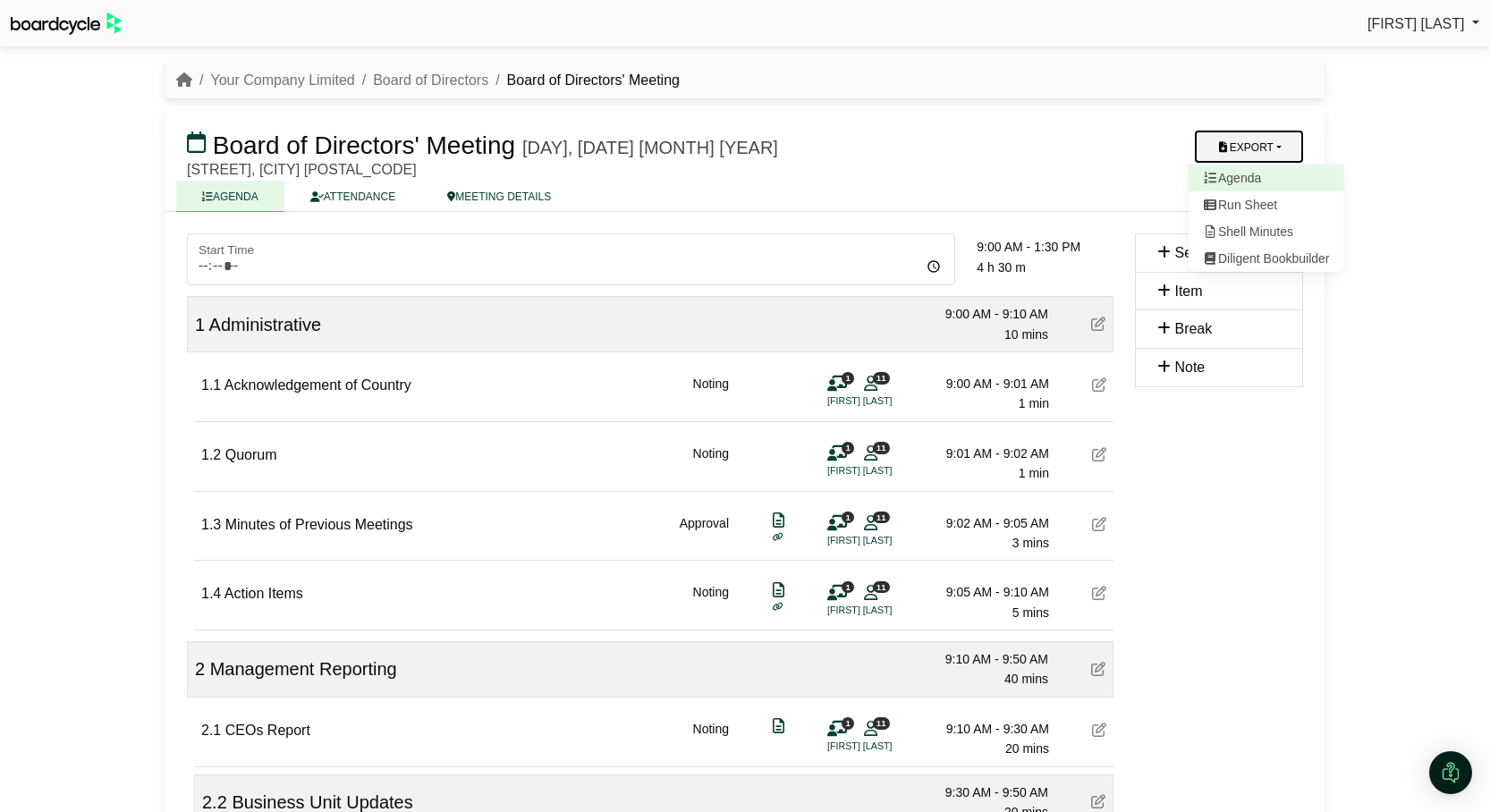 click on "Agenda" at bounding box center (1266, 178) 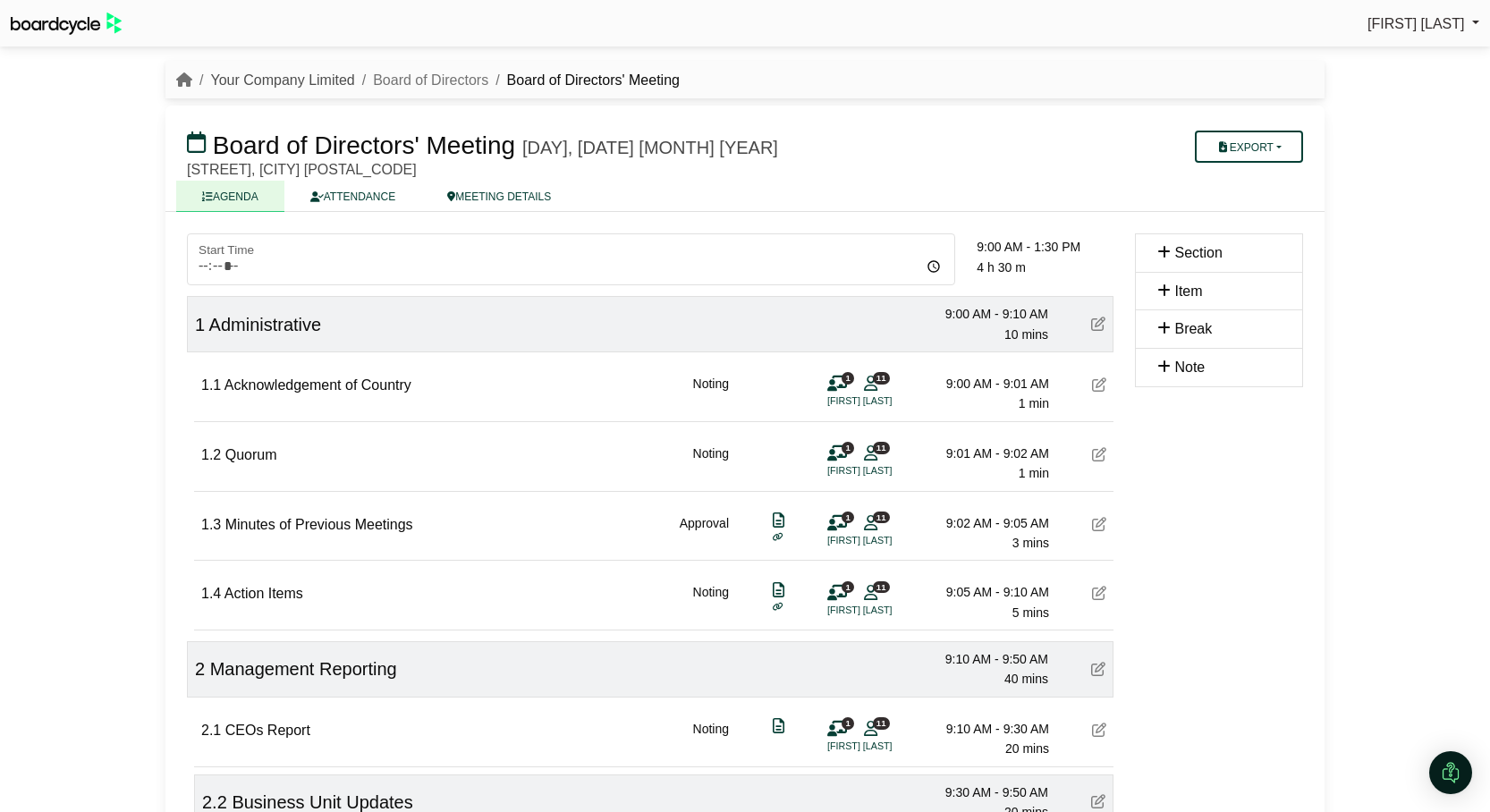 click on "Your Company Limited" at bounding box center [282, 80] 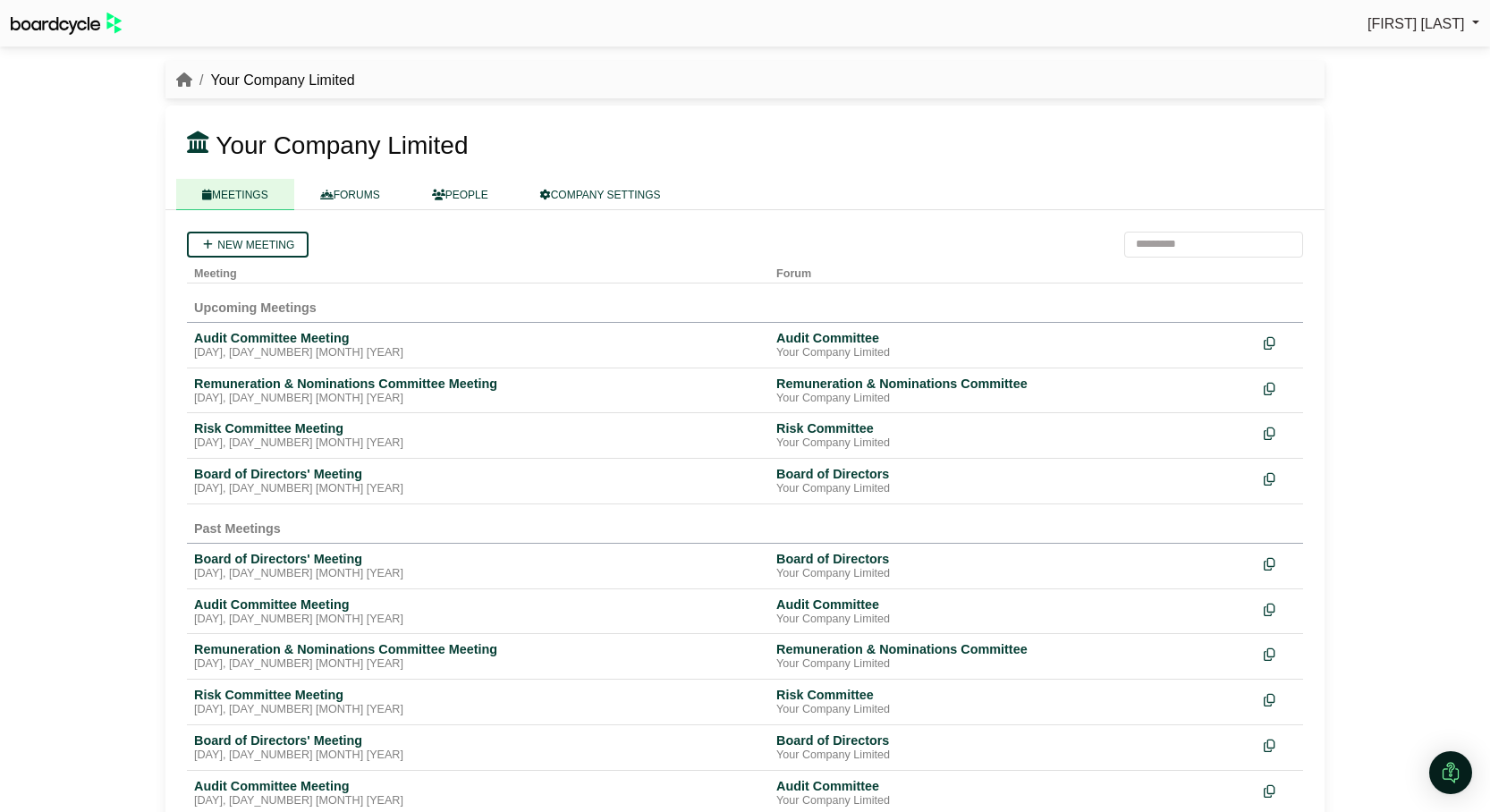 scroll, scrollTop: 0, scrollLeft: 0, axis: both 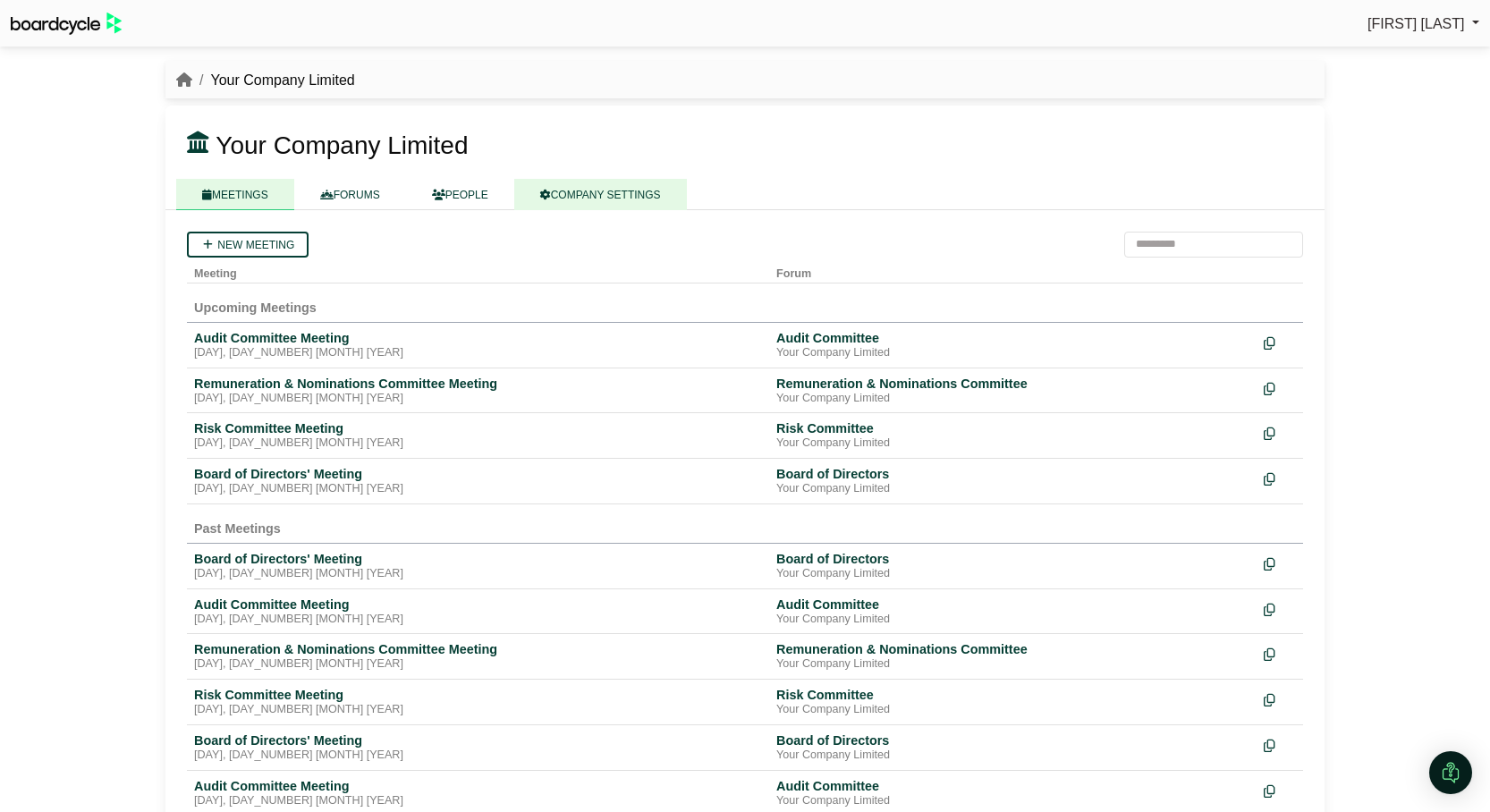 click on "COMPANY SETTINGS" at bounding box center (600, 194) 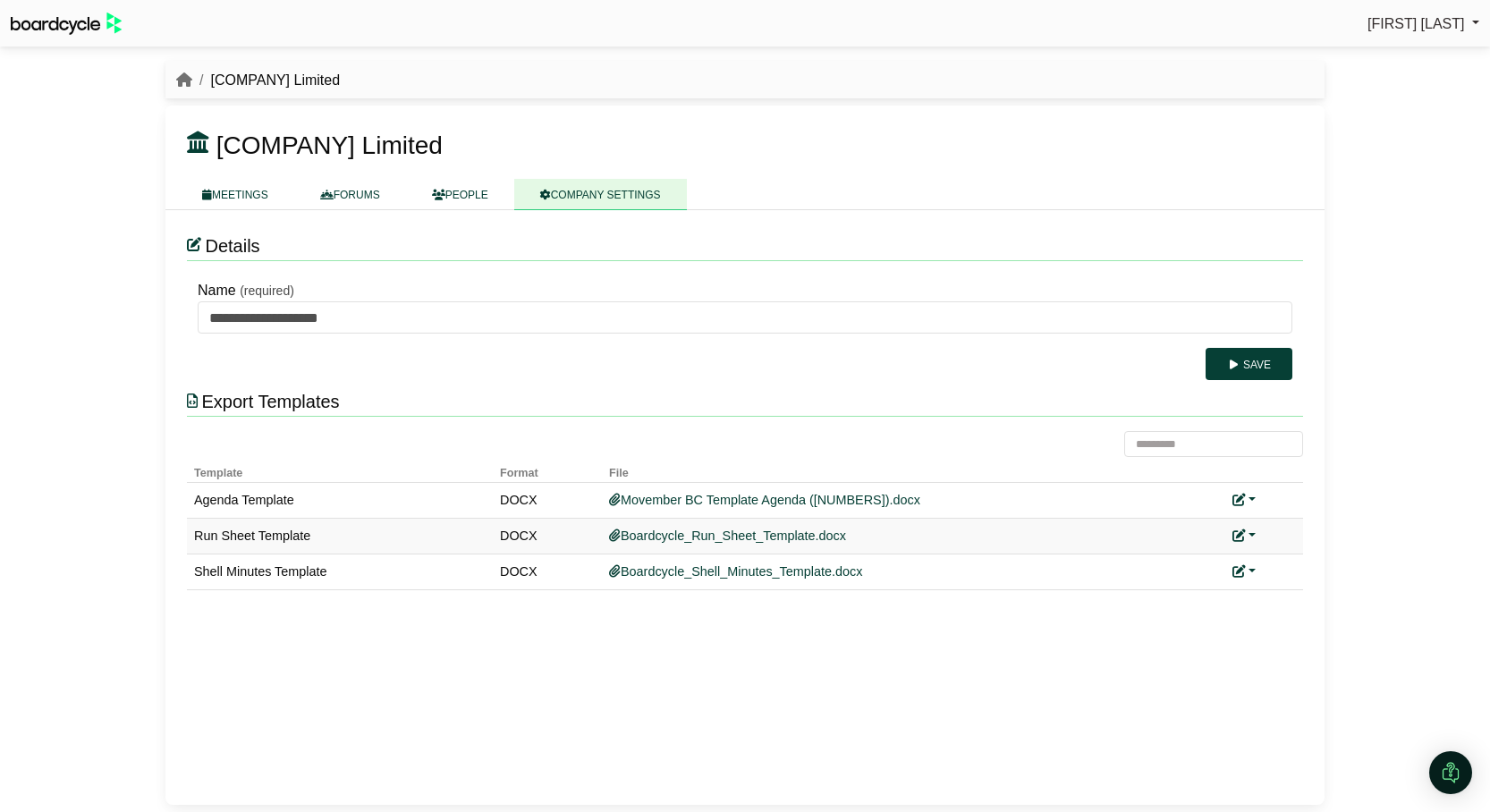 scroll, scrollTop: 0, scrollLeft: 0, axis: both 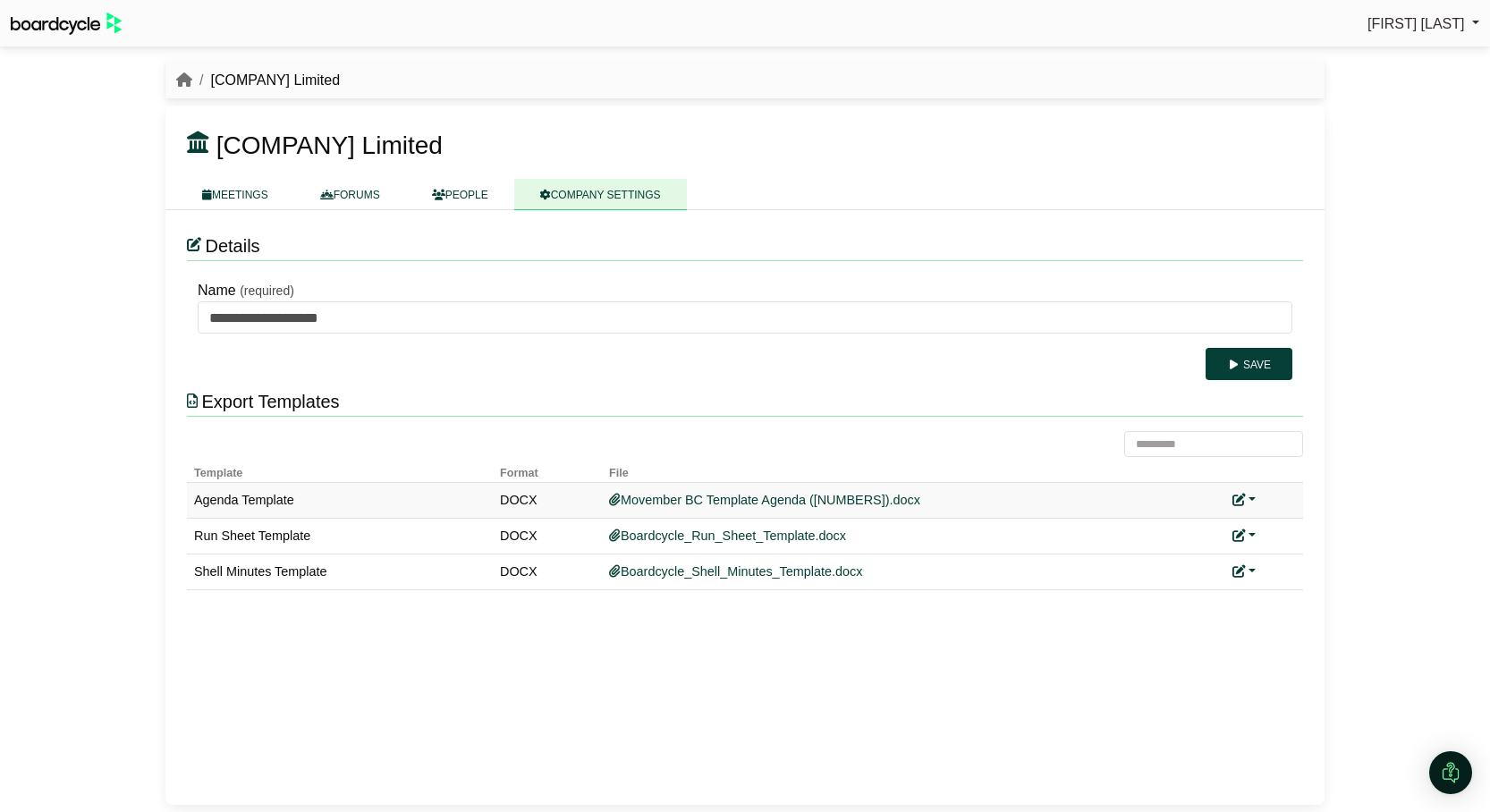 click at bounding box center [1244, 500] 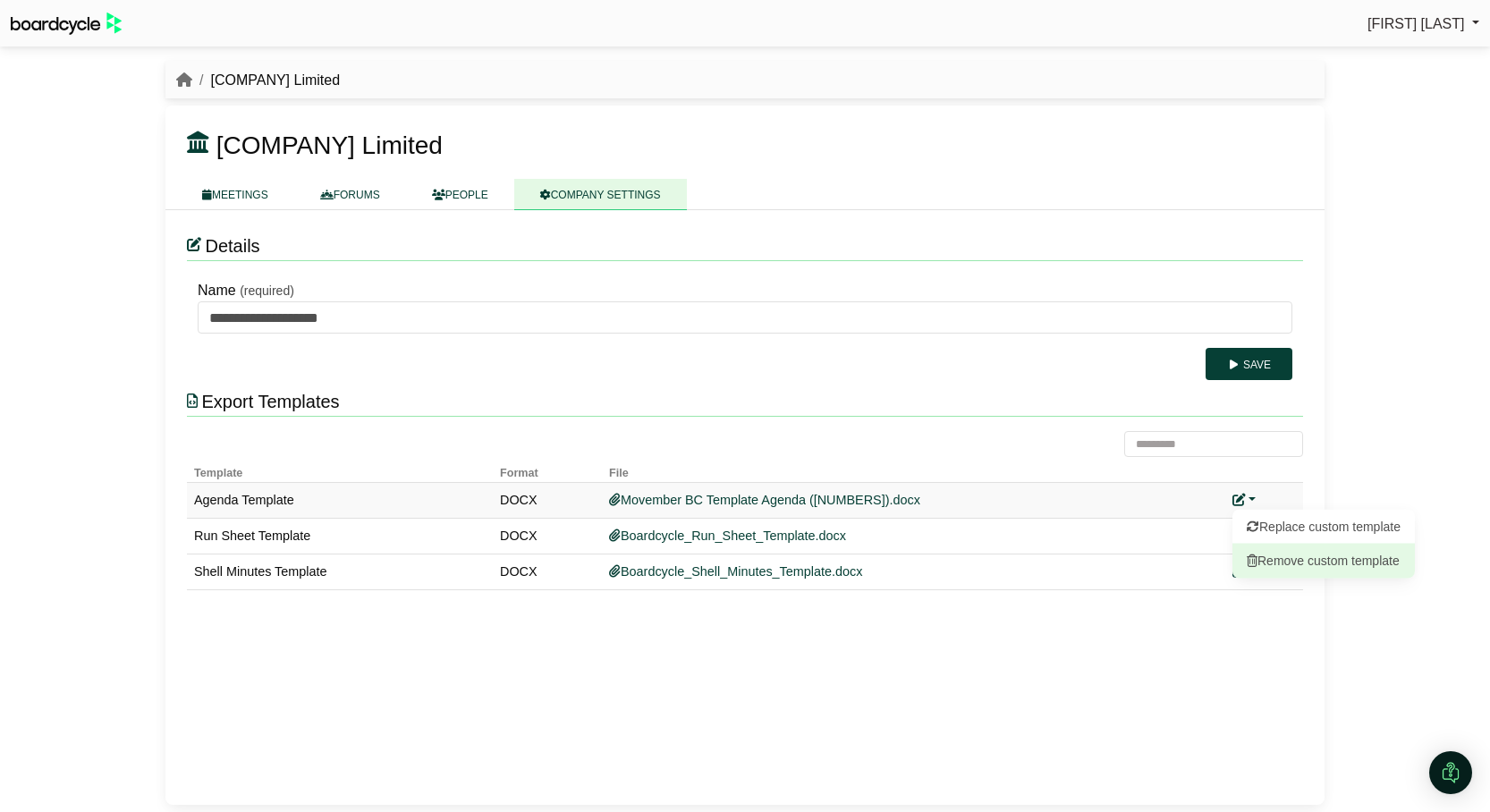 click on "Remove custom template" at bounding box center (1324, 561) 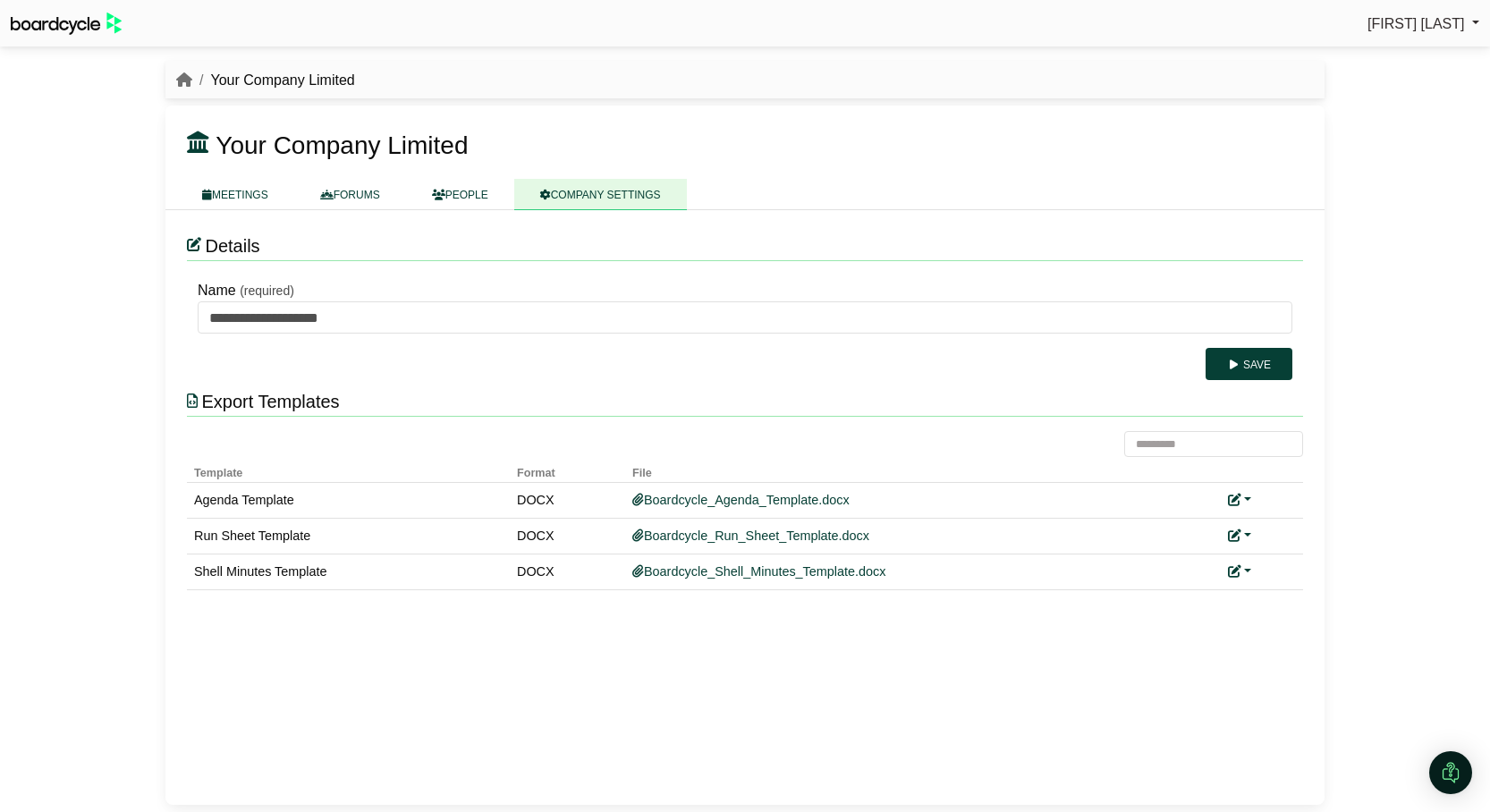 scroll, scrollTop: 0, scrollLeft: 0, axis: both 